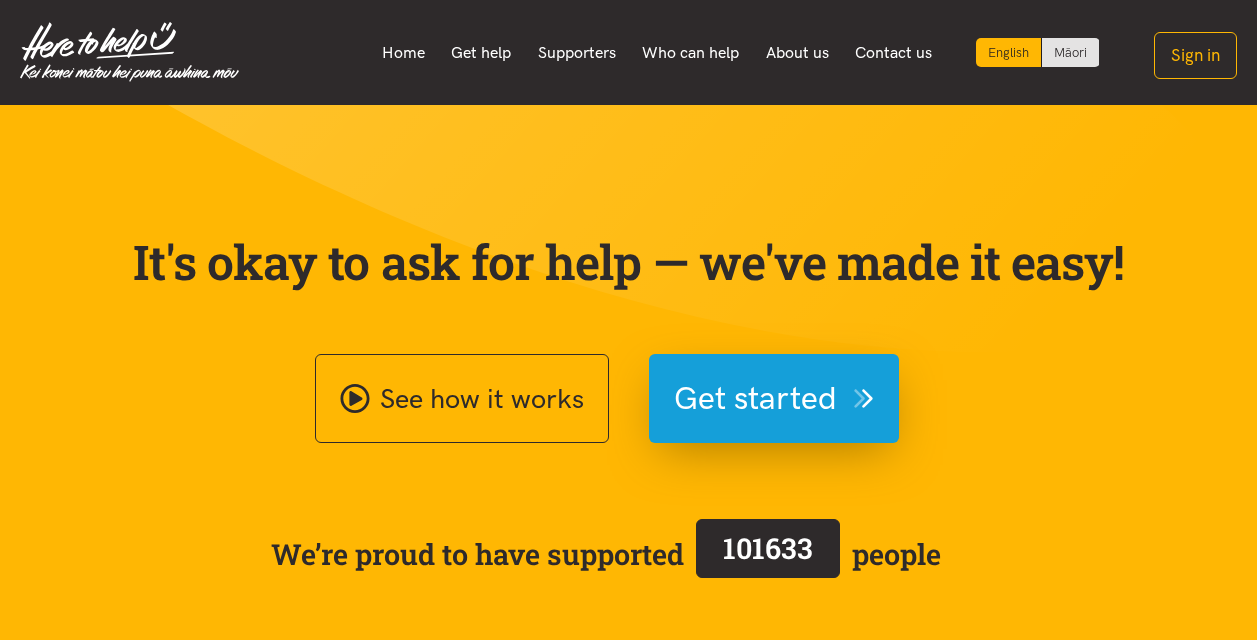 scroll, scrollTop: 0, scrollLeft: 0, axis: both 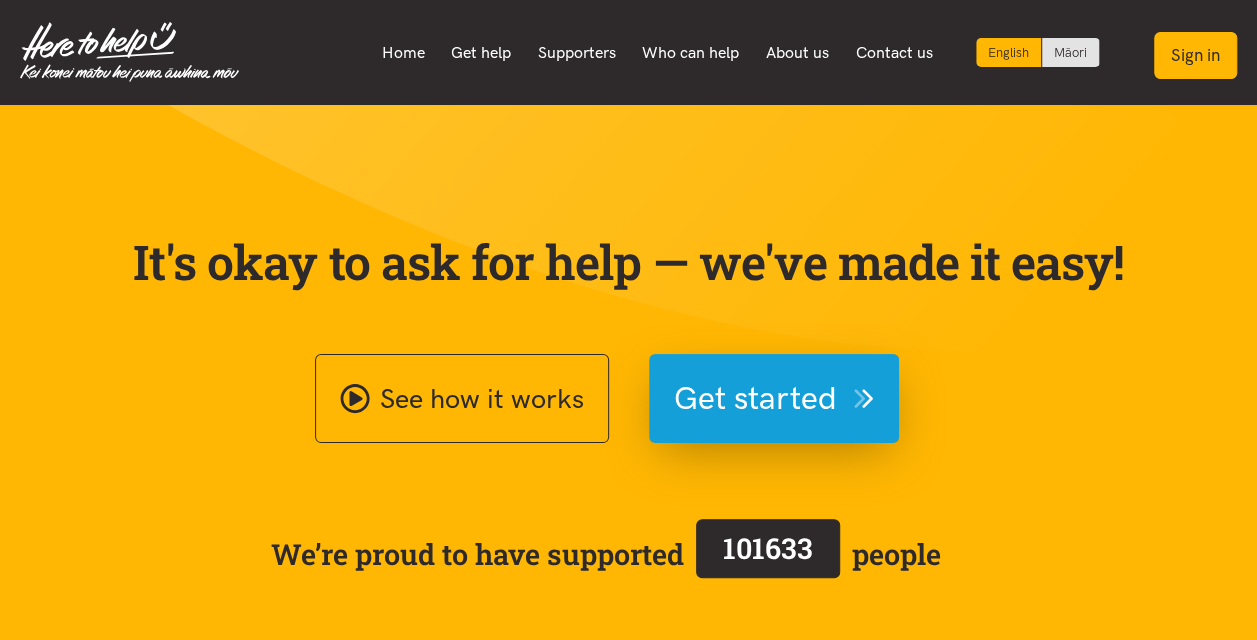 click on "Sign in" at bounding box center [1195, 55] 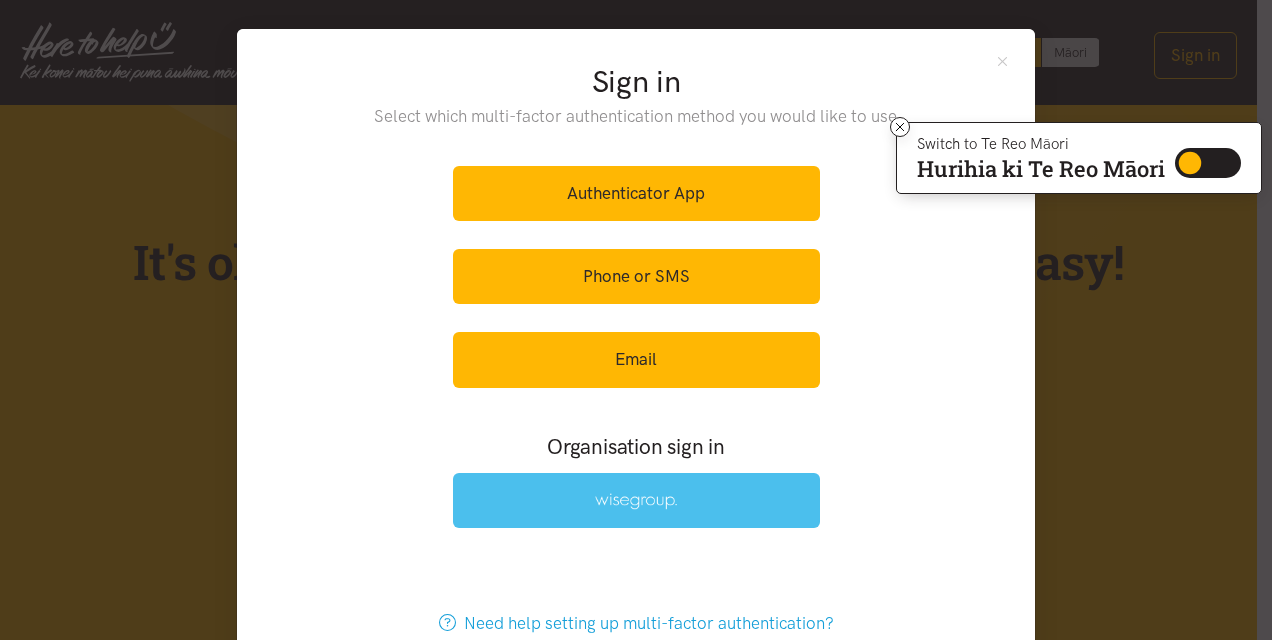 click at bounding box center [636, 501] 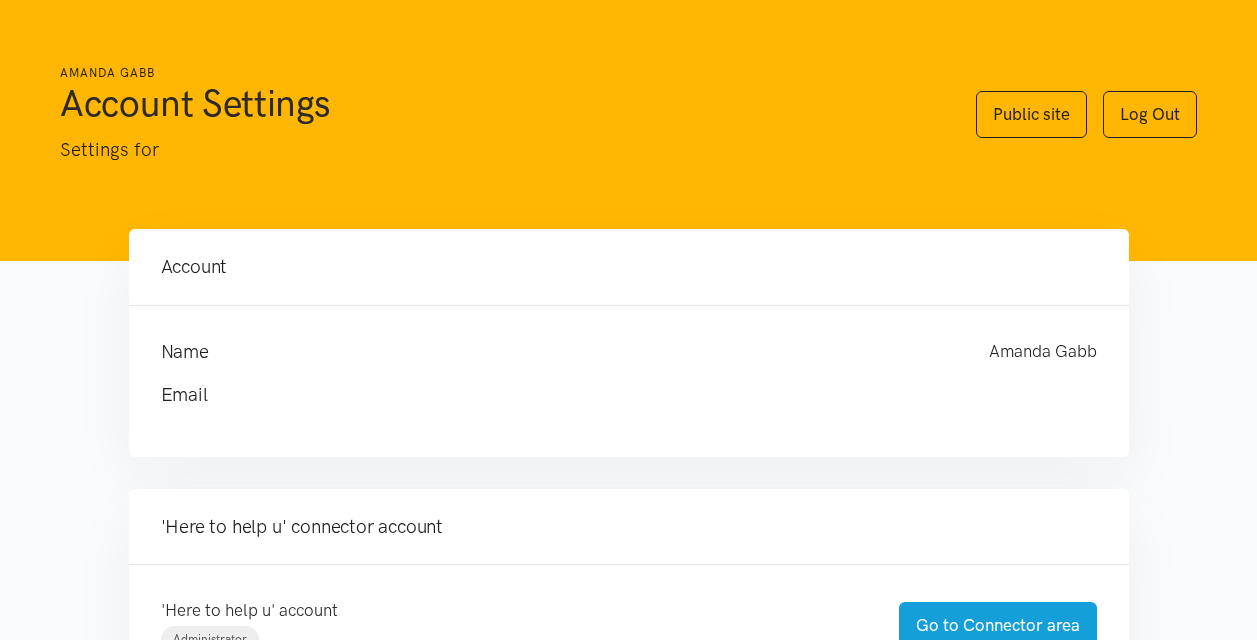 scroll, scrollTop: 0, scrollLeft: 0, axis: both 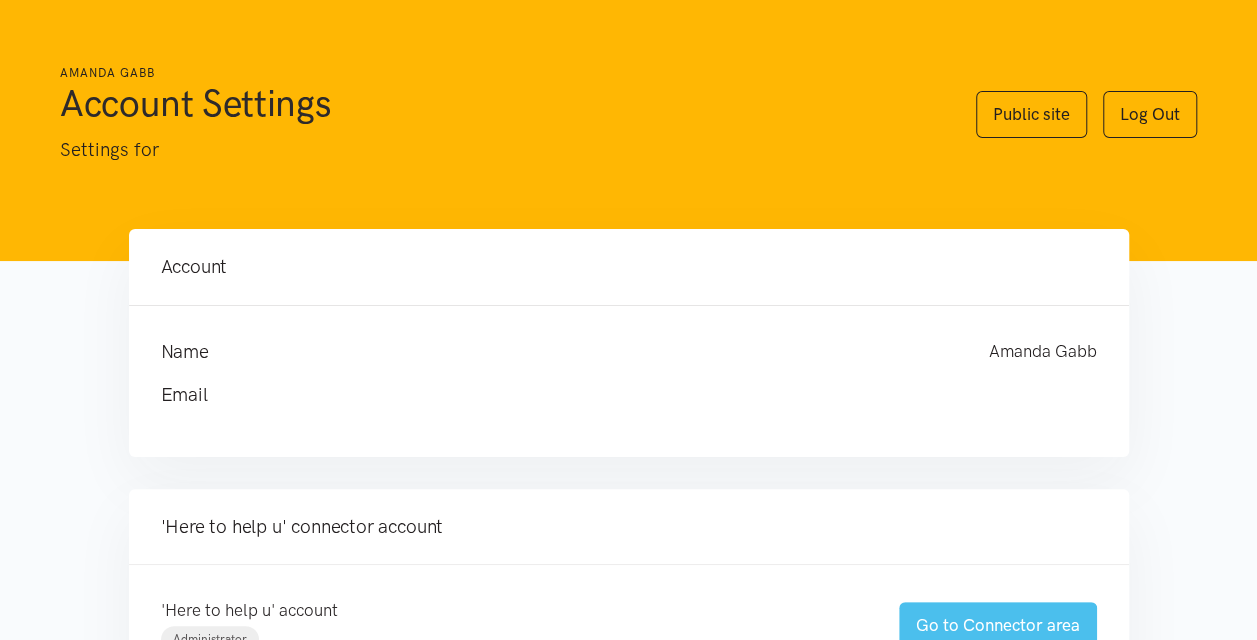 click on "Go to Connector area" at bounding box center (998, 625) 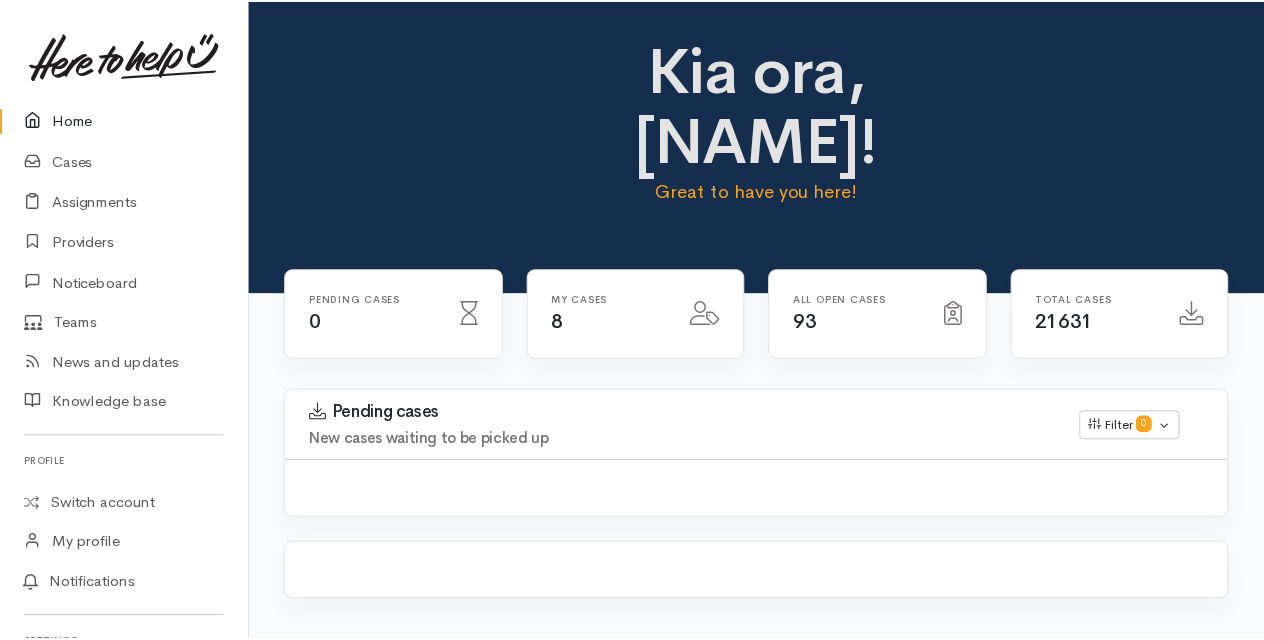 scroll, scrollTop: 0, scrollLeft: 0, axis: both 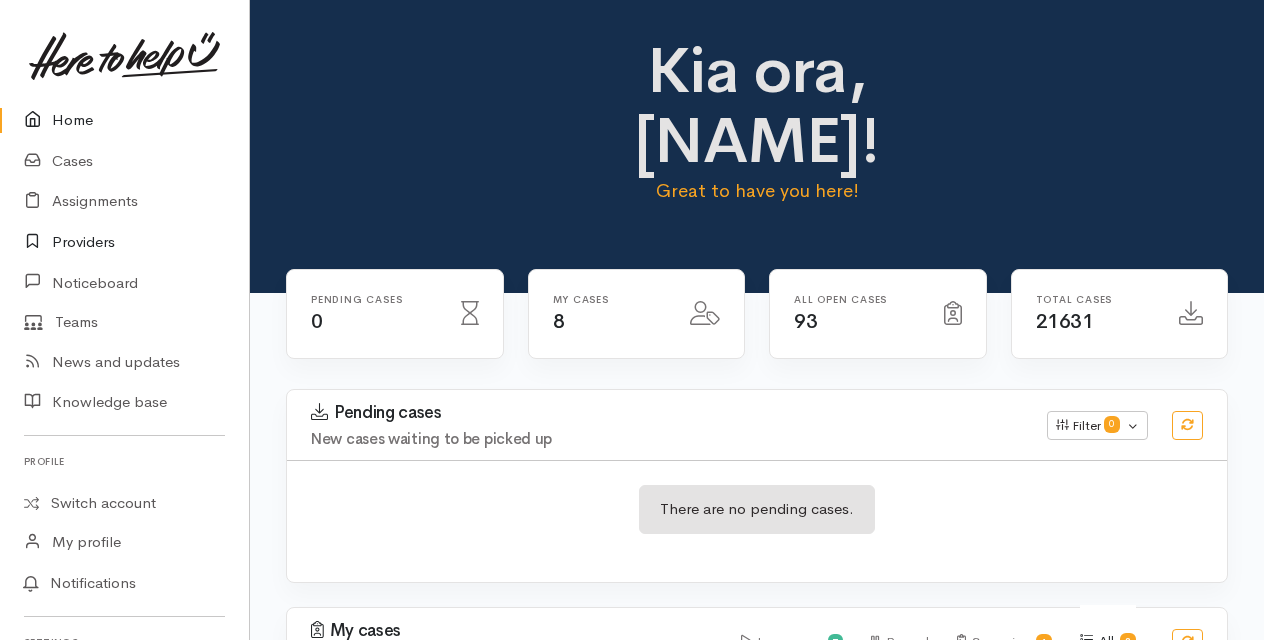 click on "Providers" at bounding box center (124, 242) 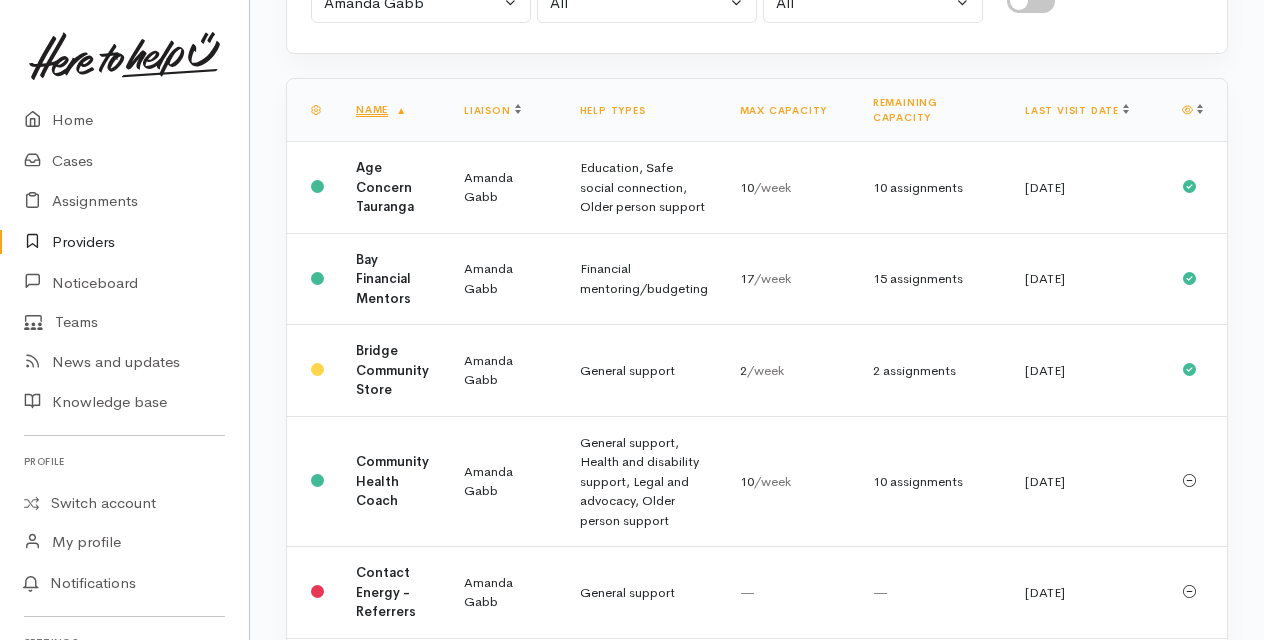 scroll, scrollTop: 300, scrollLeft: 0, axis: vertical 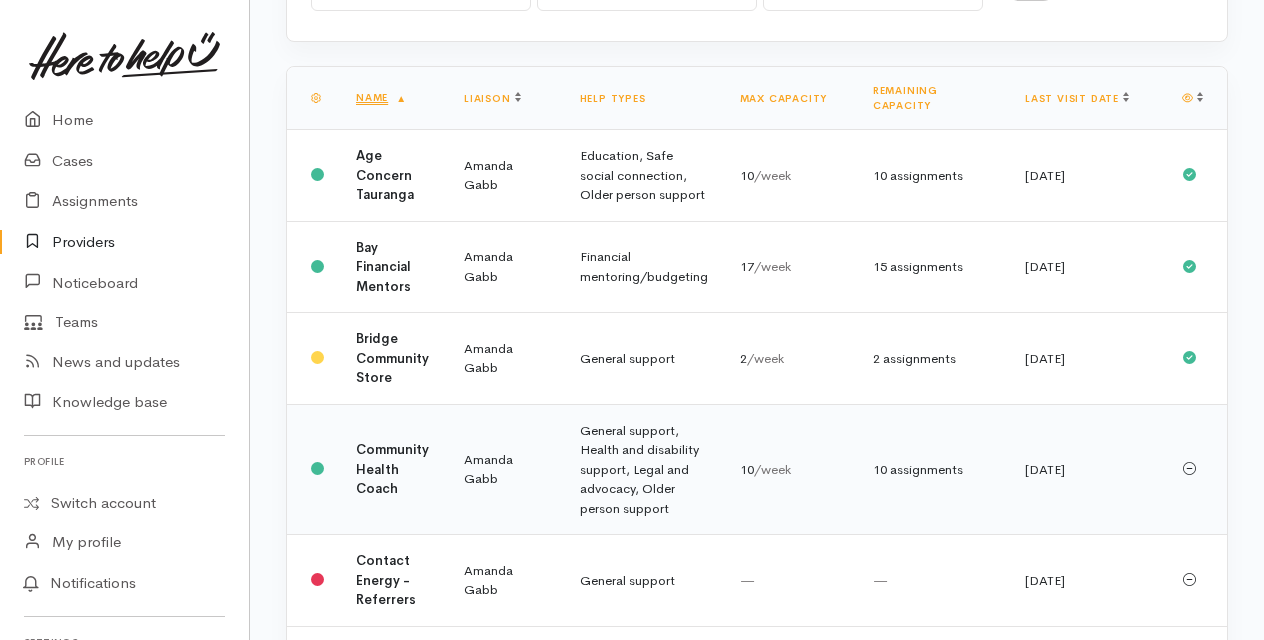 click on "Community Health Coach" at bounding box center (392, 469) 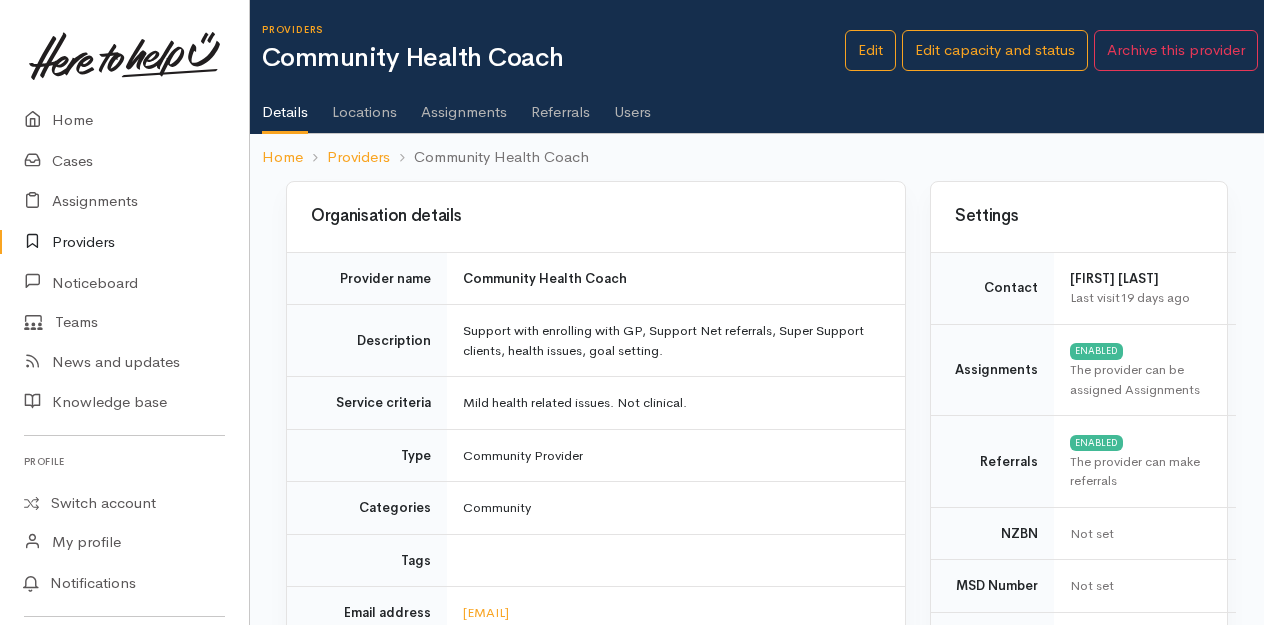 scroll, scrollTop: 0, scrollLeft: 0, axis: both 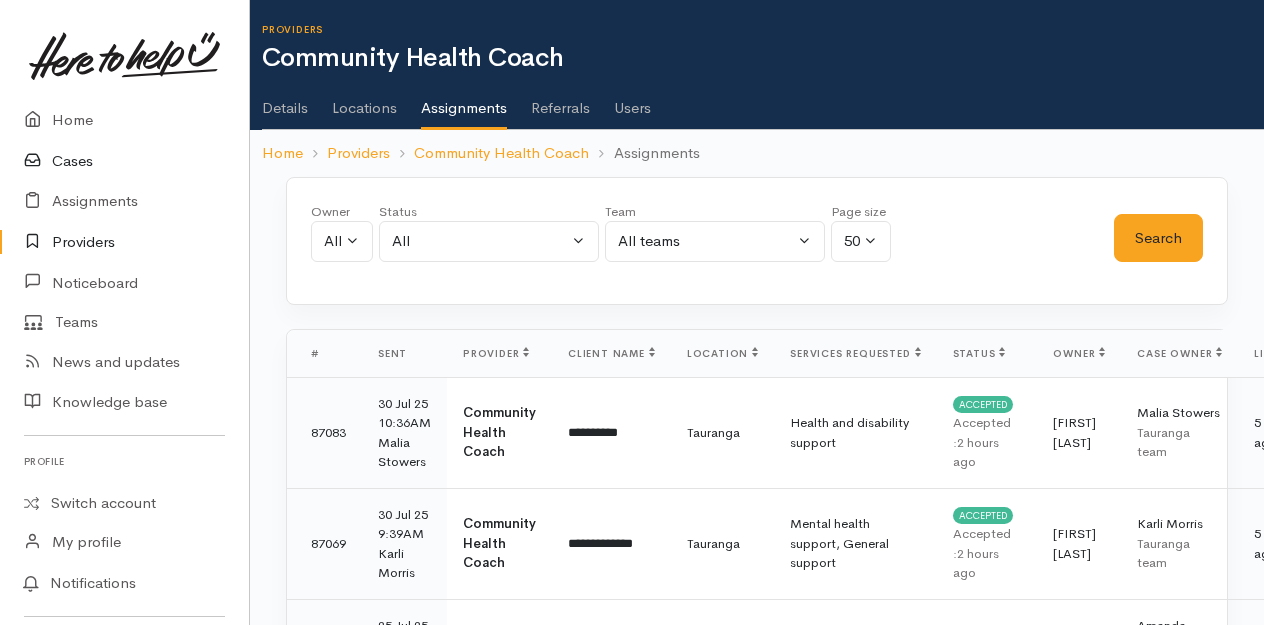 click on "Cases" at bounding box center [124, 161] 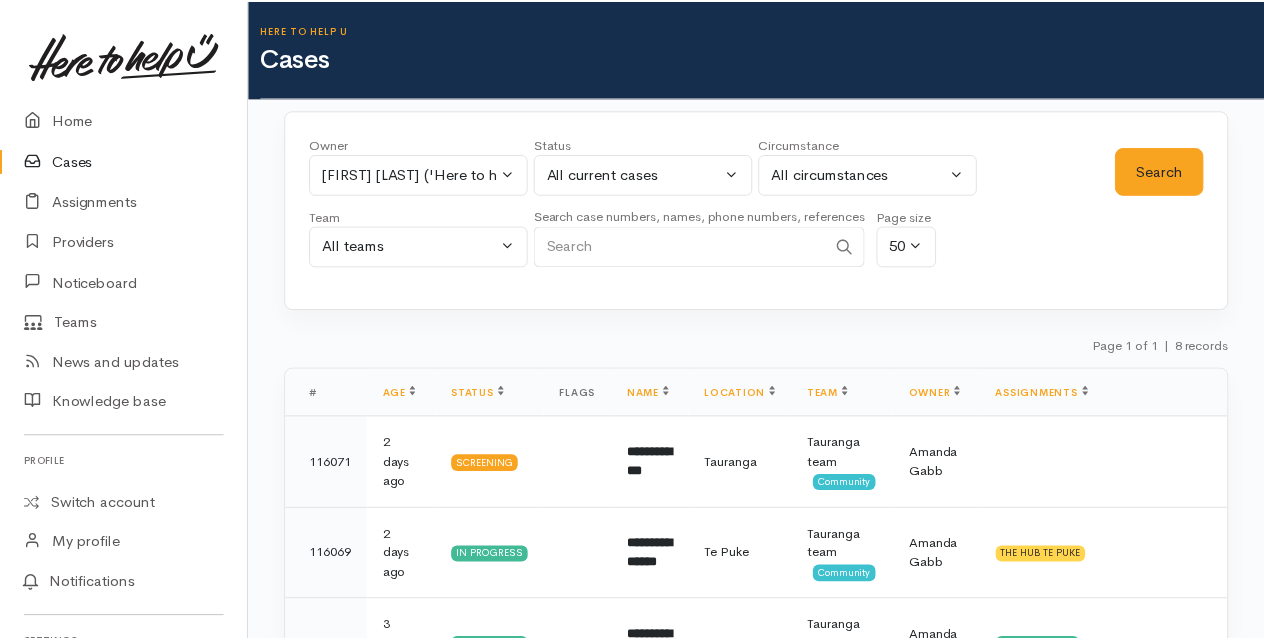 scroll, scrollTop: 0, scrollLeft: 0, axis: both 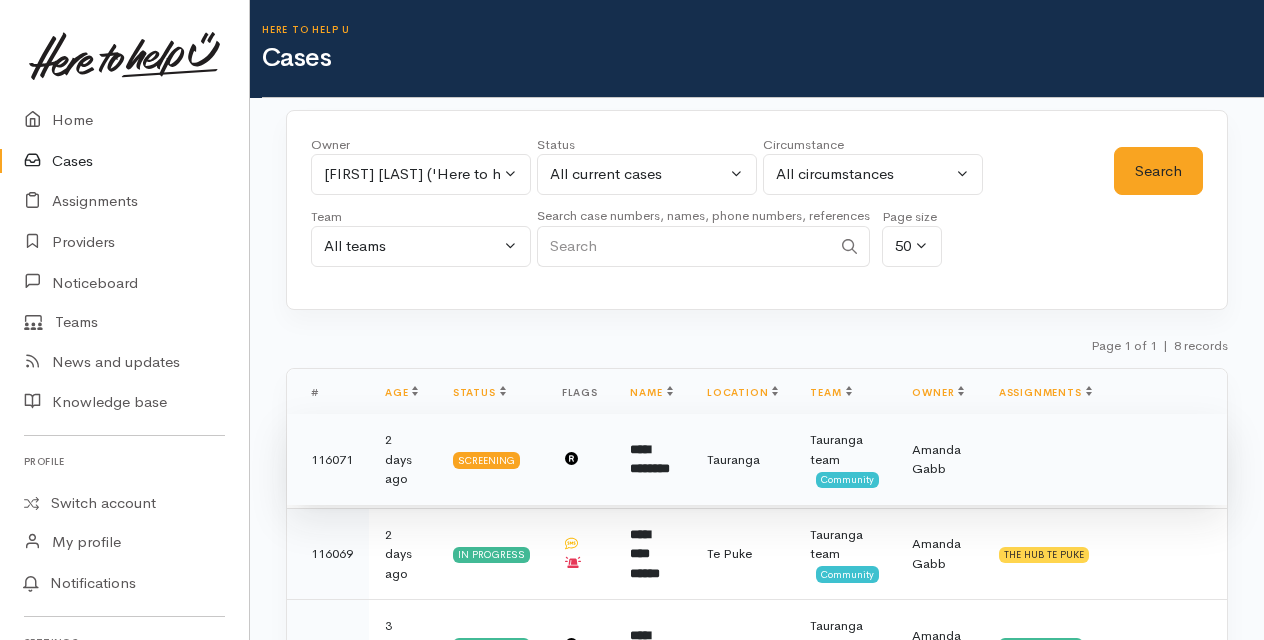 click on "**********" at bounding box center [652, 460] 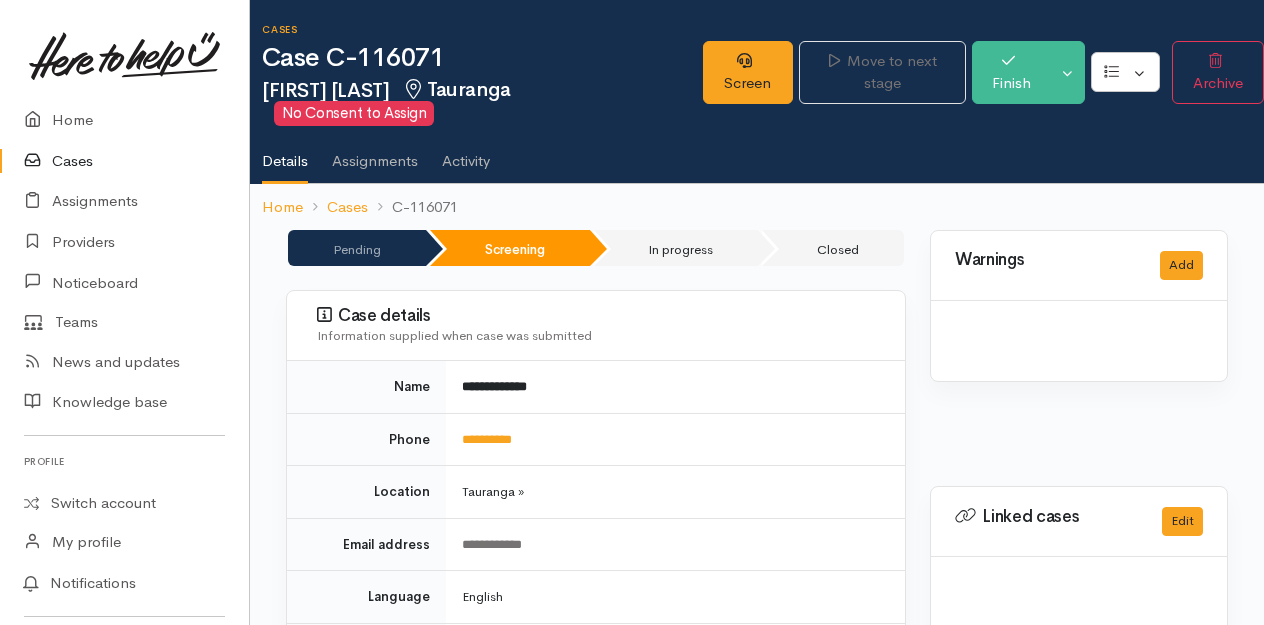 scroll, scrollTop: 0, scrollLeft: 0, axis: both 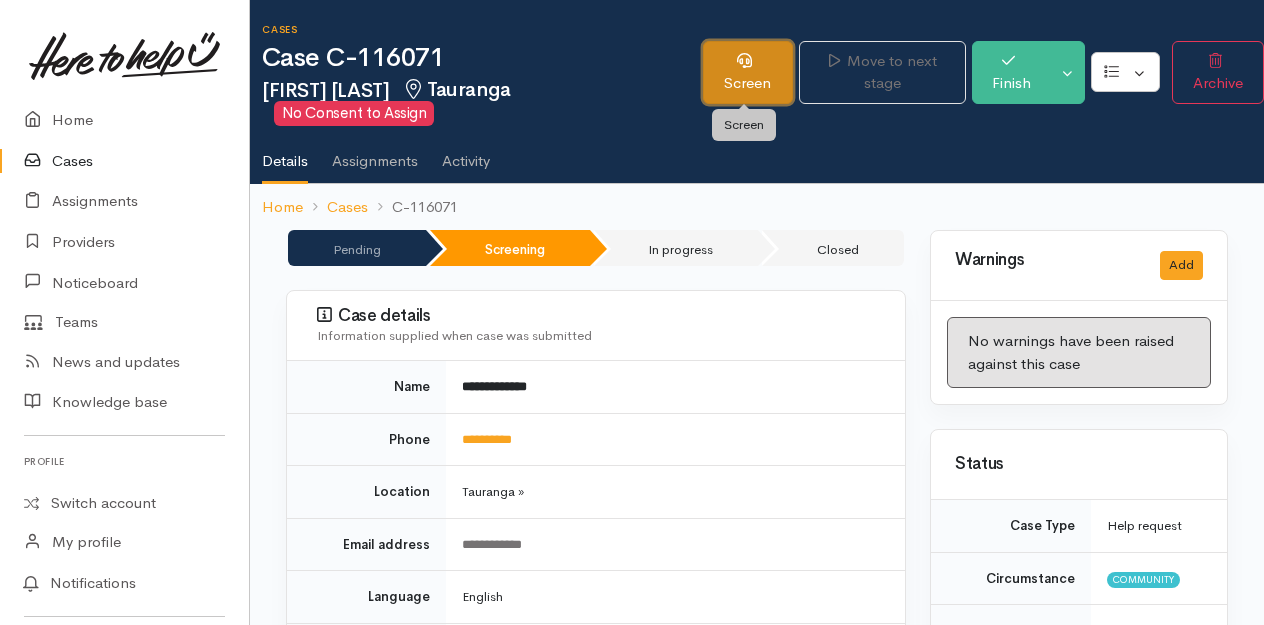 click on "Screen" at bounding box center (748, 72) 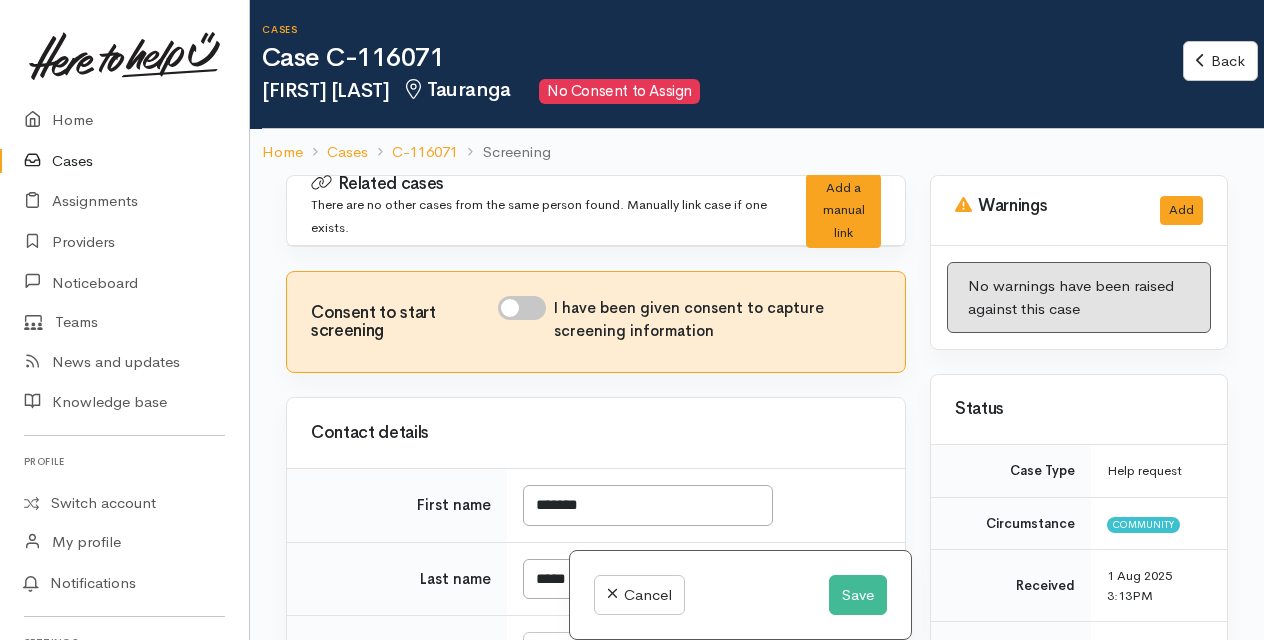 scroll, scrollTop: 0, scrollLeft: 0, axis: both 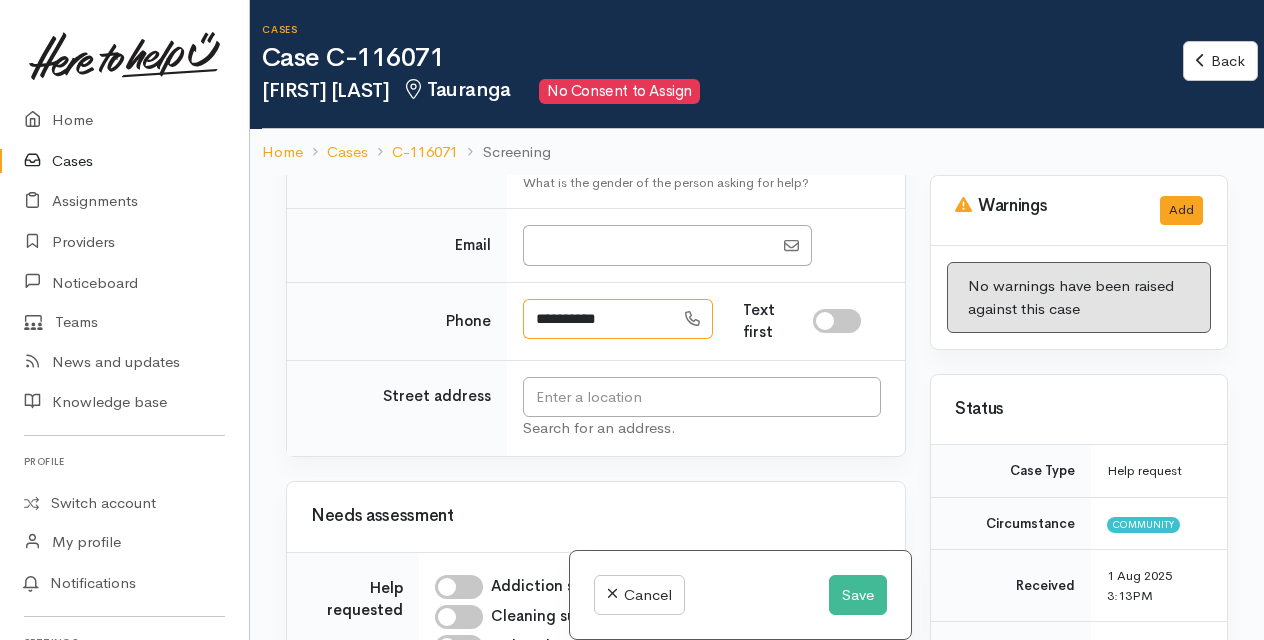 drag, startPoint x: 535, startPoint y: 312, endPoint x: 641, endPoint y: 314, distance: 106.01887 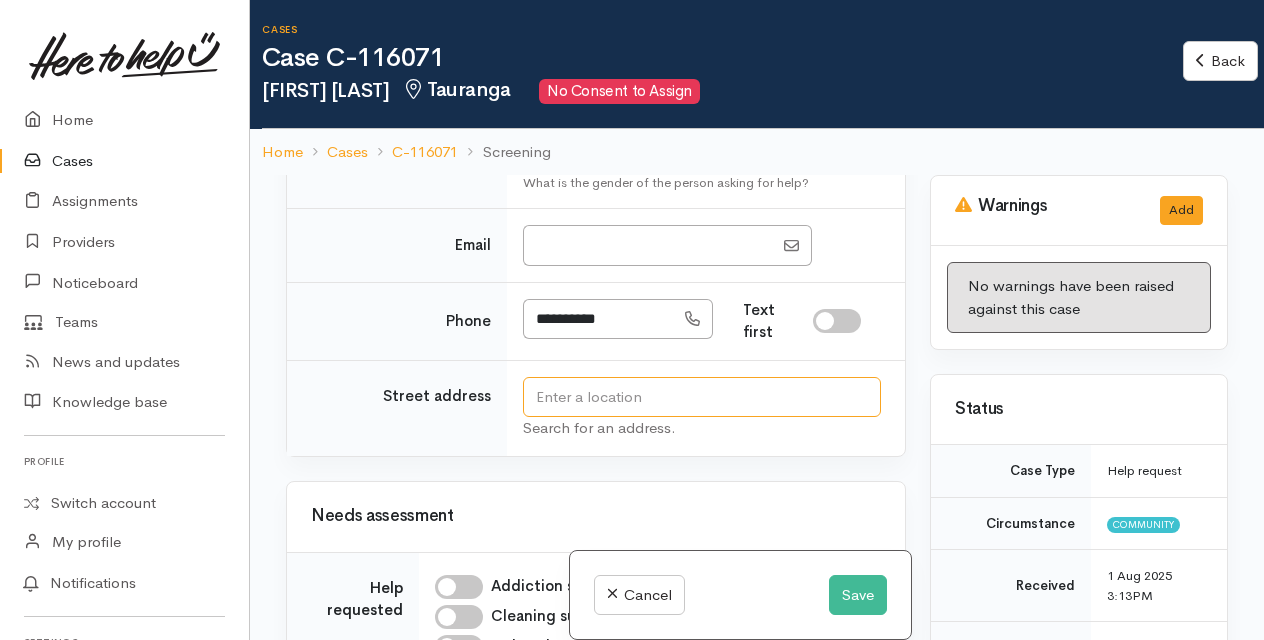 click at bounding box center [702, 397] 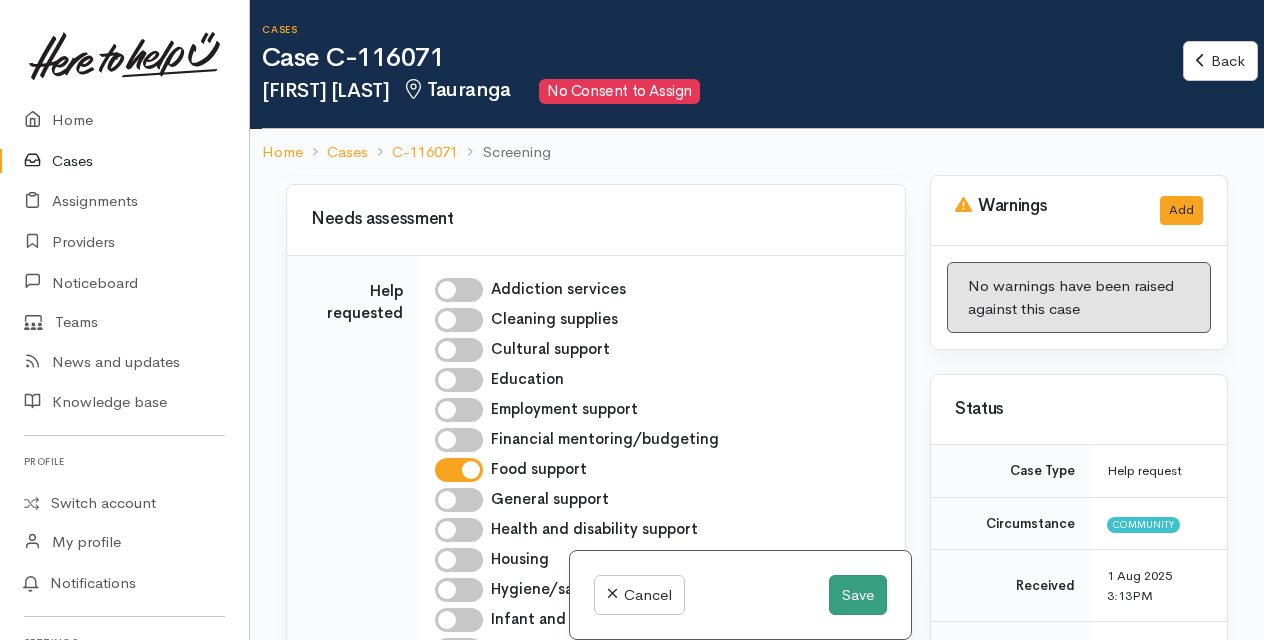 scroll, scrollTop: 800, scrollLeft: 0, axis: vertical 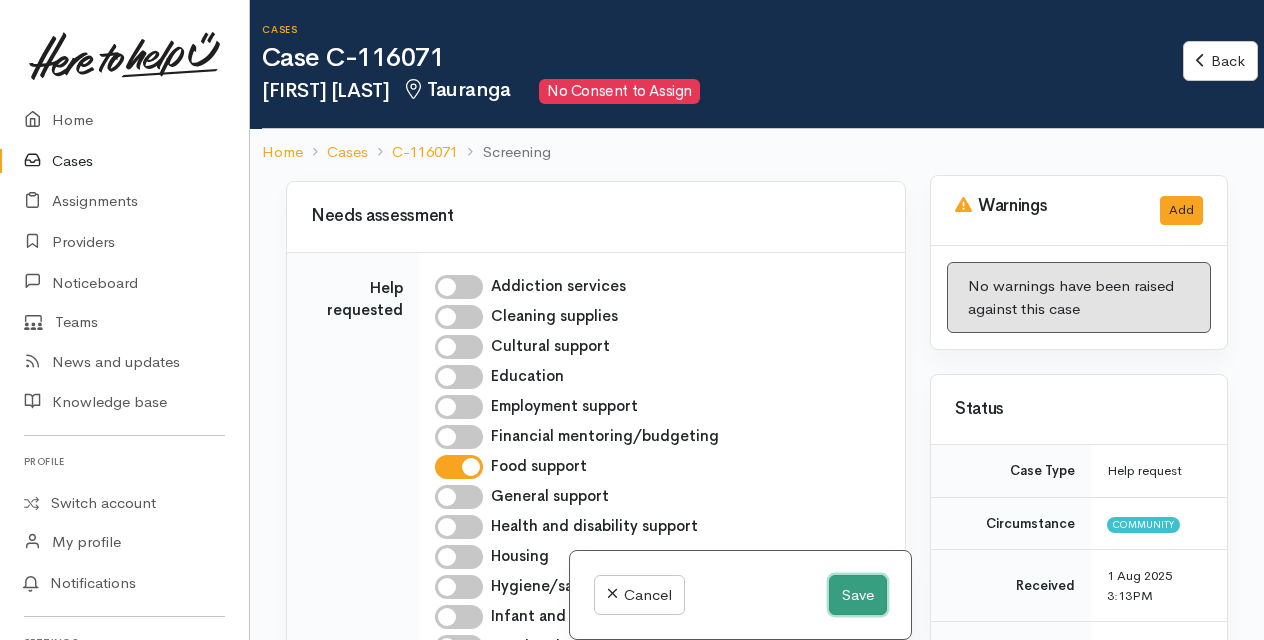 click on "Save" at bounding box center (858, 595) 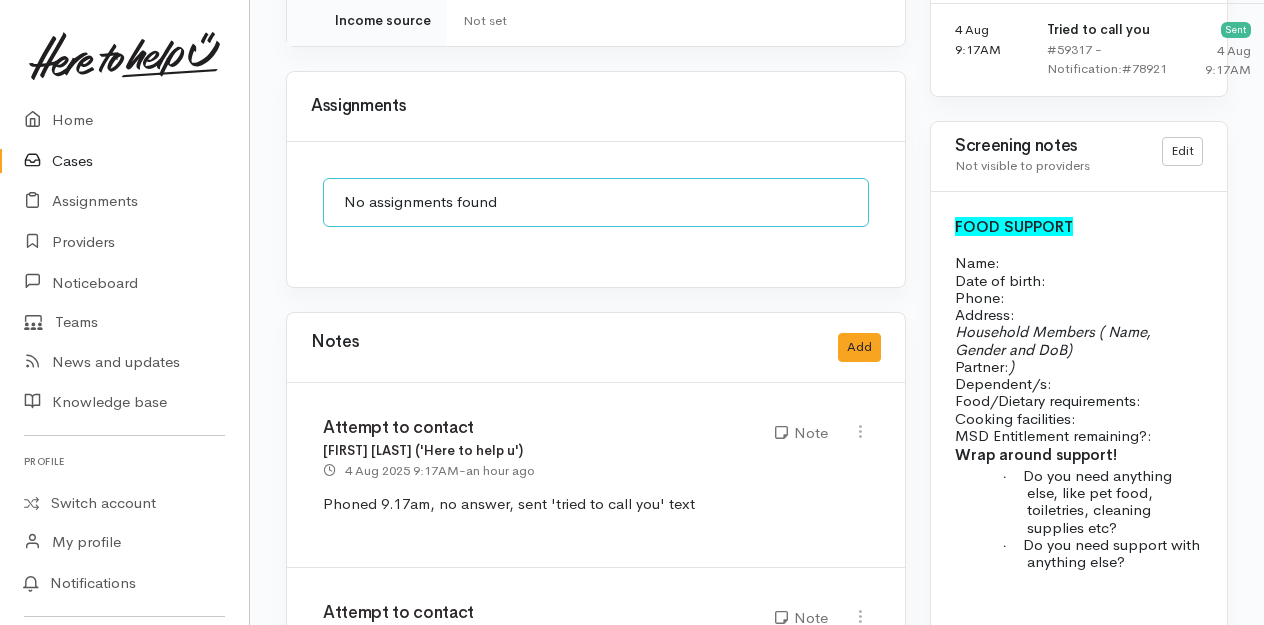 scroll, scrollTop: 2000, scrollLeft: 0, axis: vertical 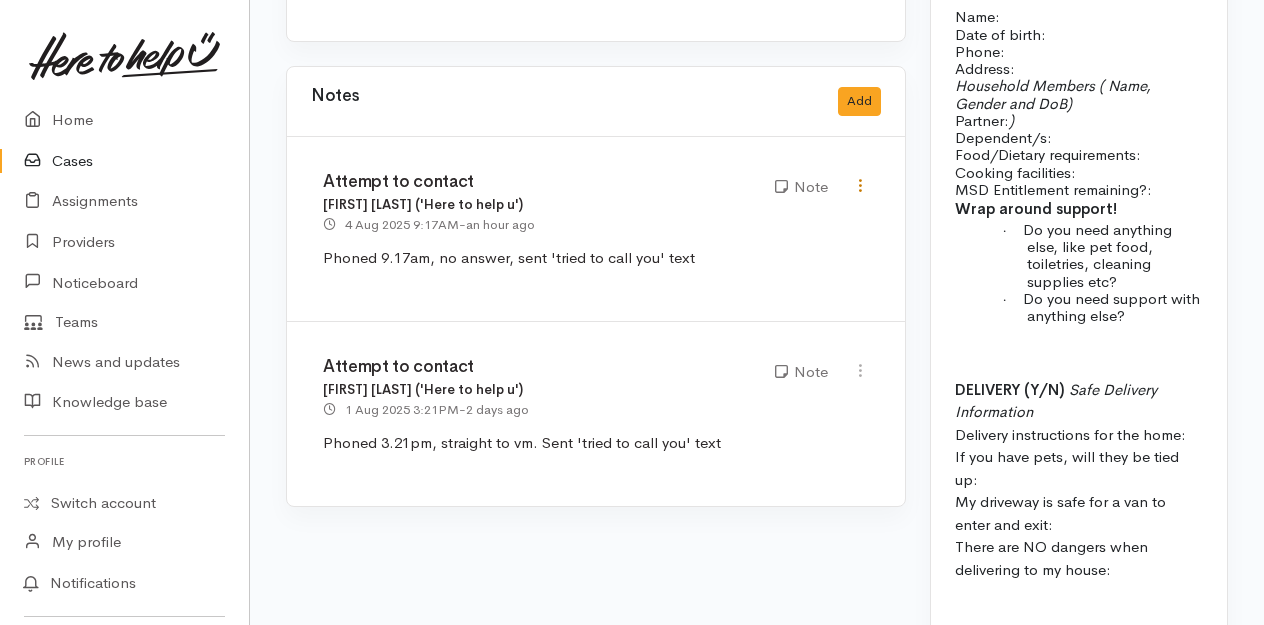 click at bounding box center (860, 185) 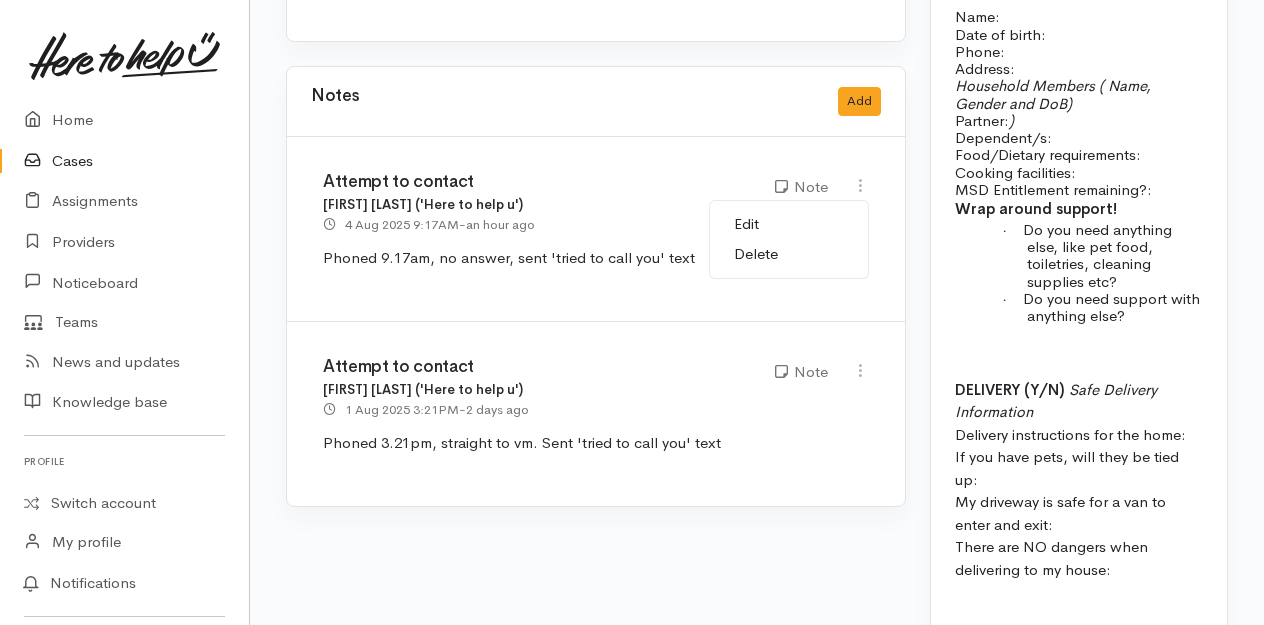 click on "Edit" at bounding box center (789, 224) 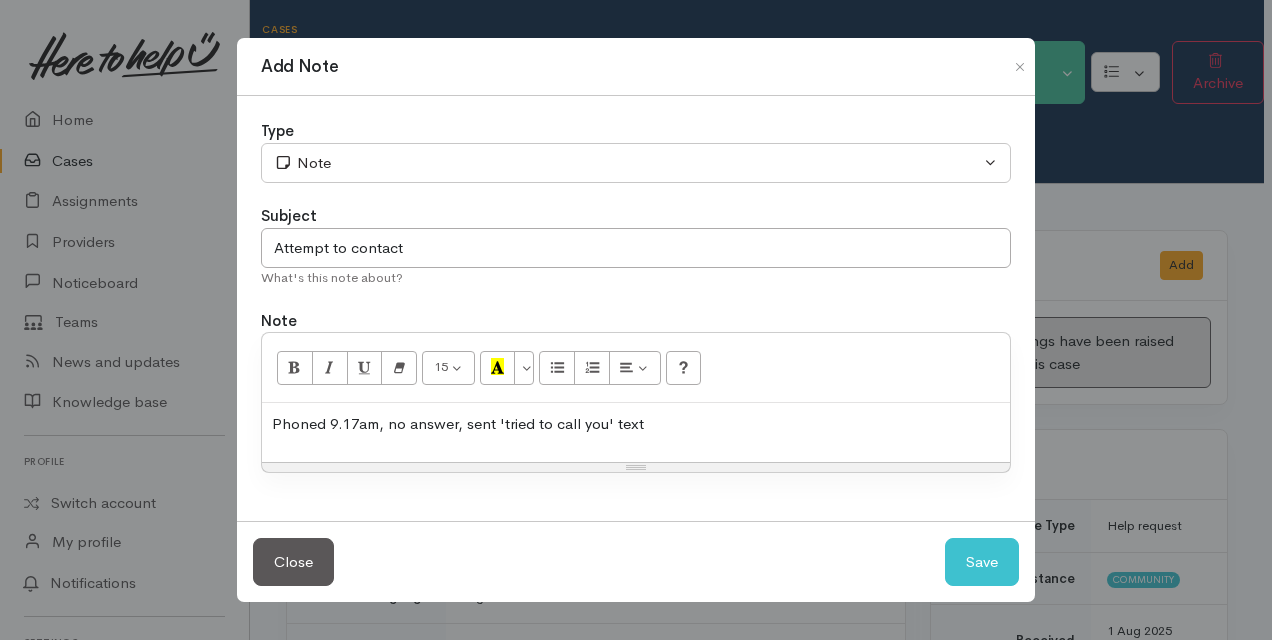 click on "Phoned 9.17am, no answer, sent 'tried to call you' text" at bounding box center [636, 424] 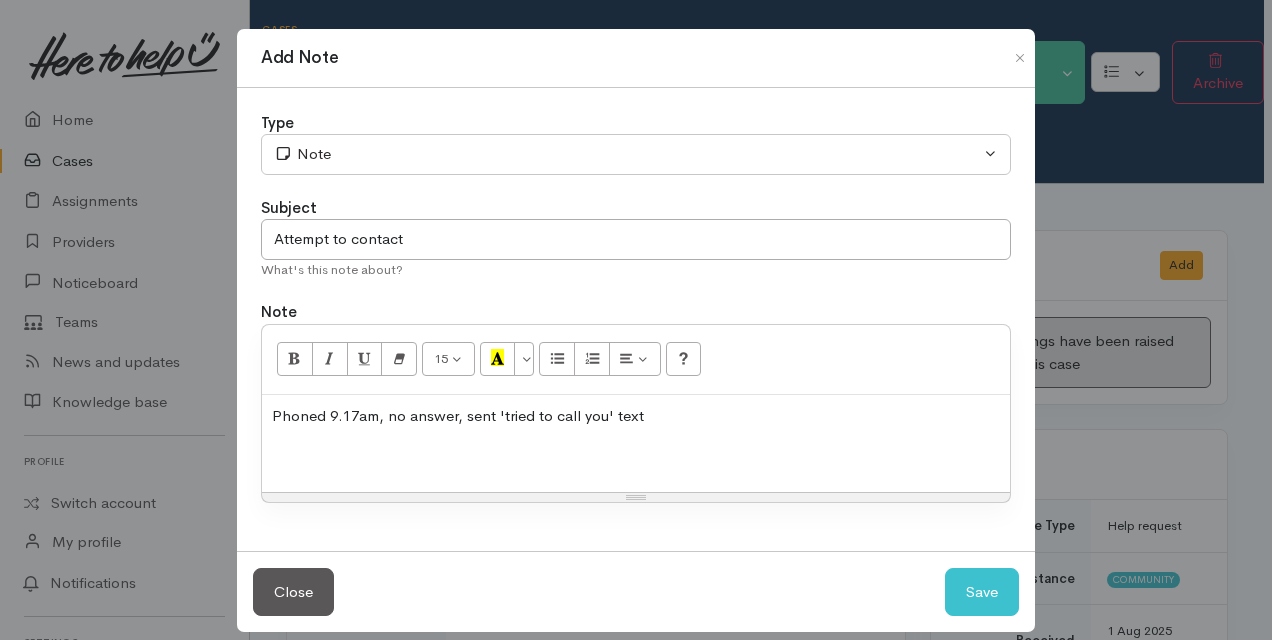 type 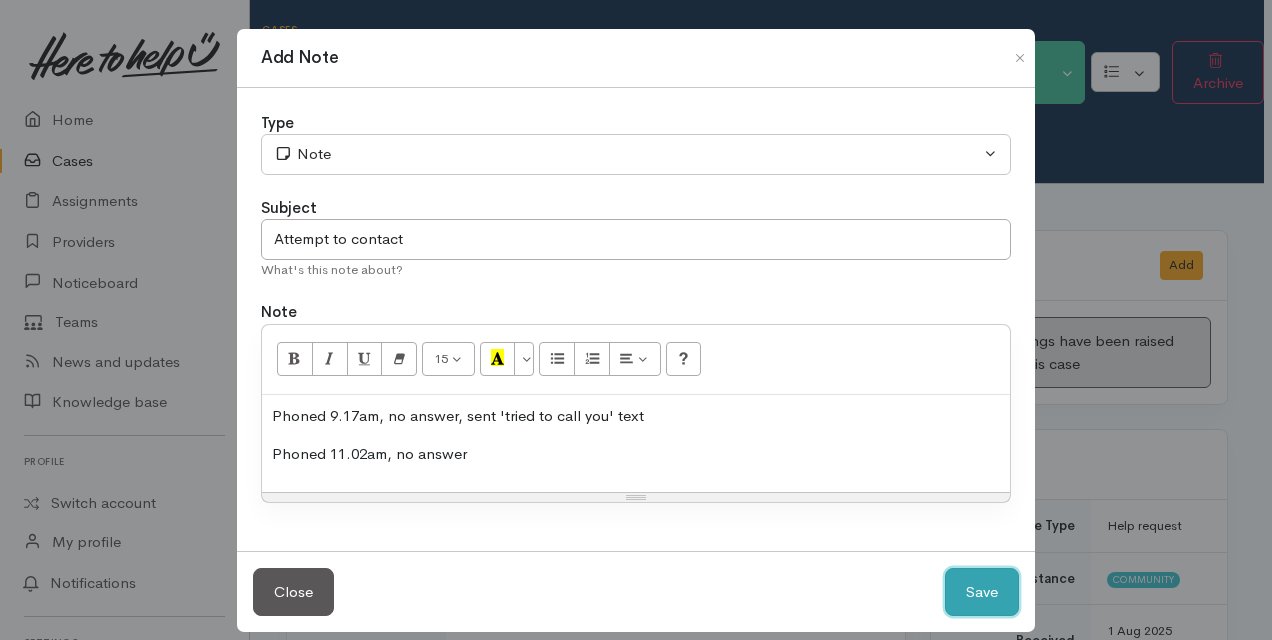 click on "Save" at bounding box center (982, 592) 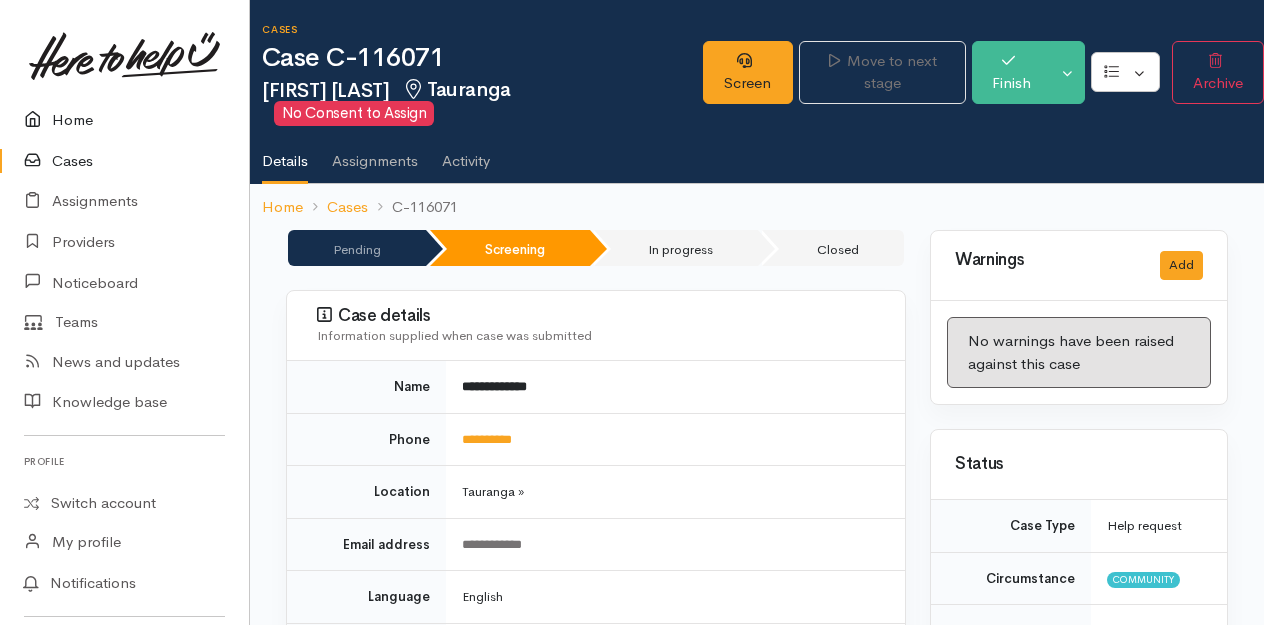 click on "Home" at bounding box center (124, 120) 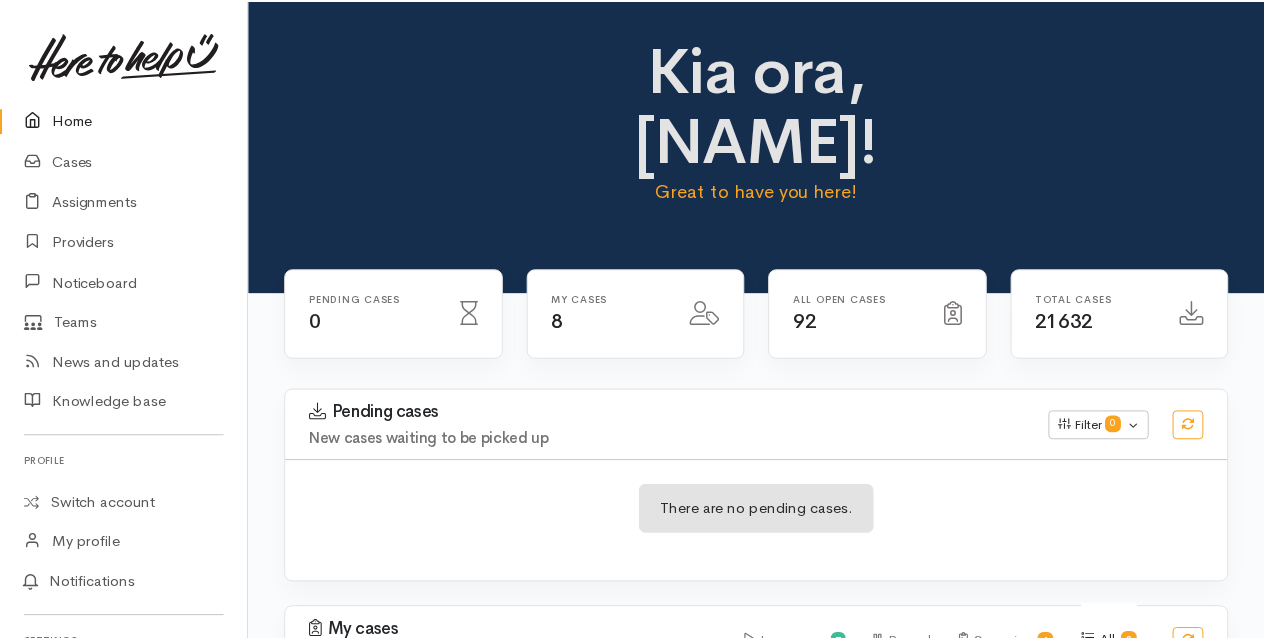 scroll, scrollTop: 0, scrollLeft: 0, axis: both 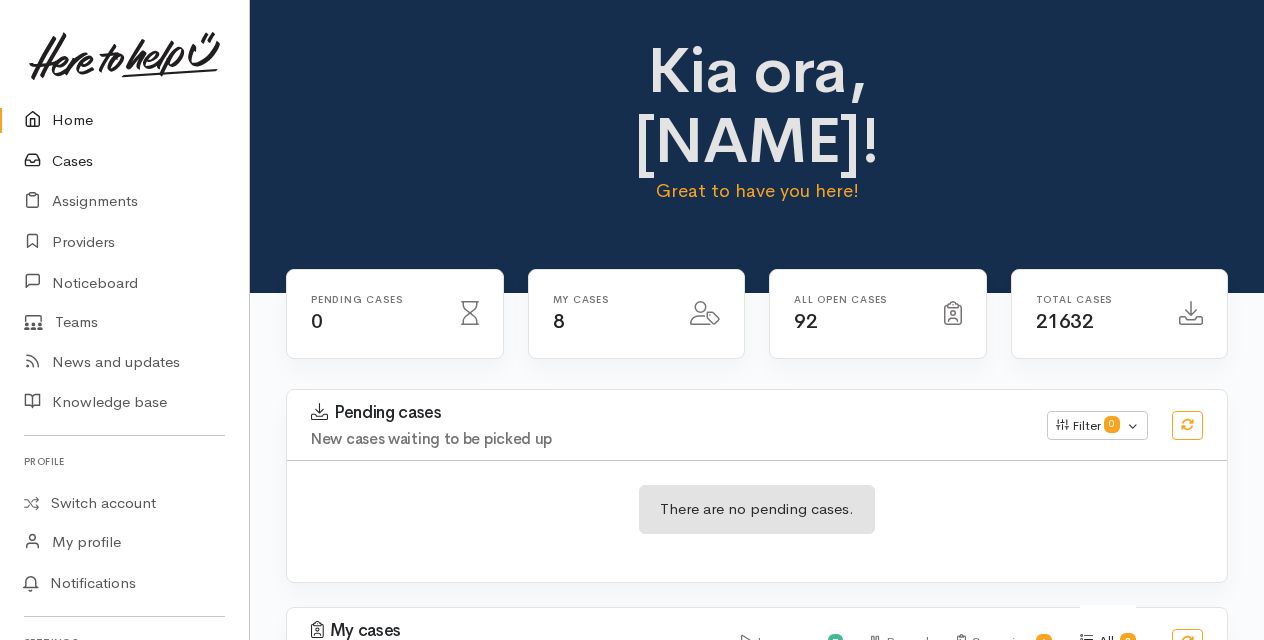 click on "Cases" at bounding box center [124, 161] 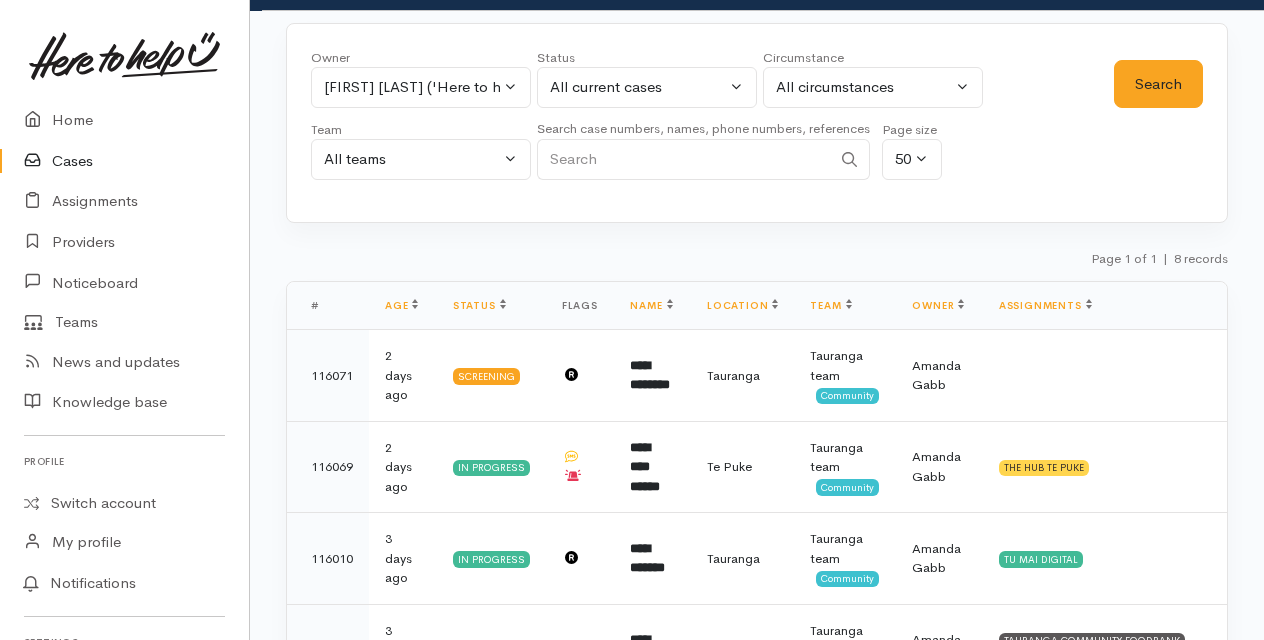 scroll, scrollTop: 0, scrollLeft: 0, axis: both 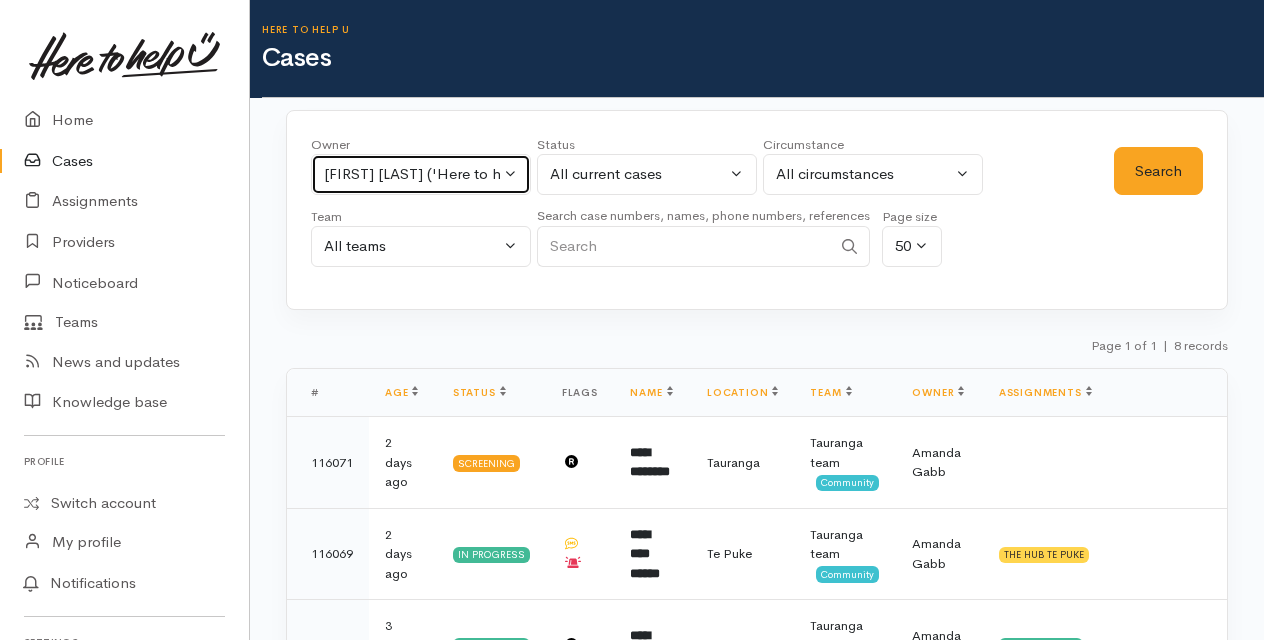 click on "[FIRST] [LAST] ('Here to help u')" at bounding box center [421, 174] 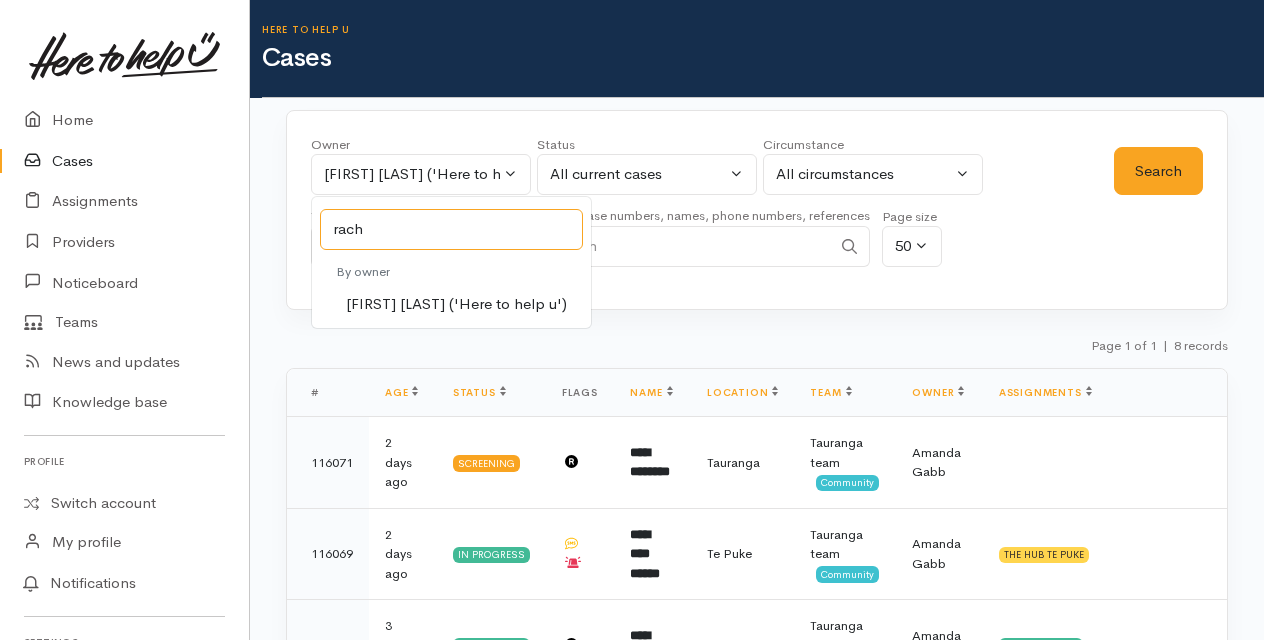 type on "rach" 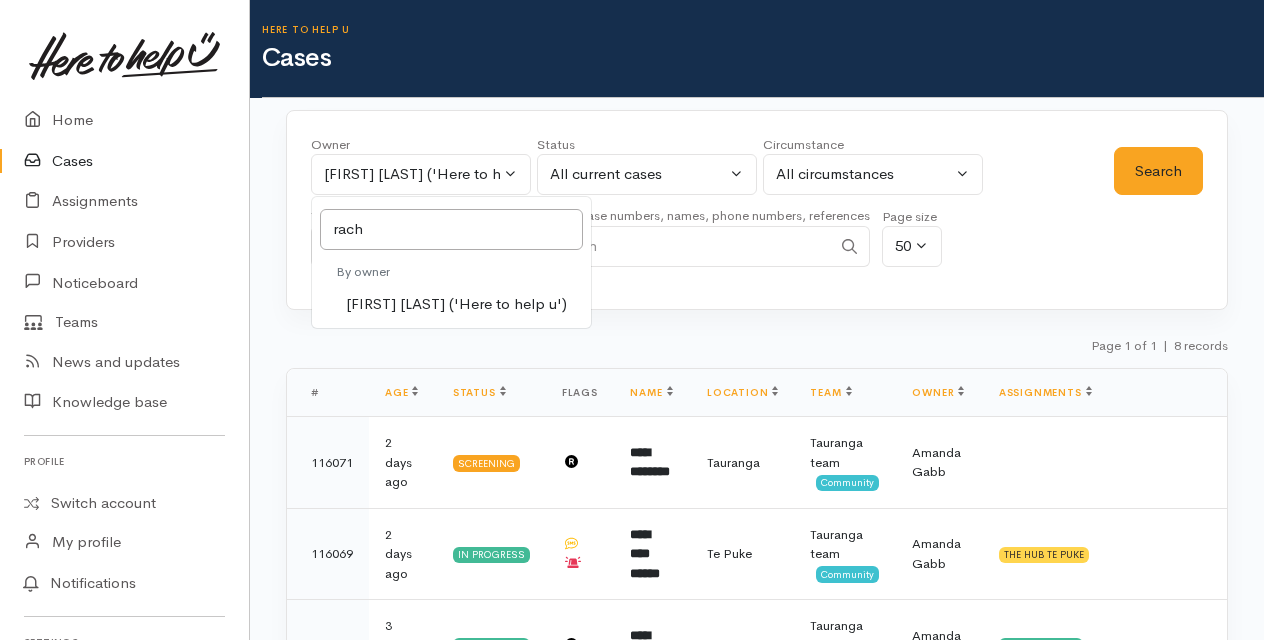 click on "[FIRST] [LAST] ('Here to help u')" at bounding box center [456, 304] 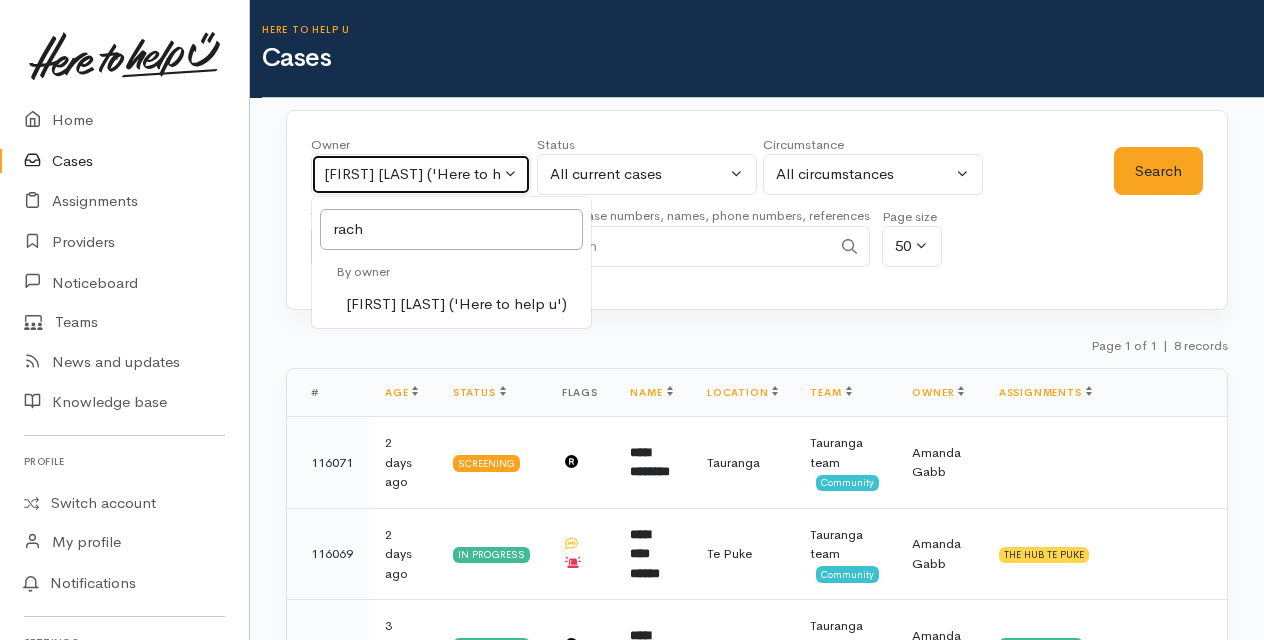 select on "1612" 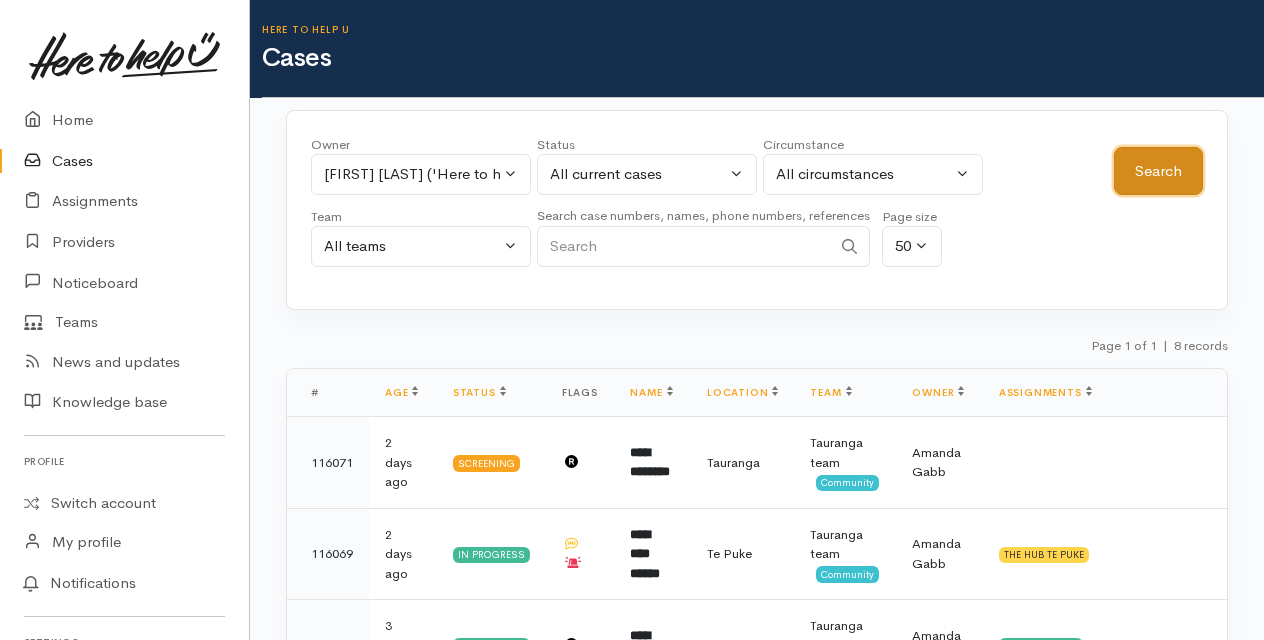 click on "Search" at bounding box center (1158, 171) 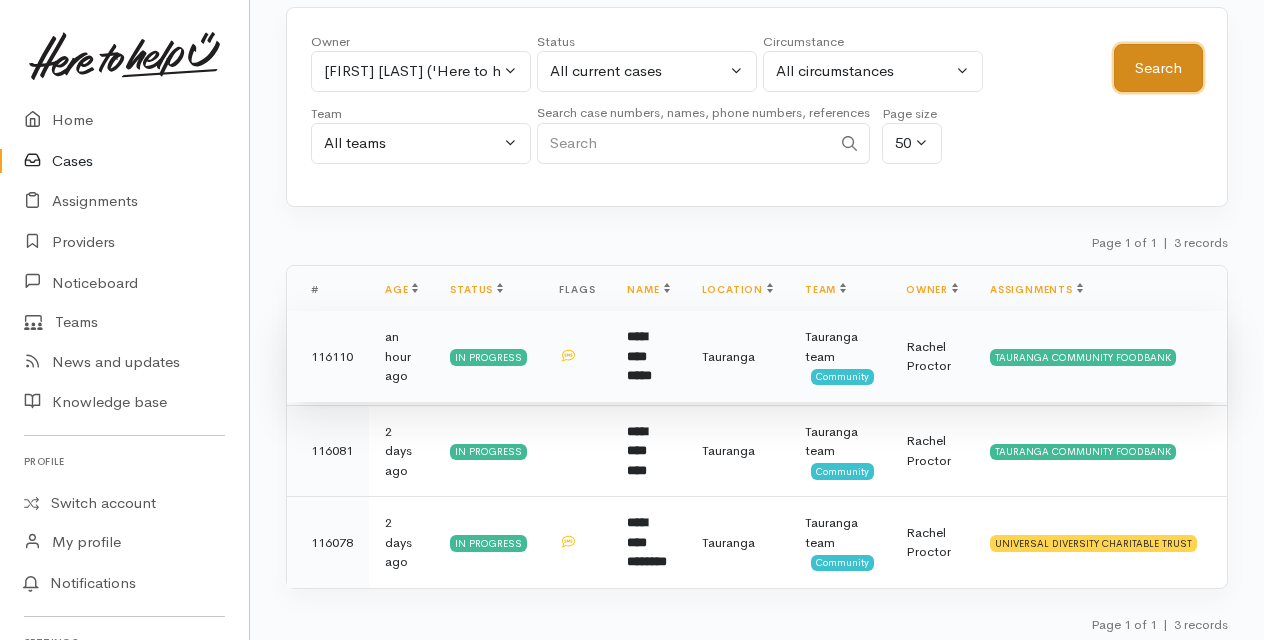 scroll, scrollTop: 106, scrollLeft: 0, axis: vertical 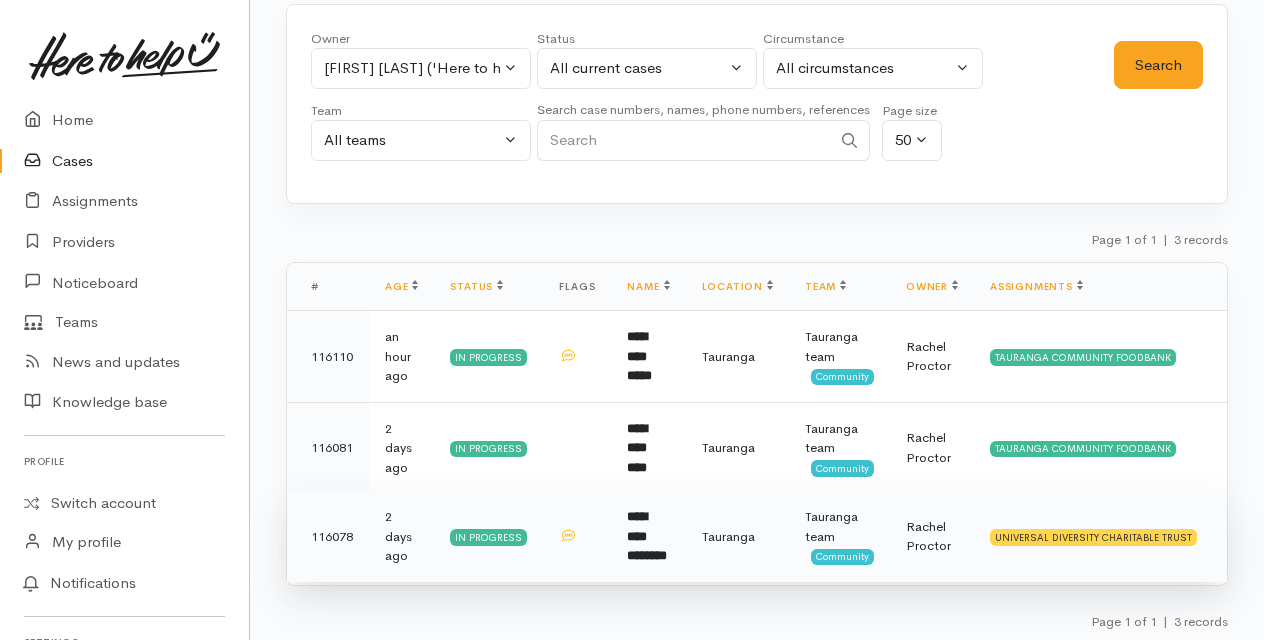 click on "**********" at bounding box center [647, 536] 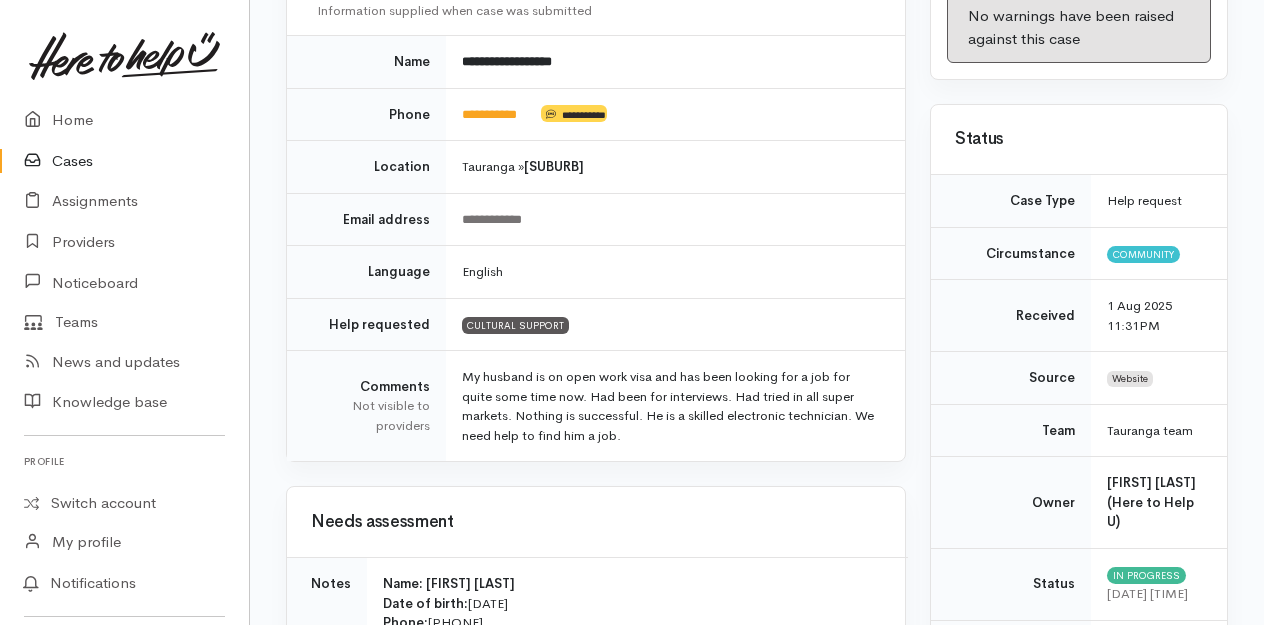 scroll, scrollTop: 0, scrollLeft: 0, axis: both 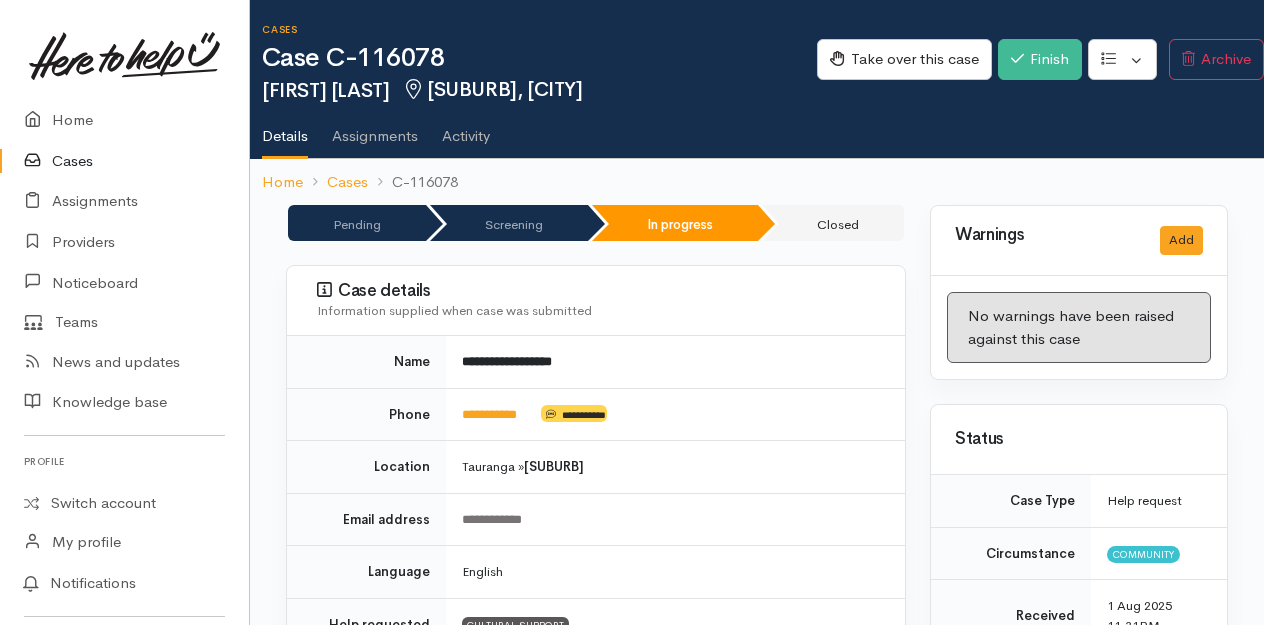 click on "Cases" at bounding box center [124, 161] 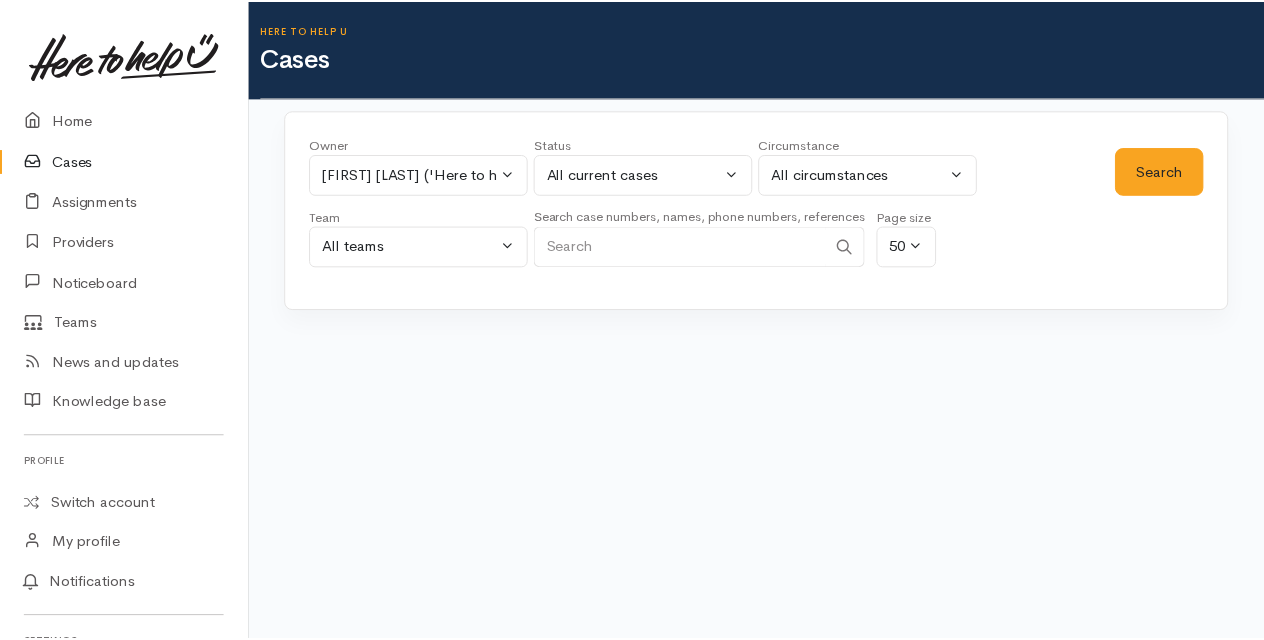 scroll, scrollTop: 0, scrollLeft: 0, axis: both 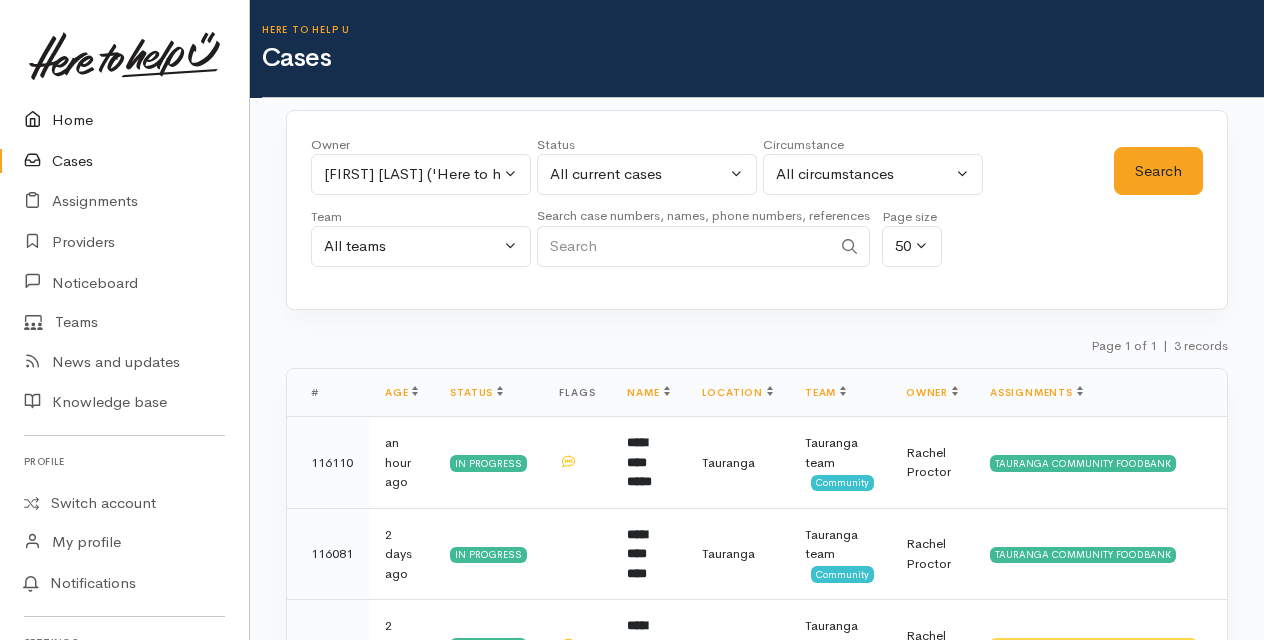 click on "Home" at bounding box center (124, 120) 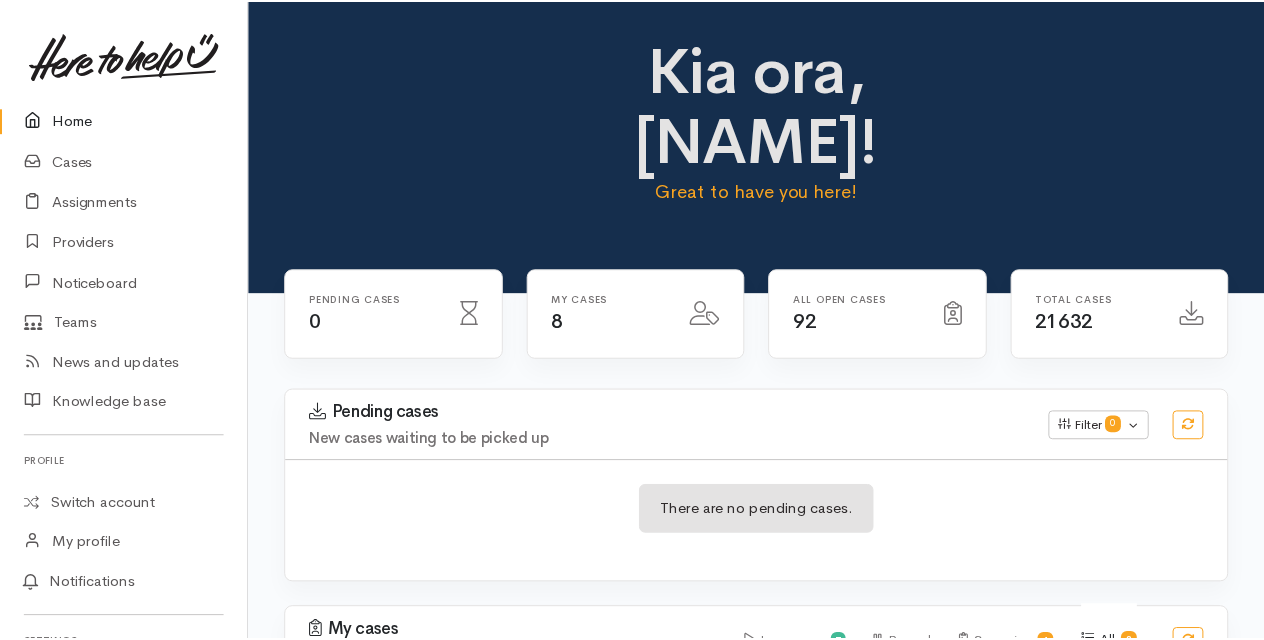 scroll, scrollTop: 0, scrollLeft: 0, axis: both 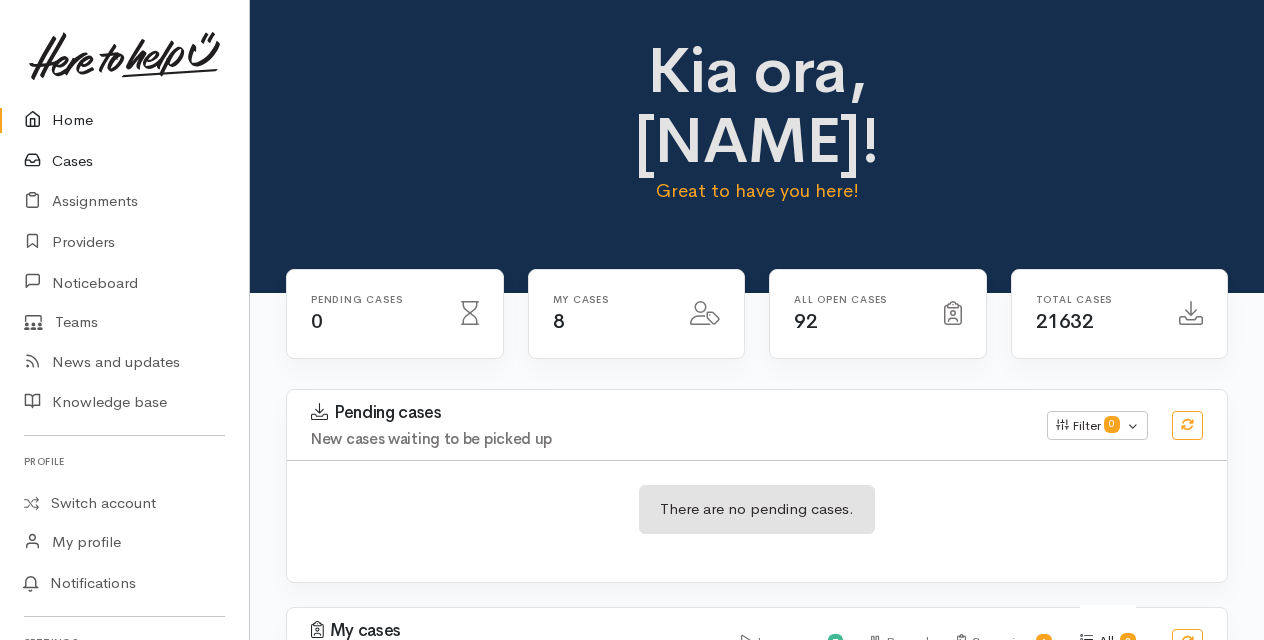 click on "Cases" at bounding box center [124, 161] 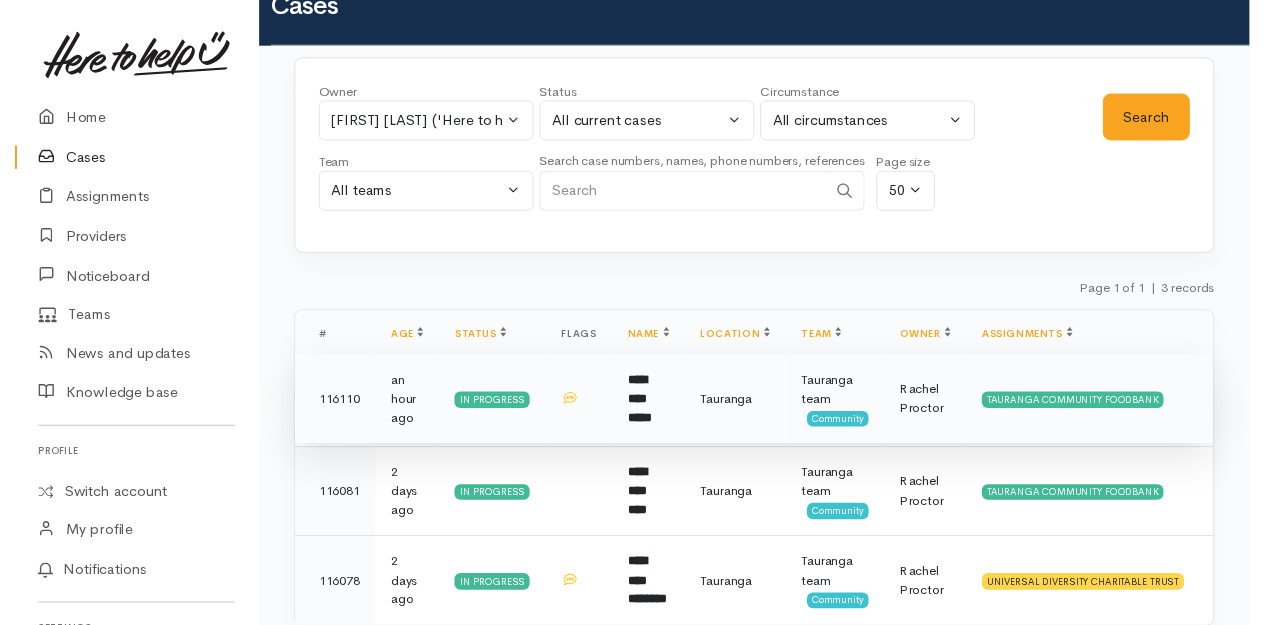 scroll, scrollTop: 0, scrollLeft: 0, axis: both 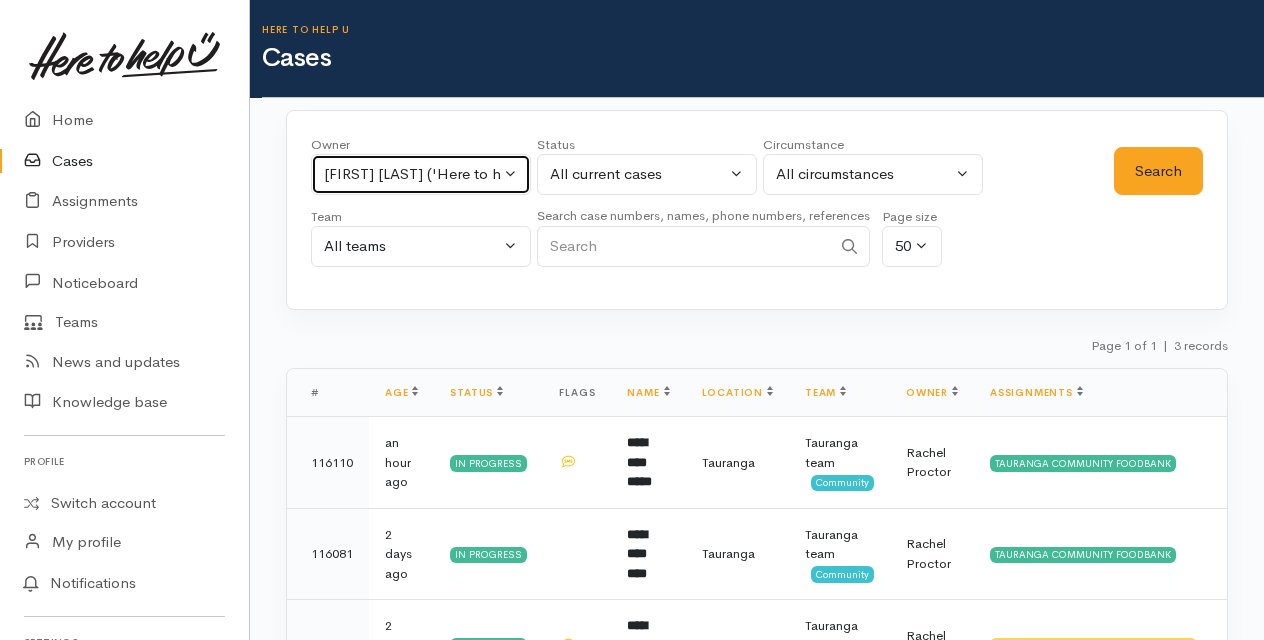 click on "Rachel Proctor ('Here to help u')" at bounding box center [421, 174] 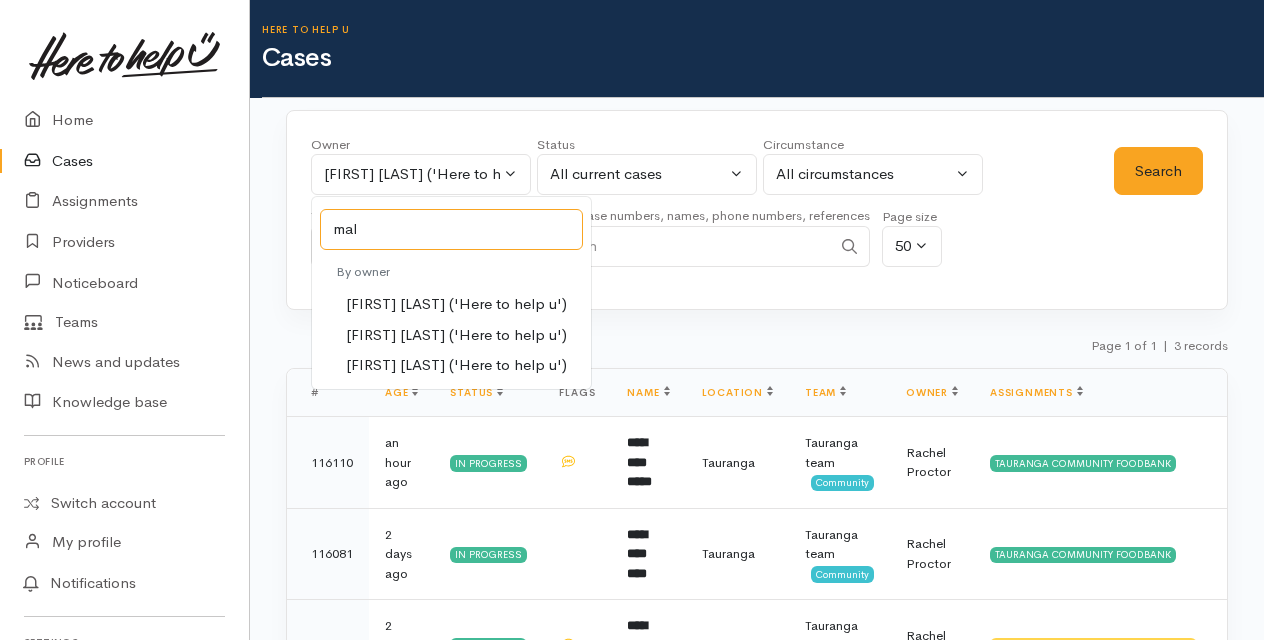 type on "mal" 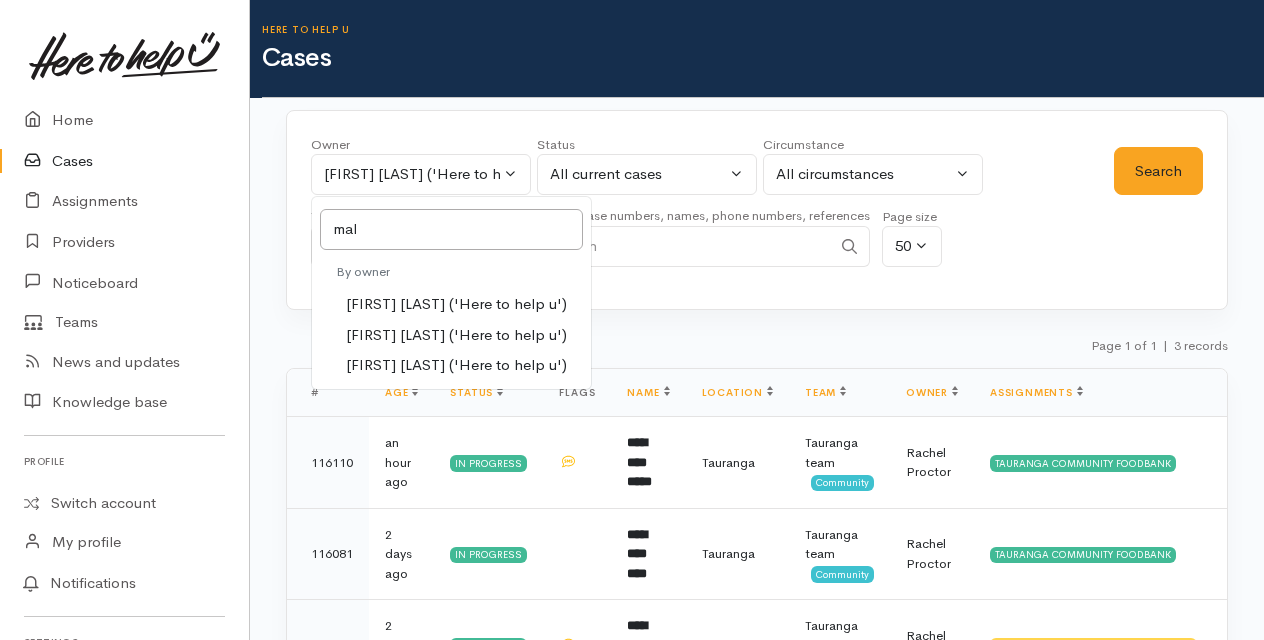 click on "Malia Stowers ('Here to help u')" at bounding box center [456, 335] 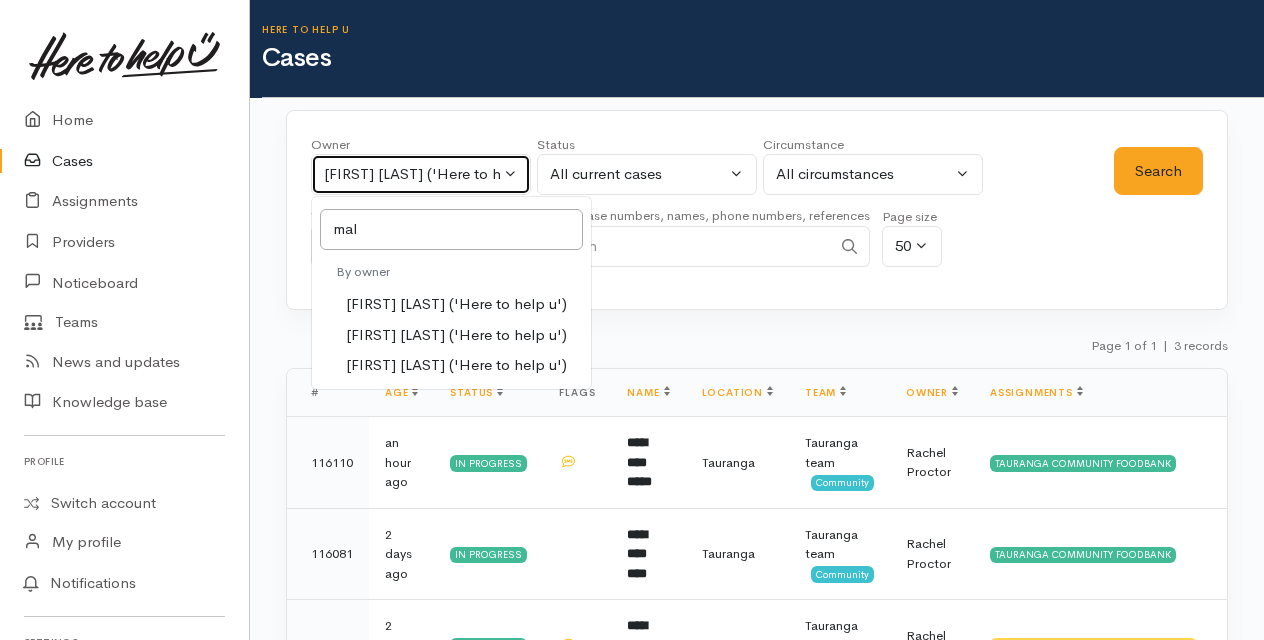 select on "1613" 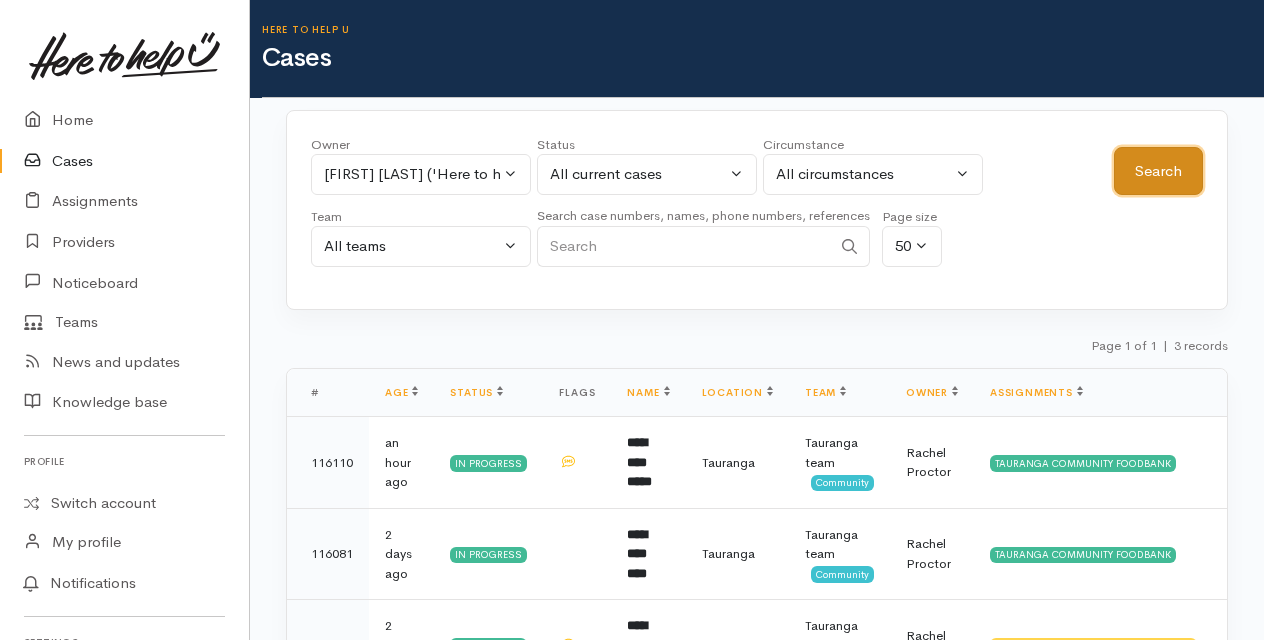 click on "Search" at bounding box center [1158, 171] 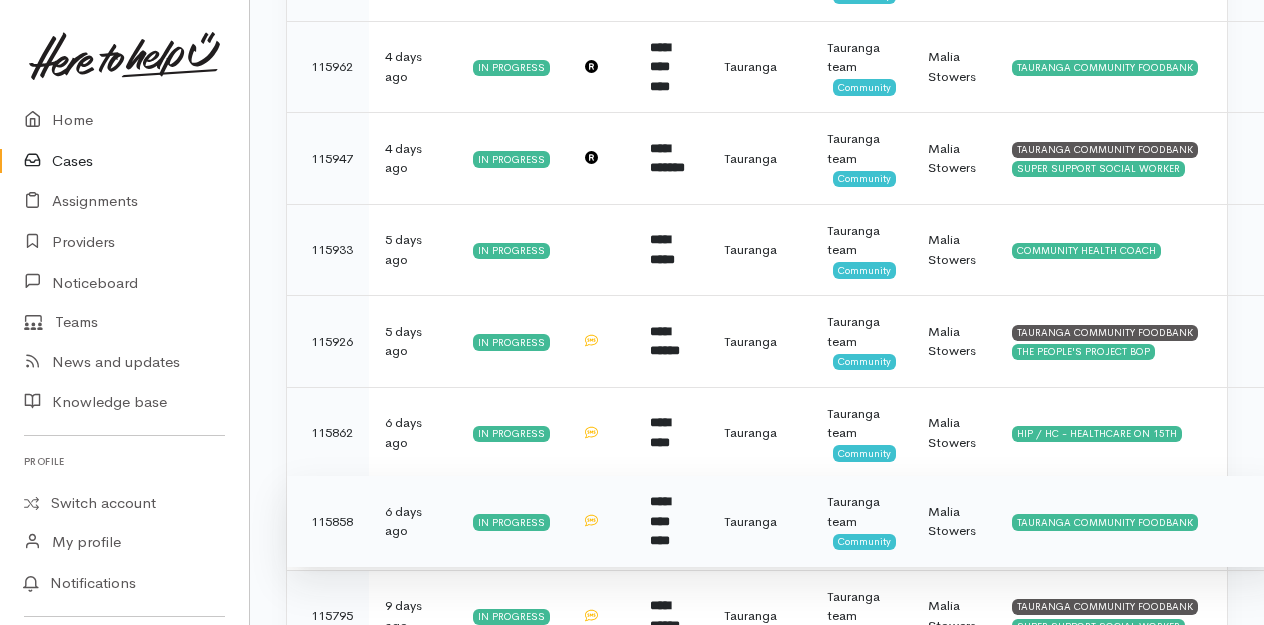 scroll, scrollTop: 2434, scrollLeft: 0, axis: vertical 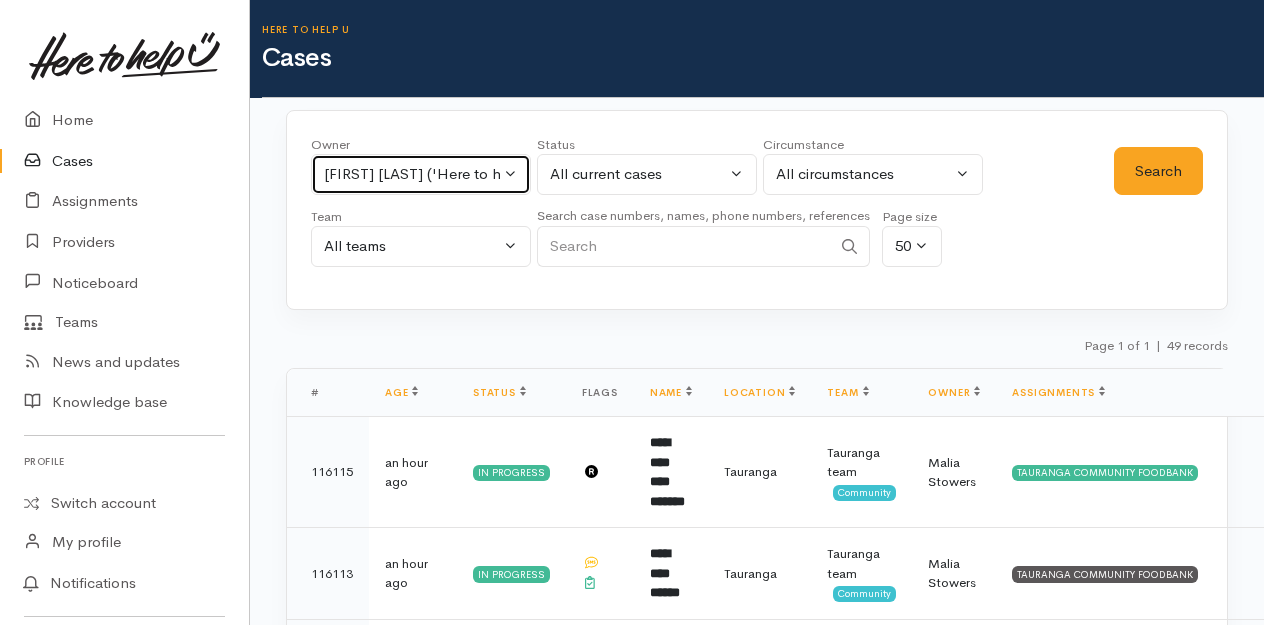 click on "Malia Stowers ('Here to help u')" at bounding box center (421, 174) 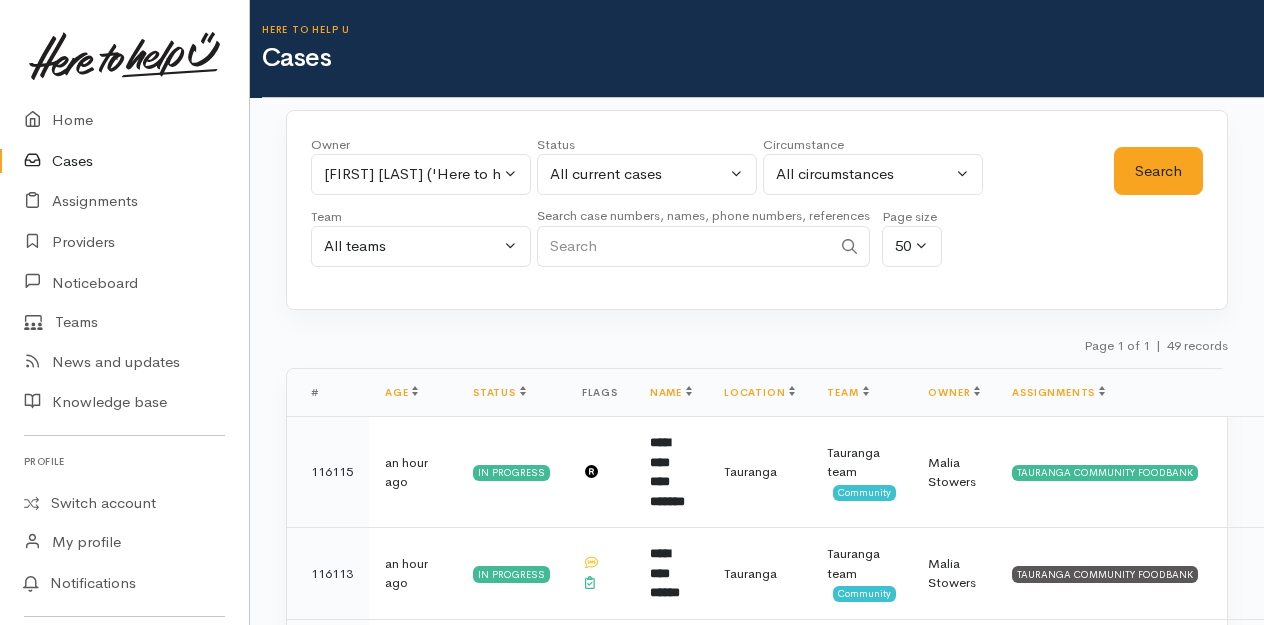 type 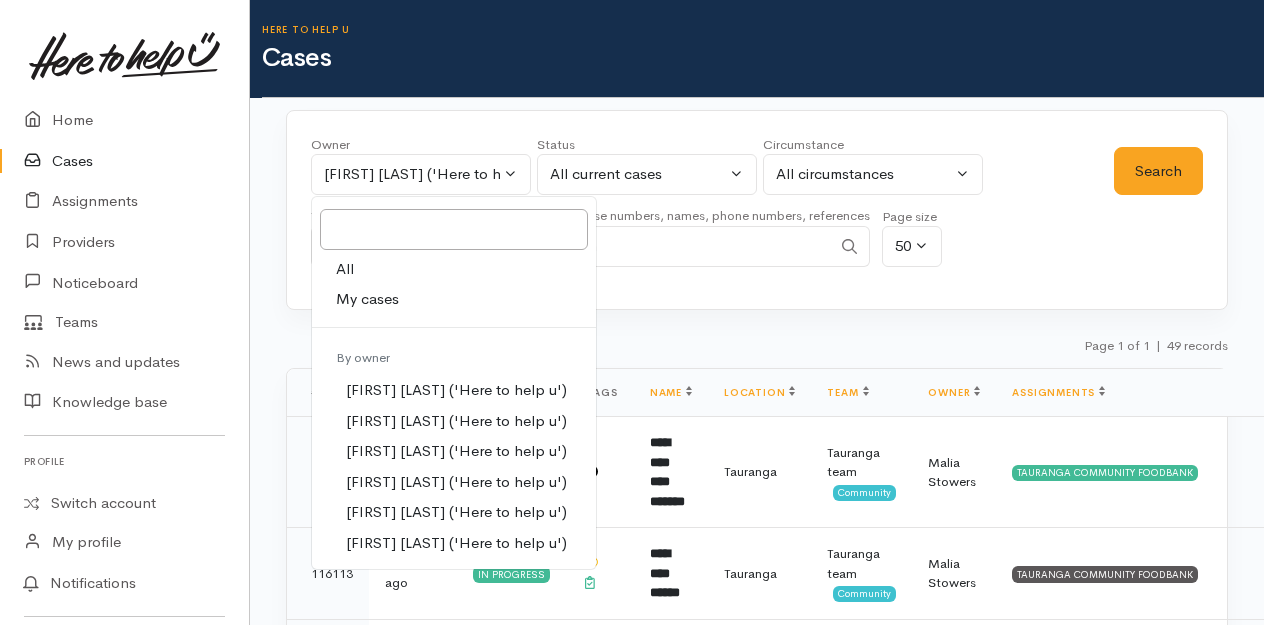 click on "My cases" at bounding box center (367, 299) 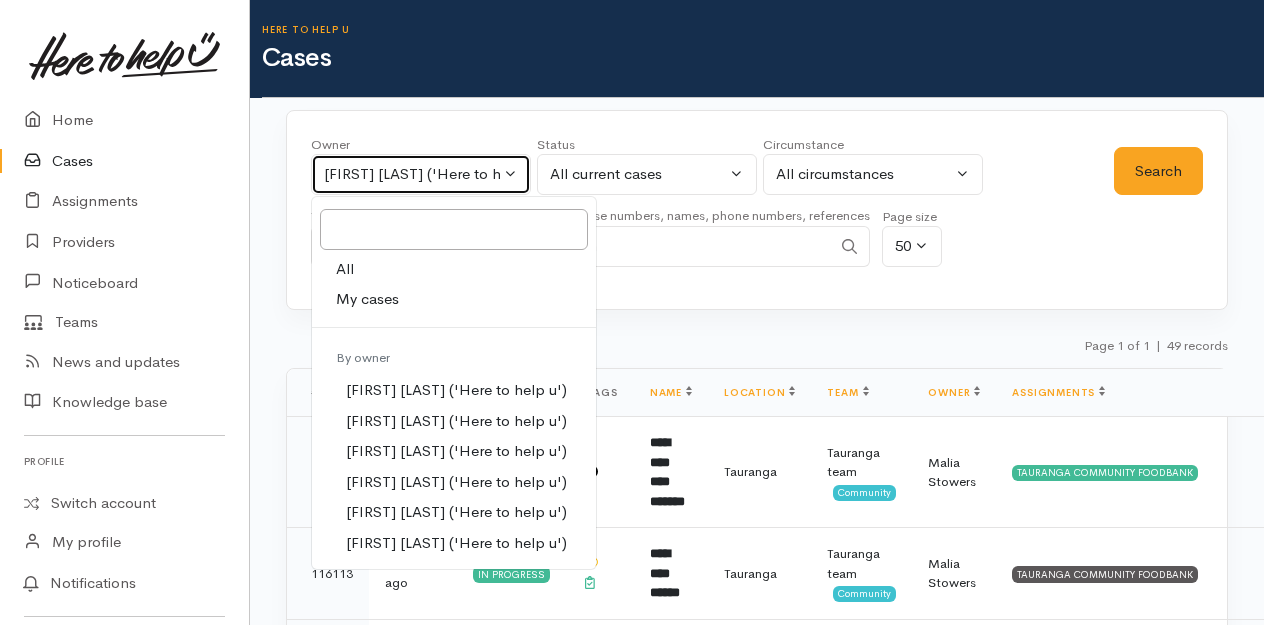 select on "205" 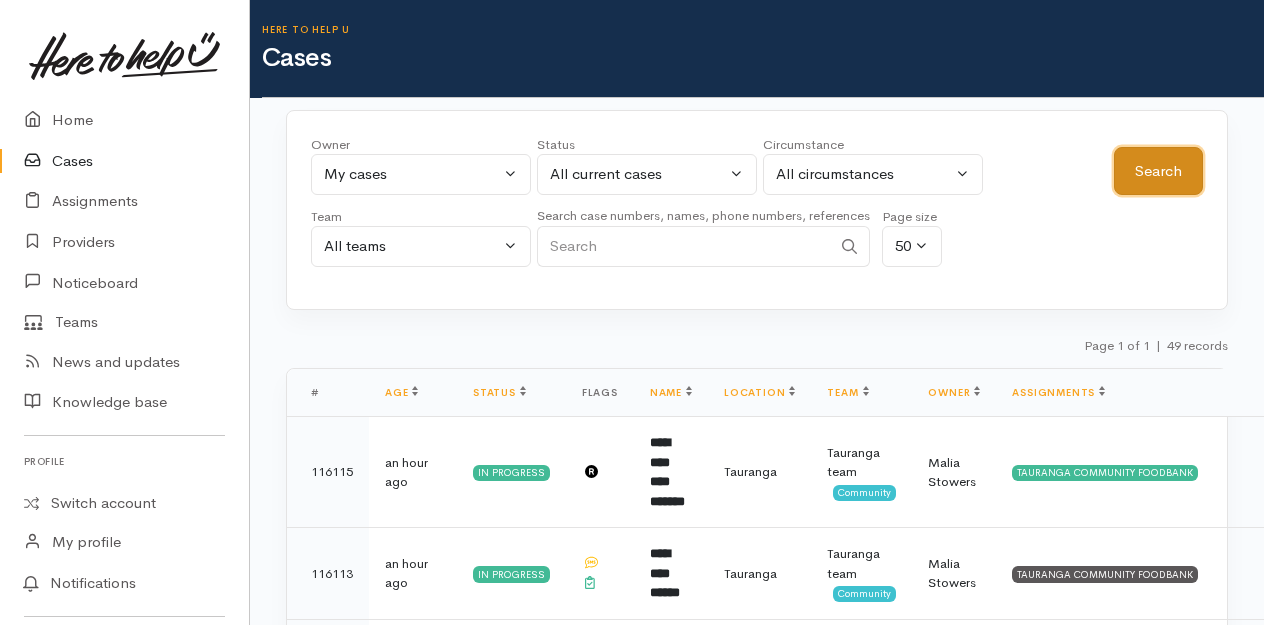 click on "Search" at bounding box center (1158, 171) 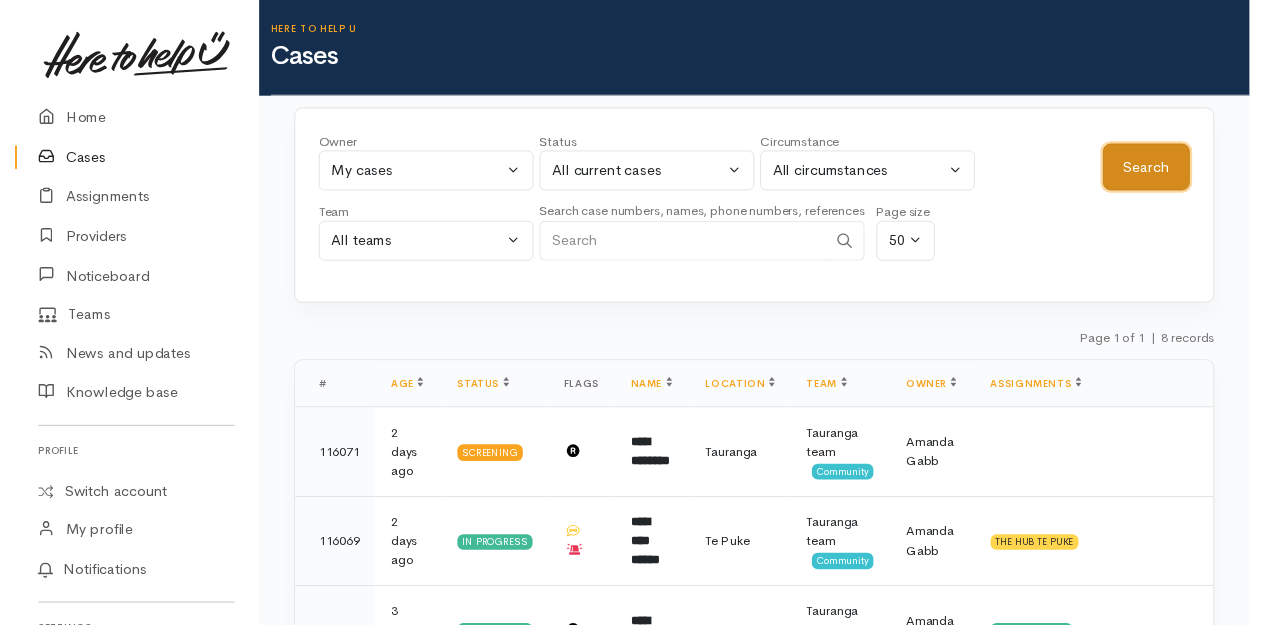 scroll, scrollTop: 0, scrollLeft: 0, axis: both 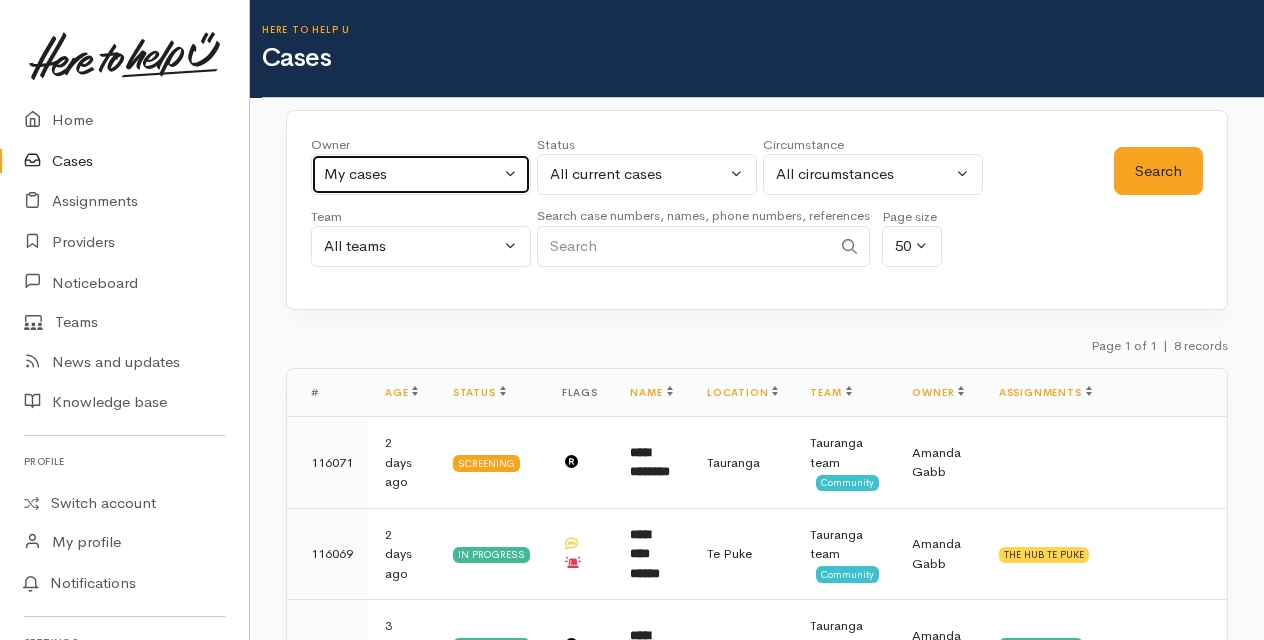 click on "My cases" at bounding box center (421, 174) 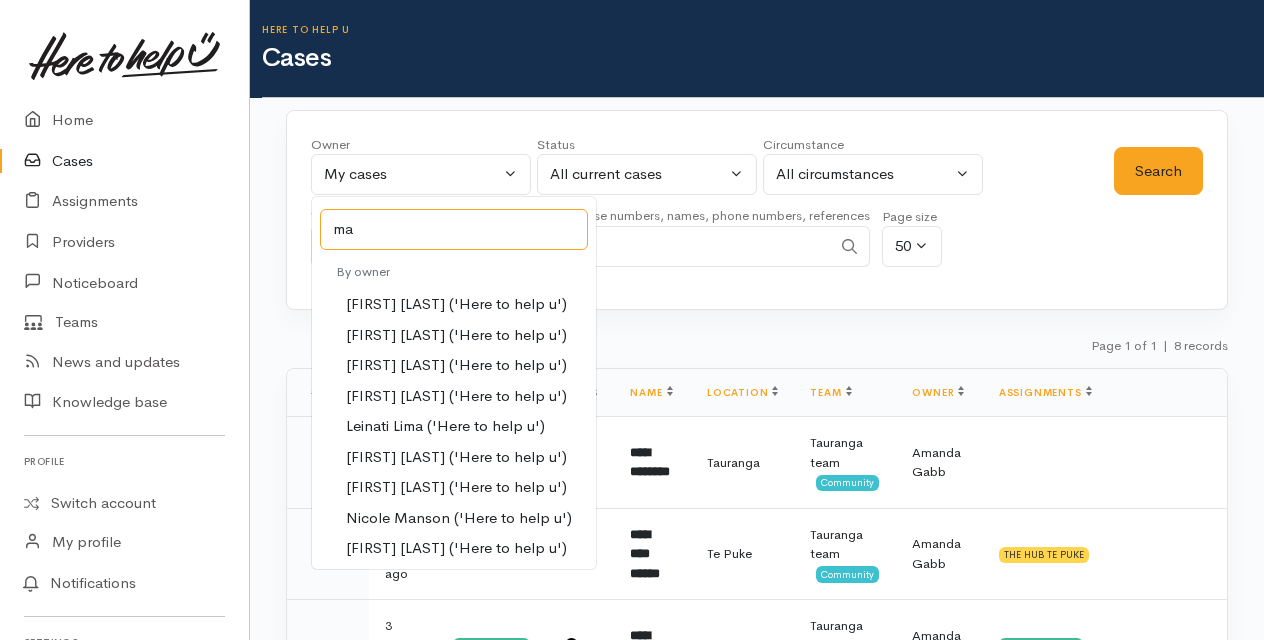 type on "ma" 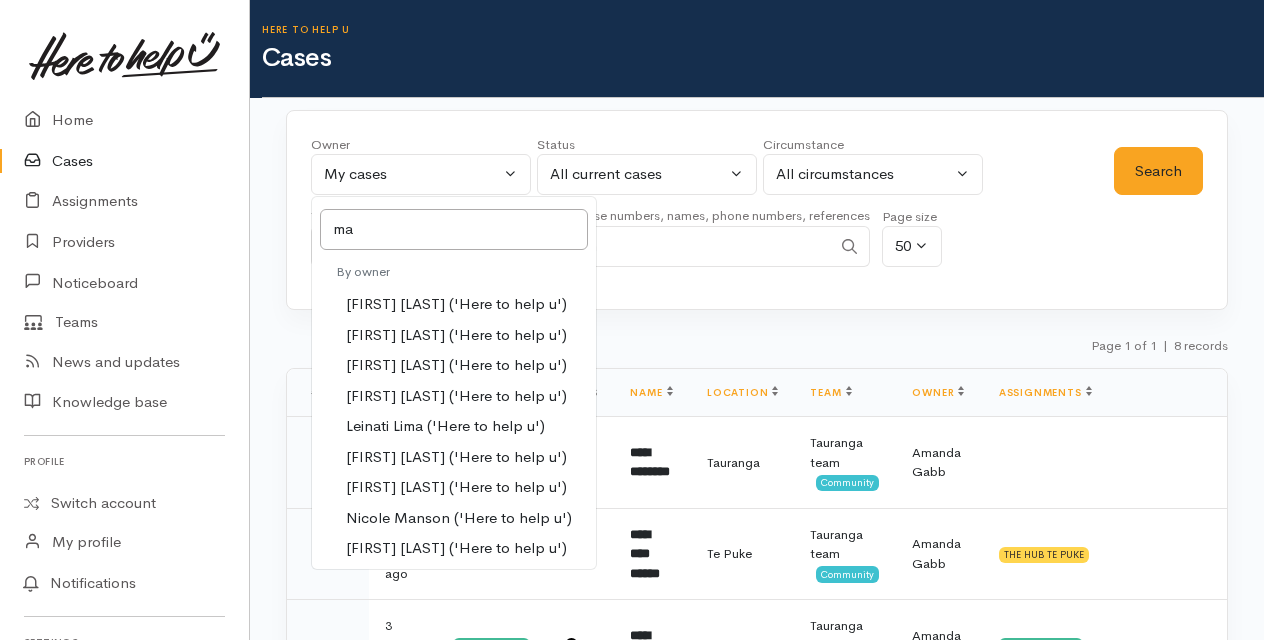 click on "Malia Stowers ('Here to help u')" at bounding box center (456, 487) 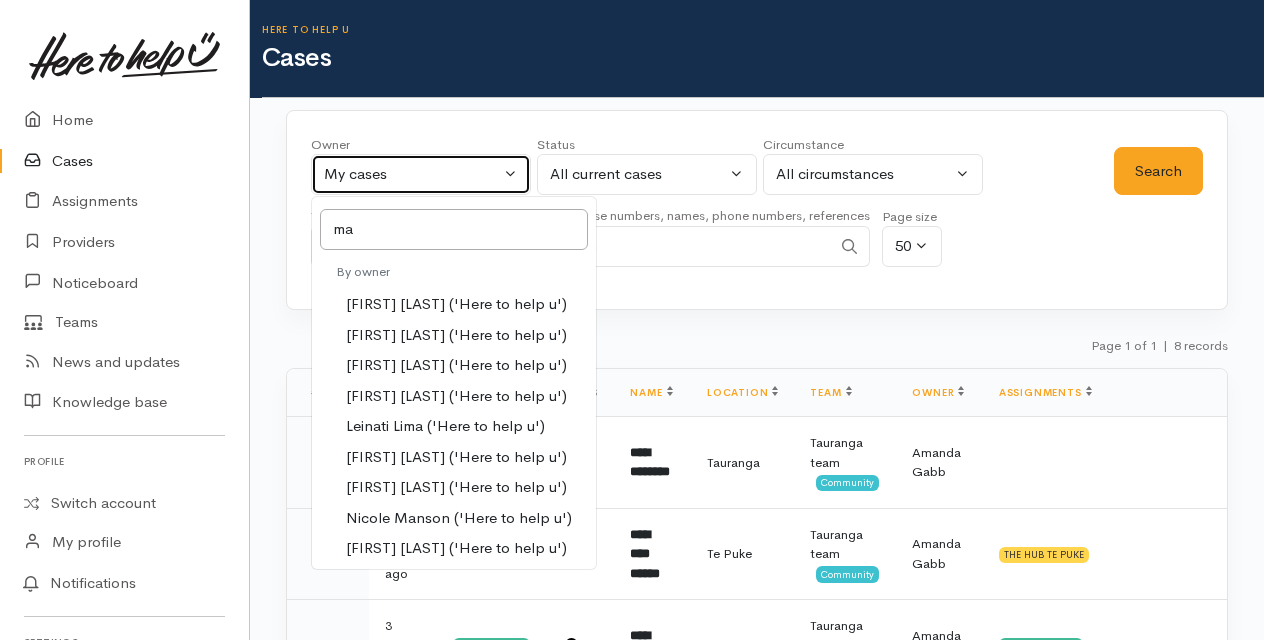 select on "1613" 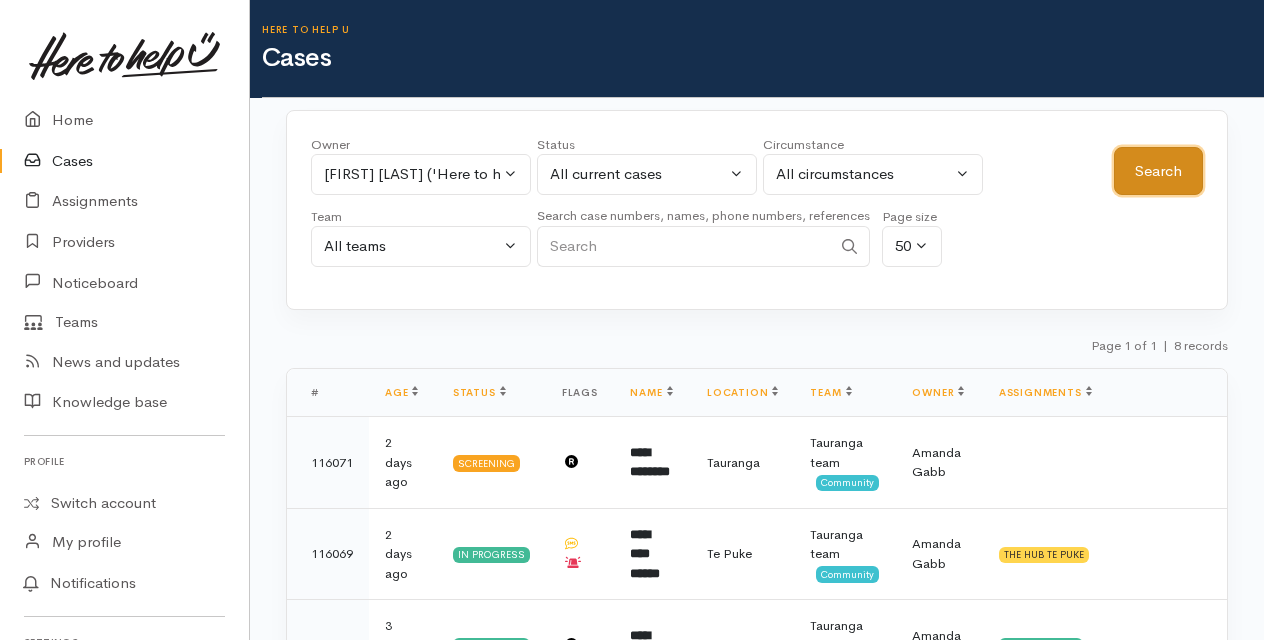 click on "Search" at bounding box center [1158, 171] 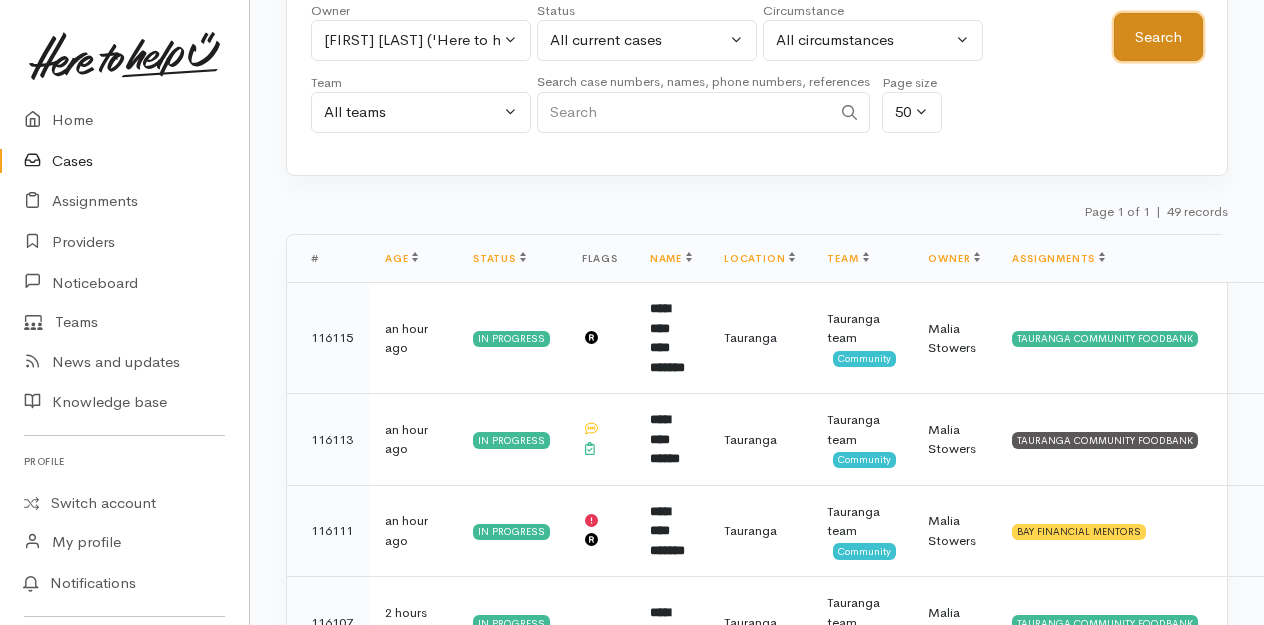 scroll, scrollTop: 0, scrollLeft: 0, axis: both 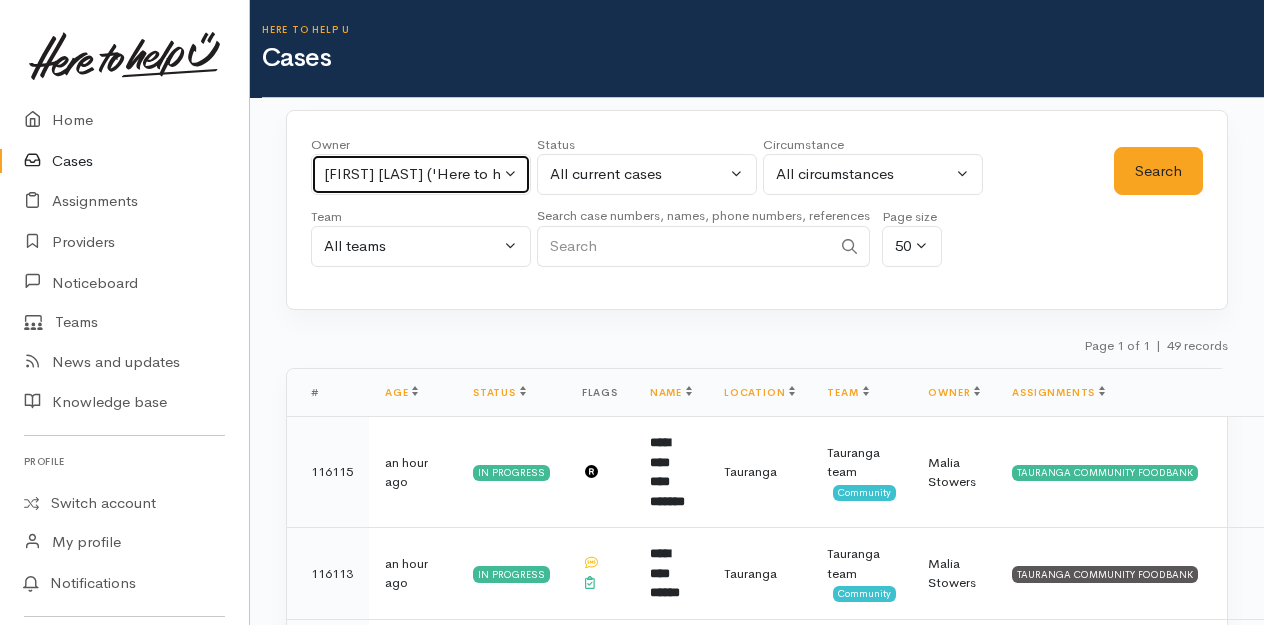 click on "Malia Stowers ('Here to help u')" at bounding box center [421, 174] 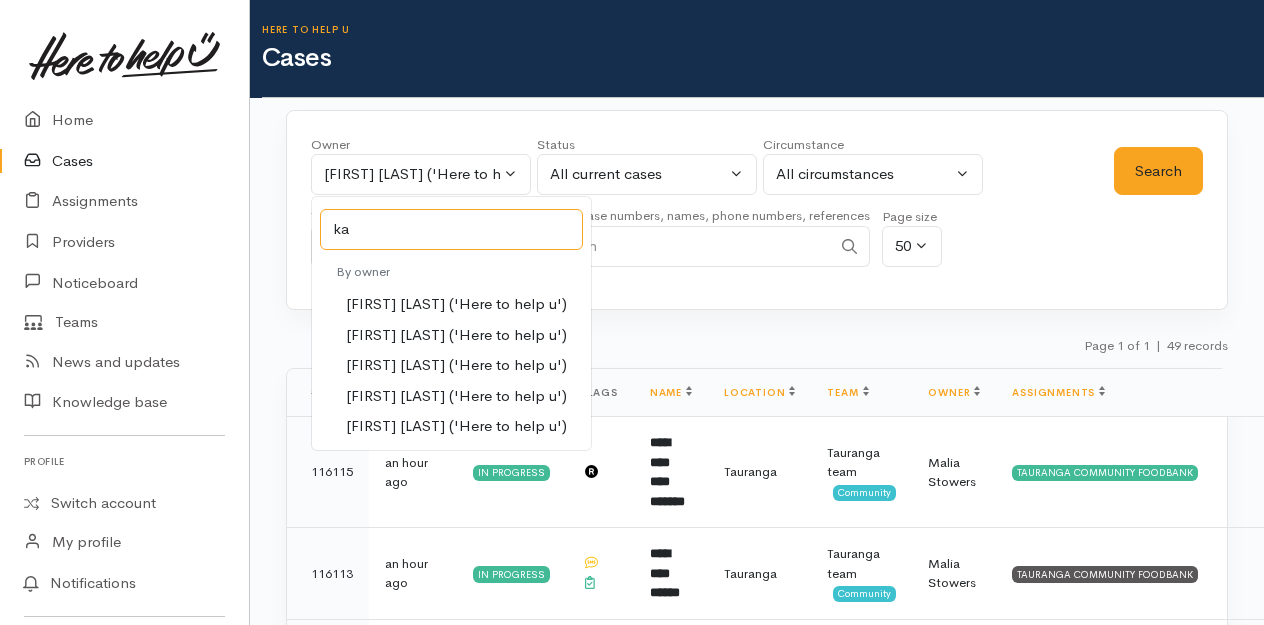 type on "ka" 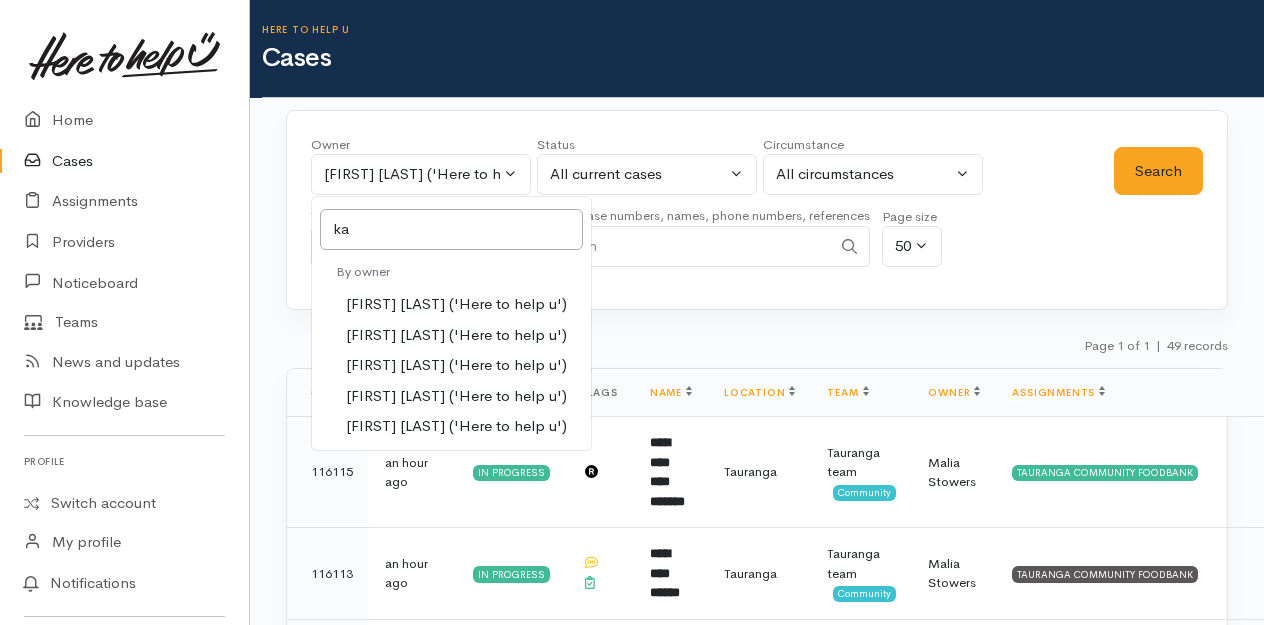 drag, startPoint x: 402, startPoint y: 360, endPoint x: 848, endPoint y: 259, distance: 457.29312 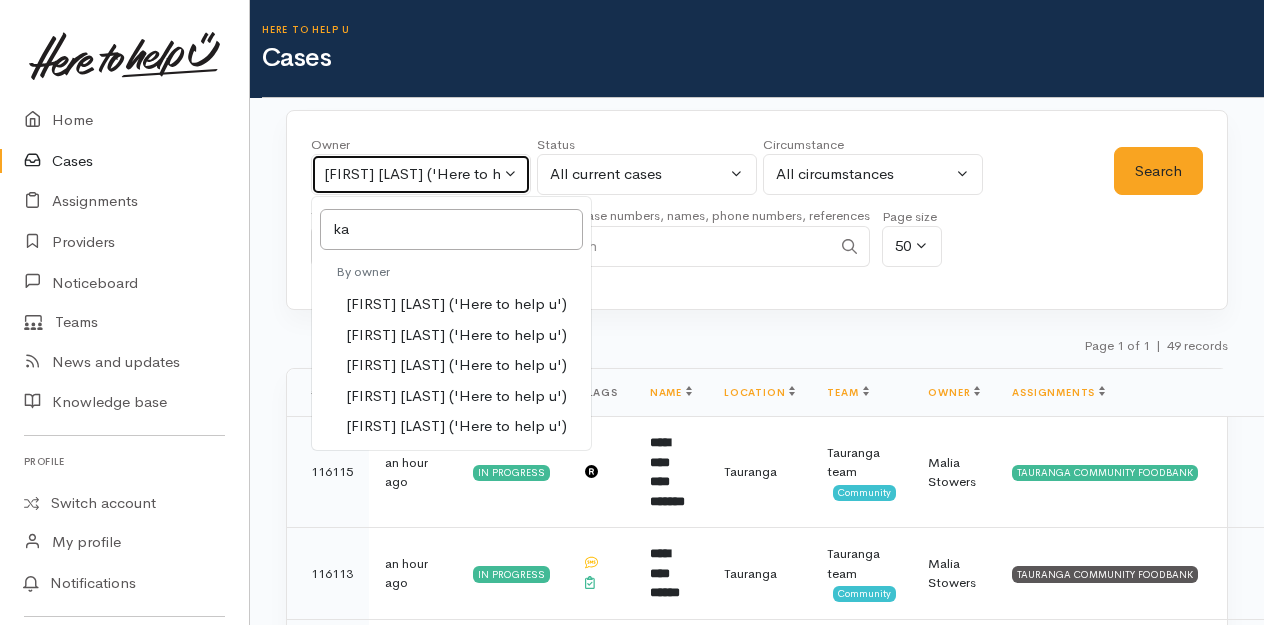select on "435" 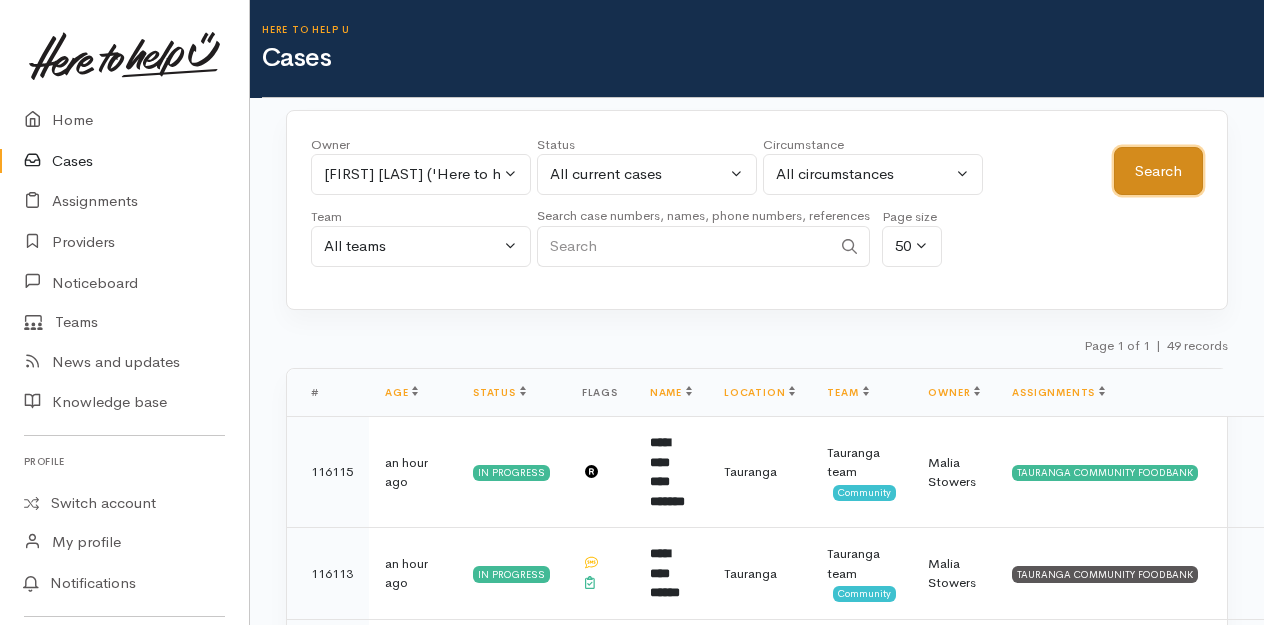click on "Search" at bounding box center (1158, 171) 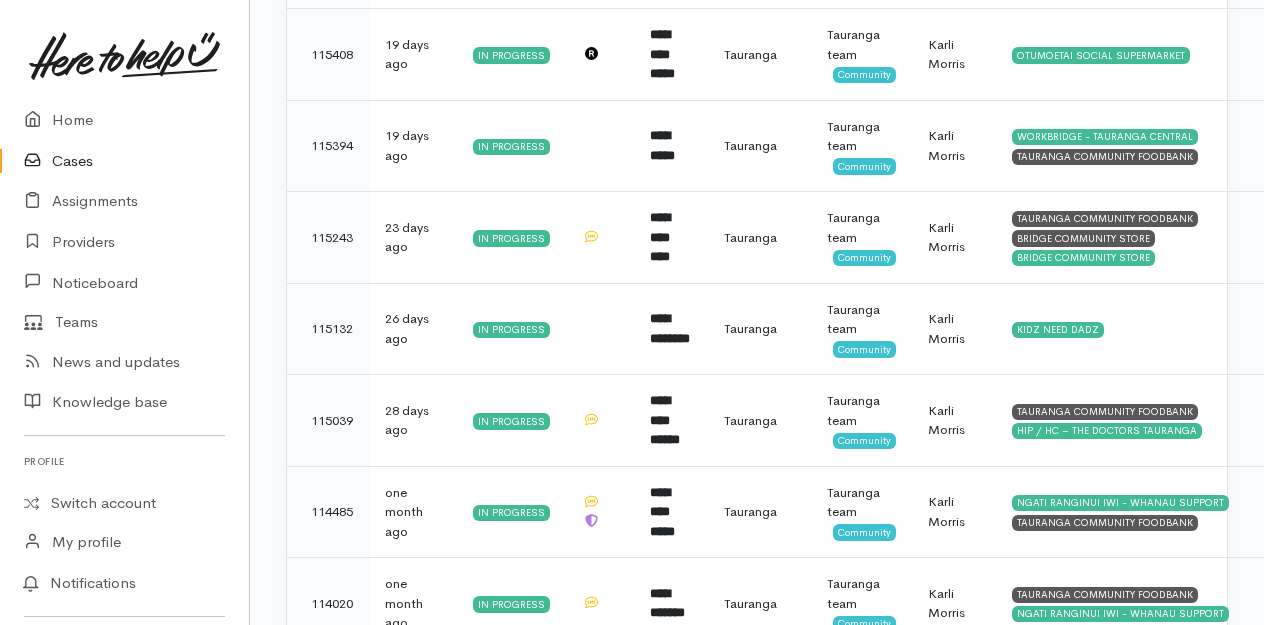 scroll, scrollTop: 2674, scrollLeft: 0, axis: vertical 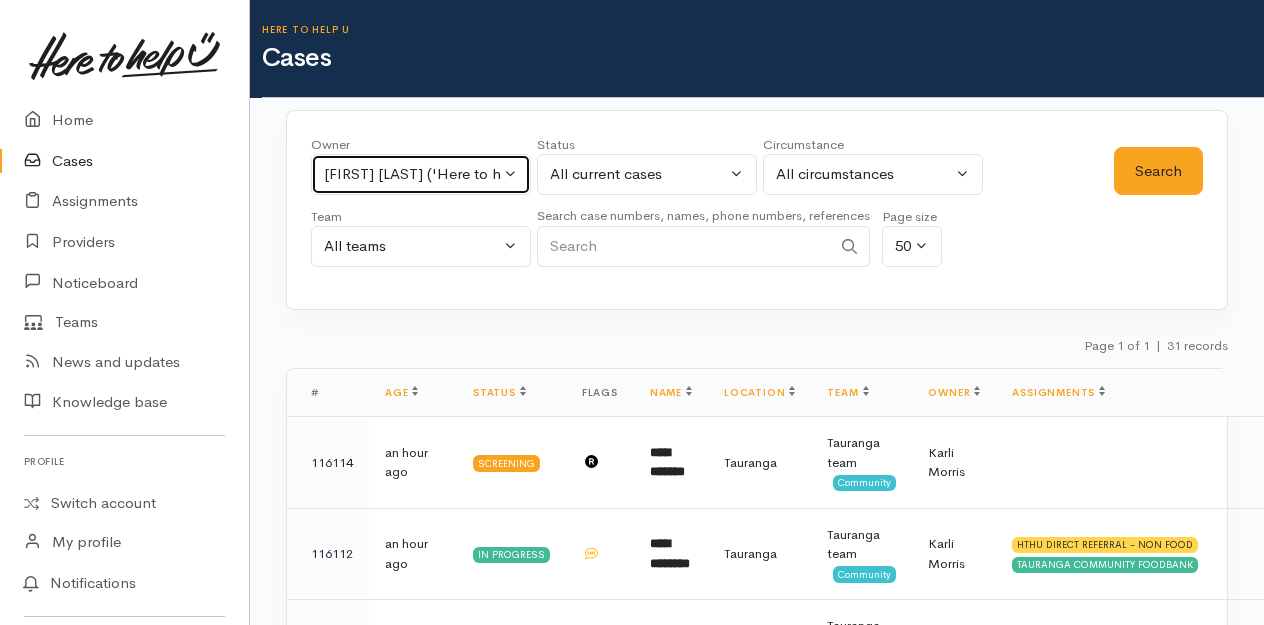 click on "[FIRST] [LAST] ('Here to help u')" at bounding box center (421, 174) 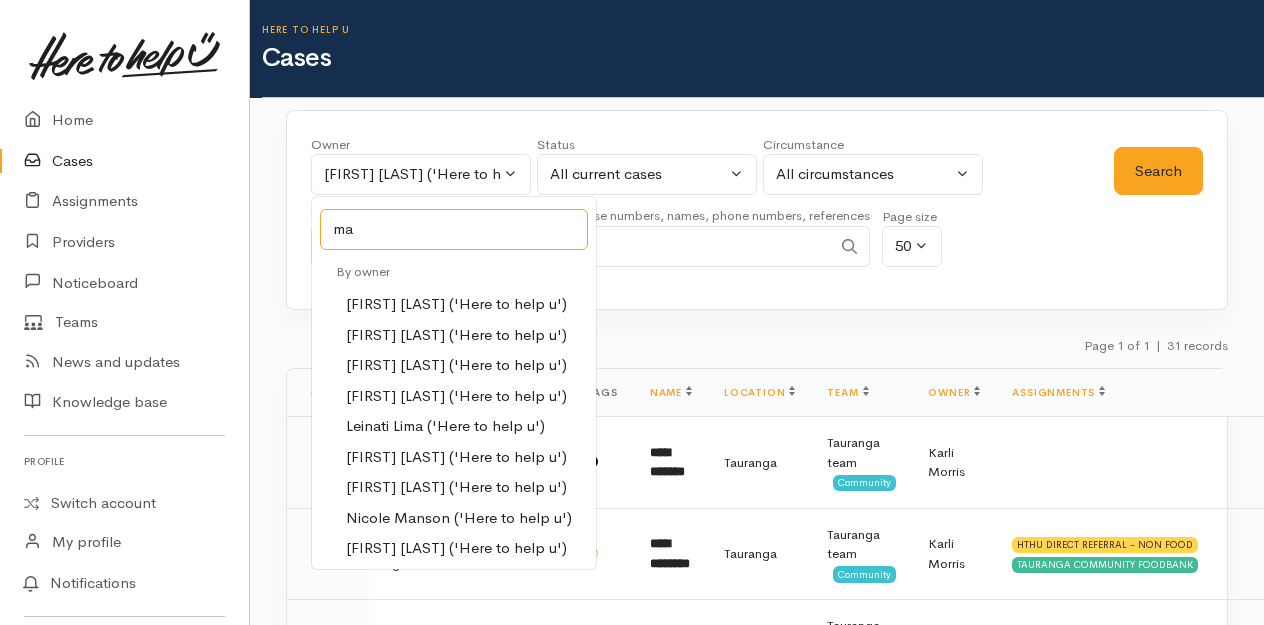 type on "ma" 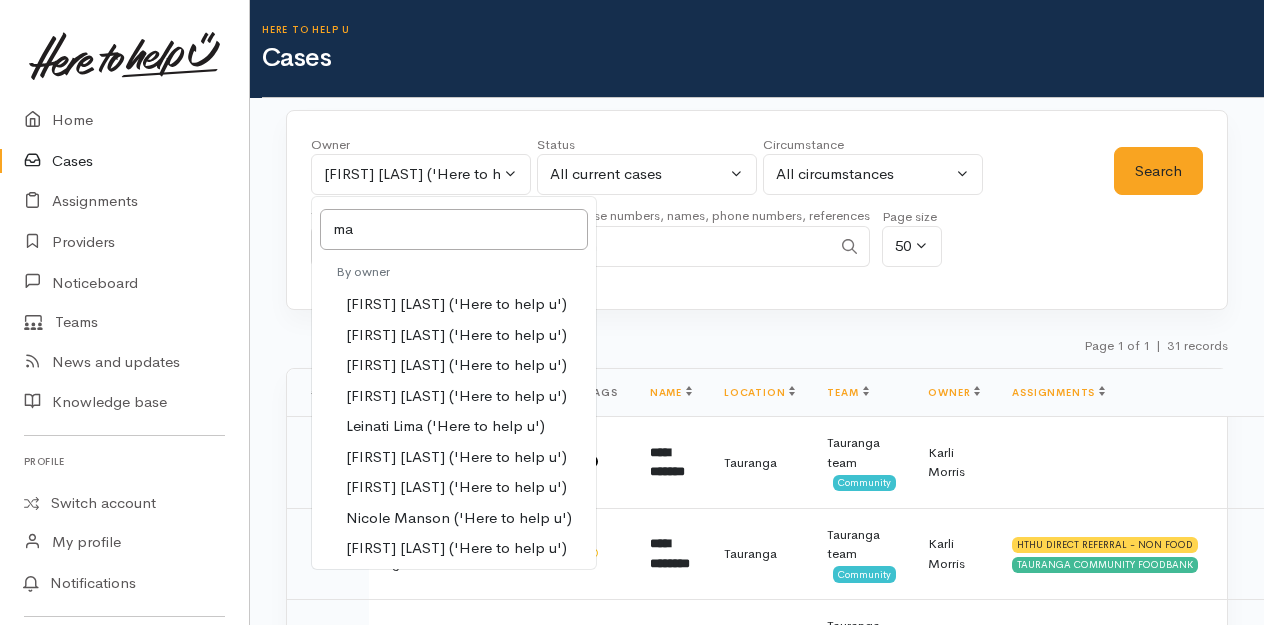 click on "[FIRST] [LAST] ('Here to help u')" at bounding box center (456, 487) 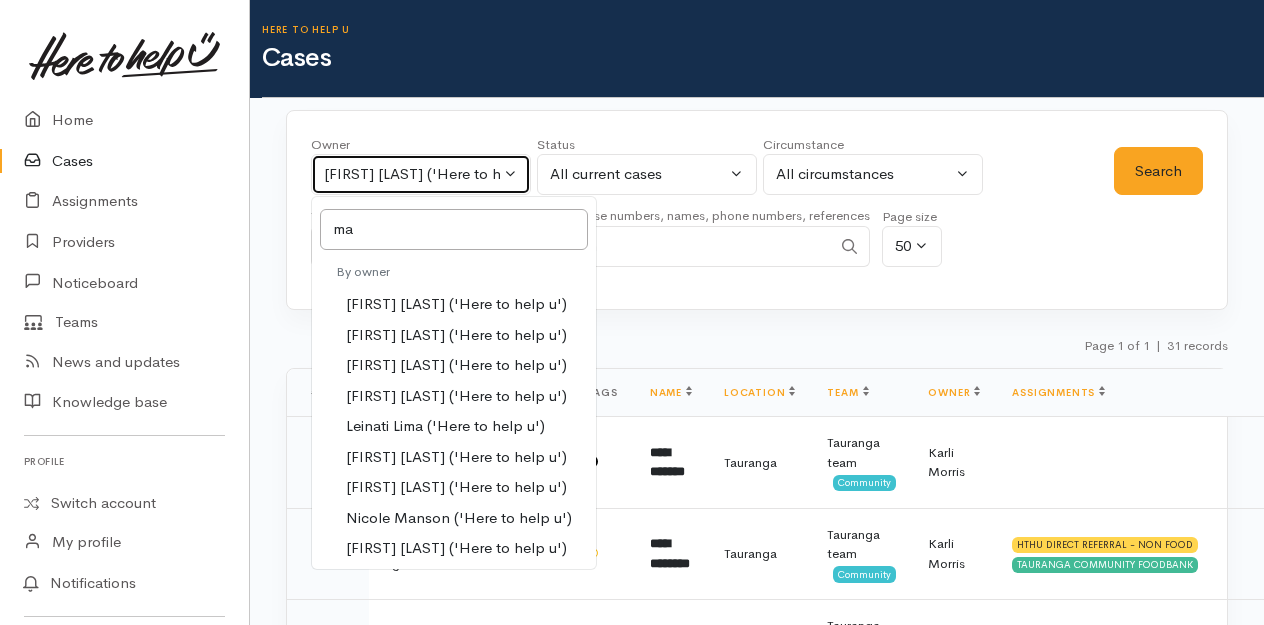 select on "1613" 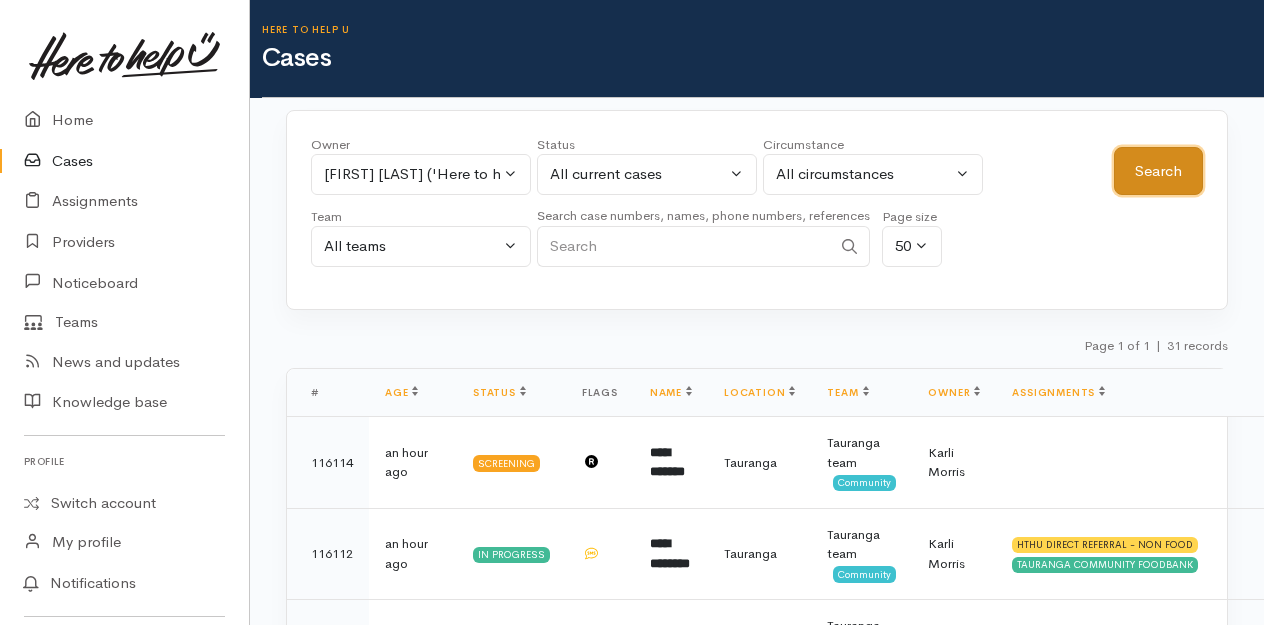 click on "Search" at bounding box center [1158, 171] 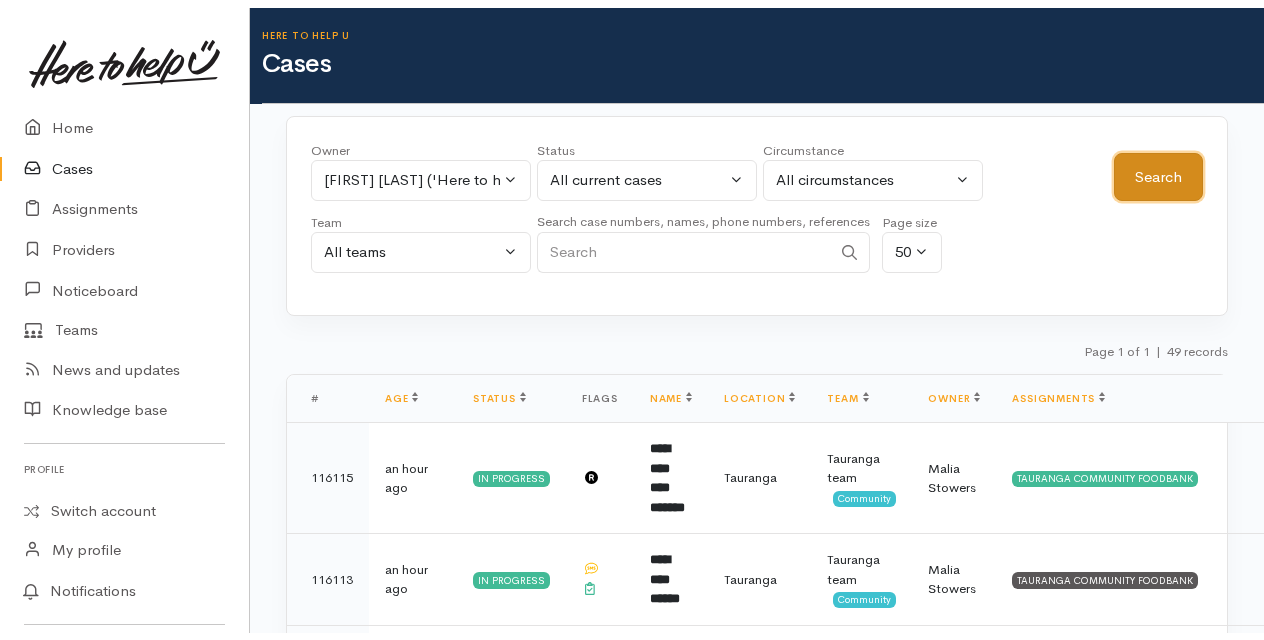 scroll, scrollTop: 0, scrollLeft: 0, axis: both 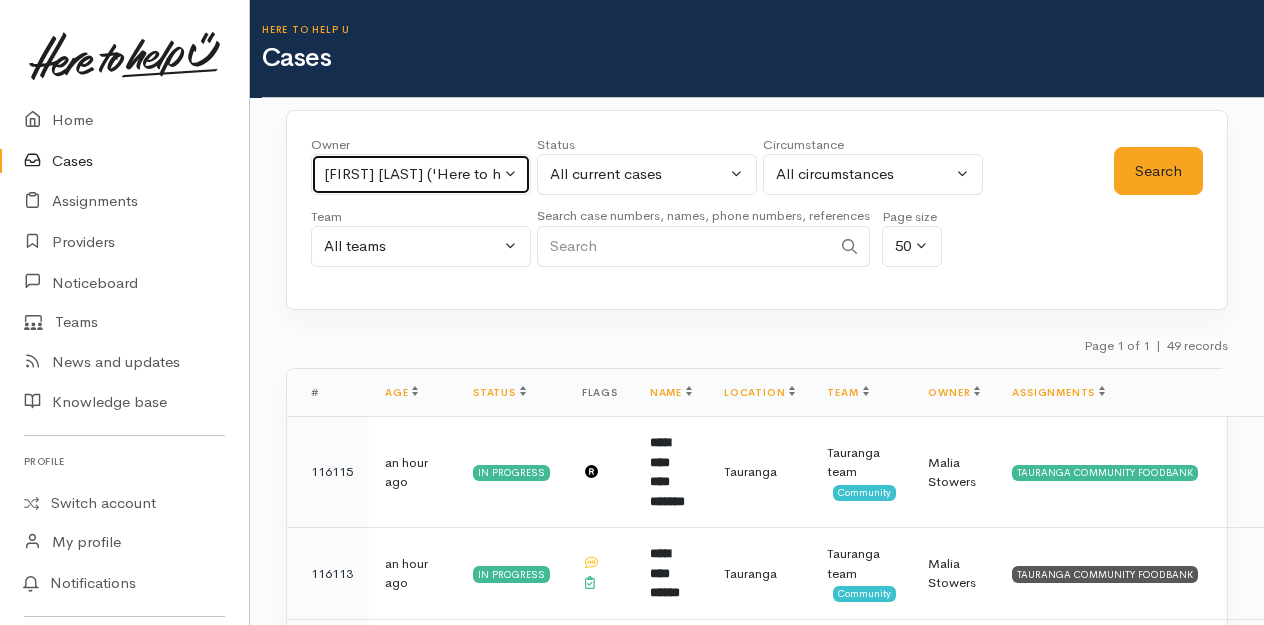 click on "[FIRST] [LAST] ('Here to help u')" at bounding box center [421, 174] 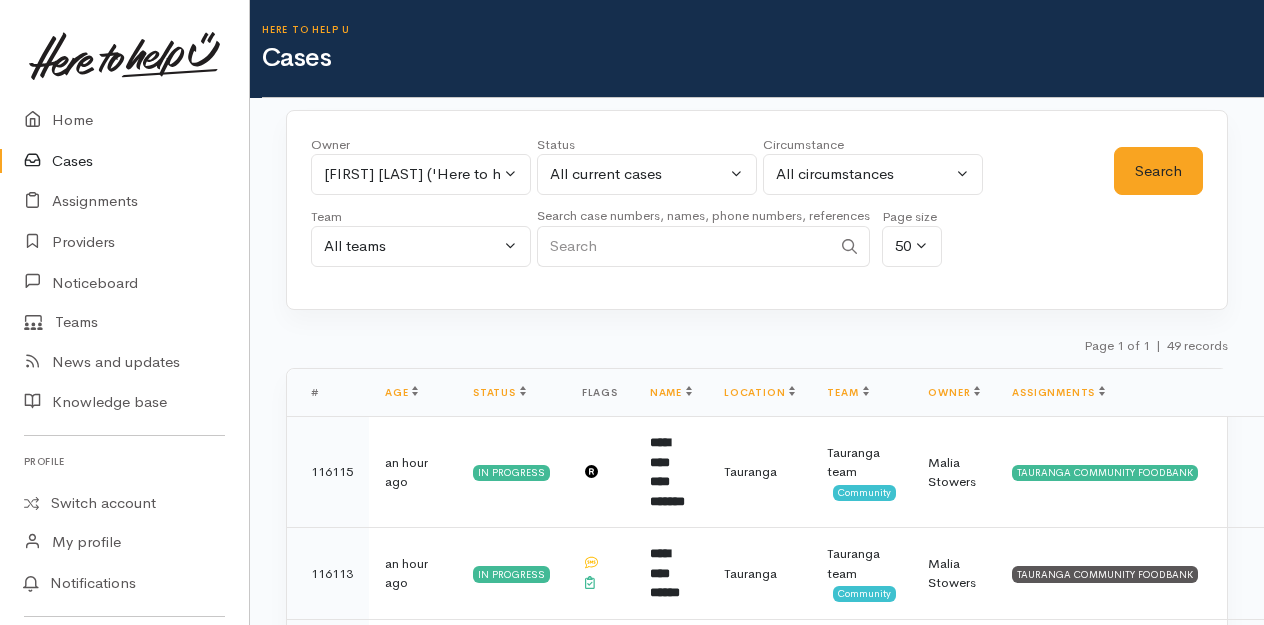 type 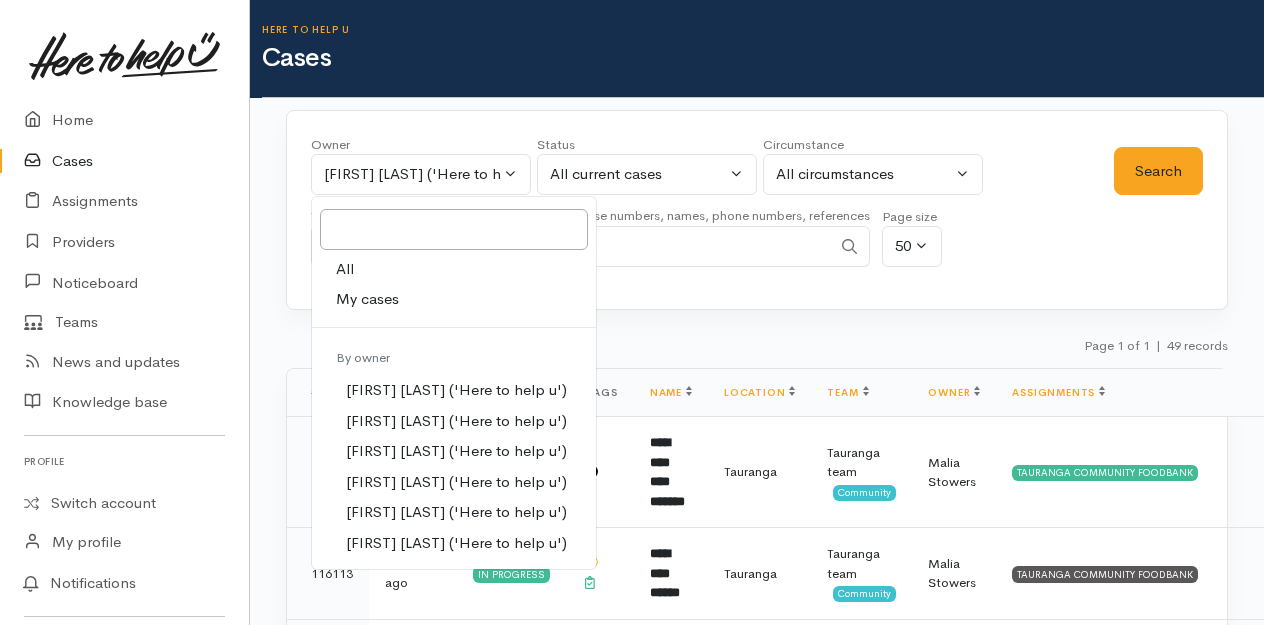 click on "My cases" at bounding box center (367, 299) 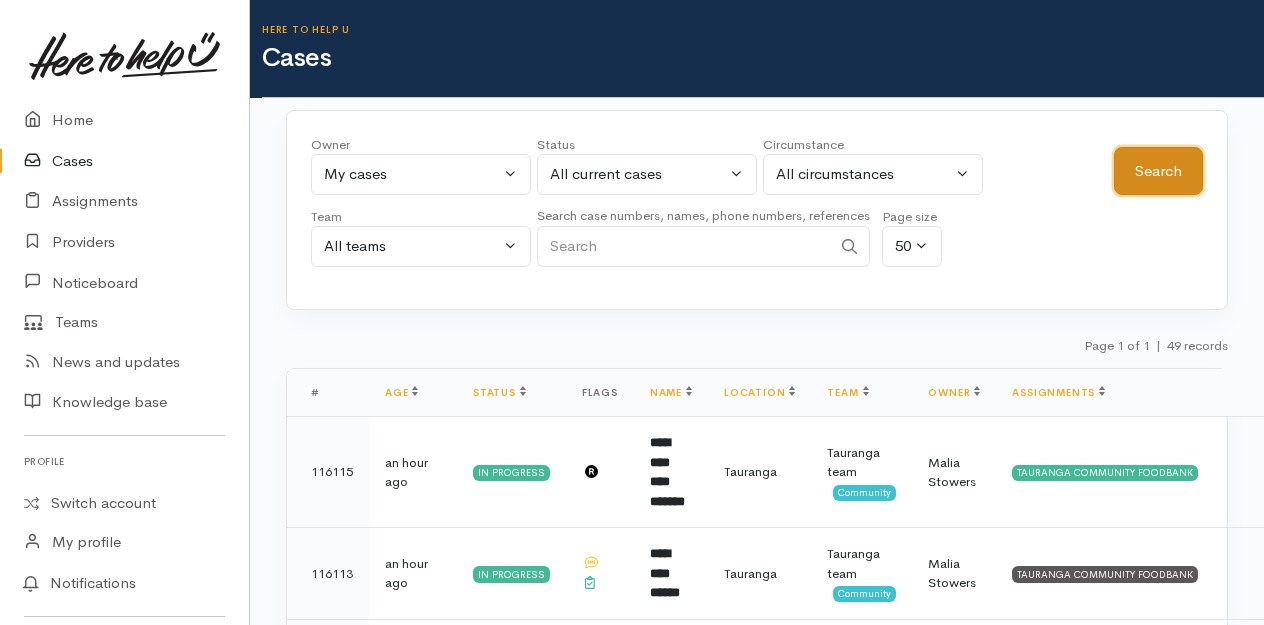 click on "Search" at bounding box center [1158, 171] 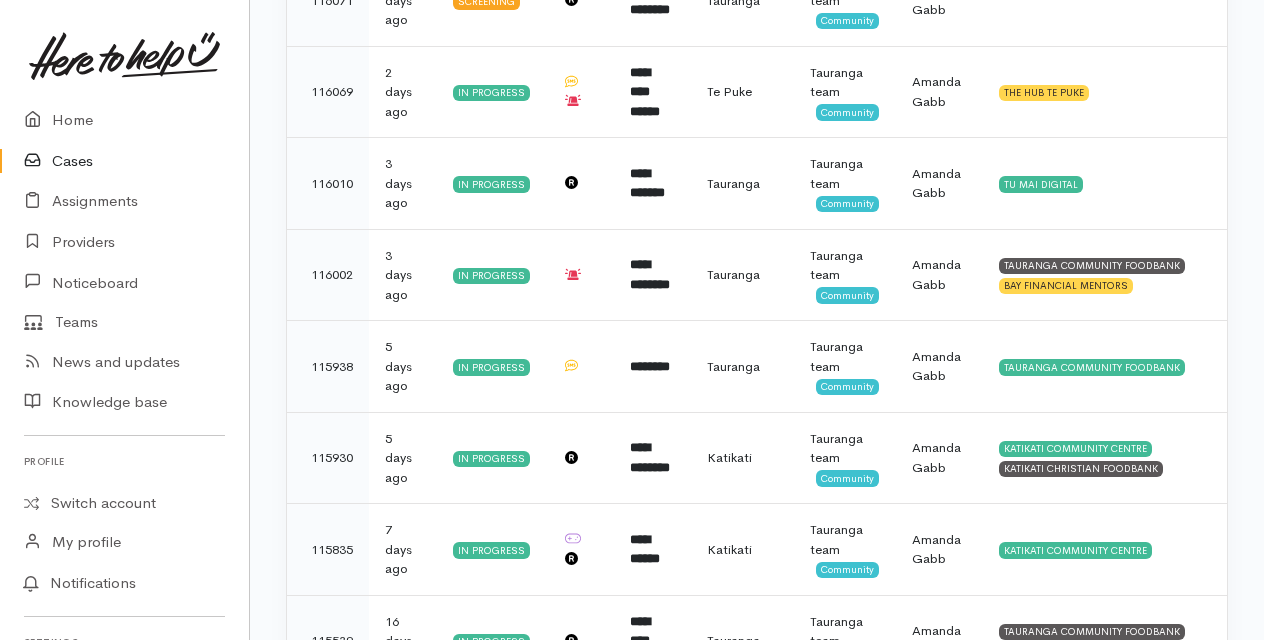 scroll, scrollTop: 562, scrollLeft: 0, axis: vertical 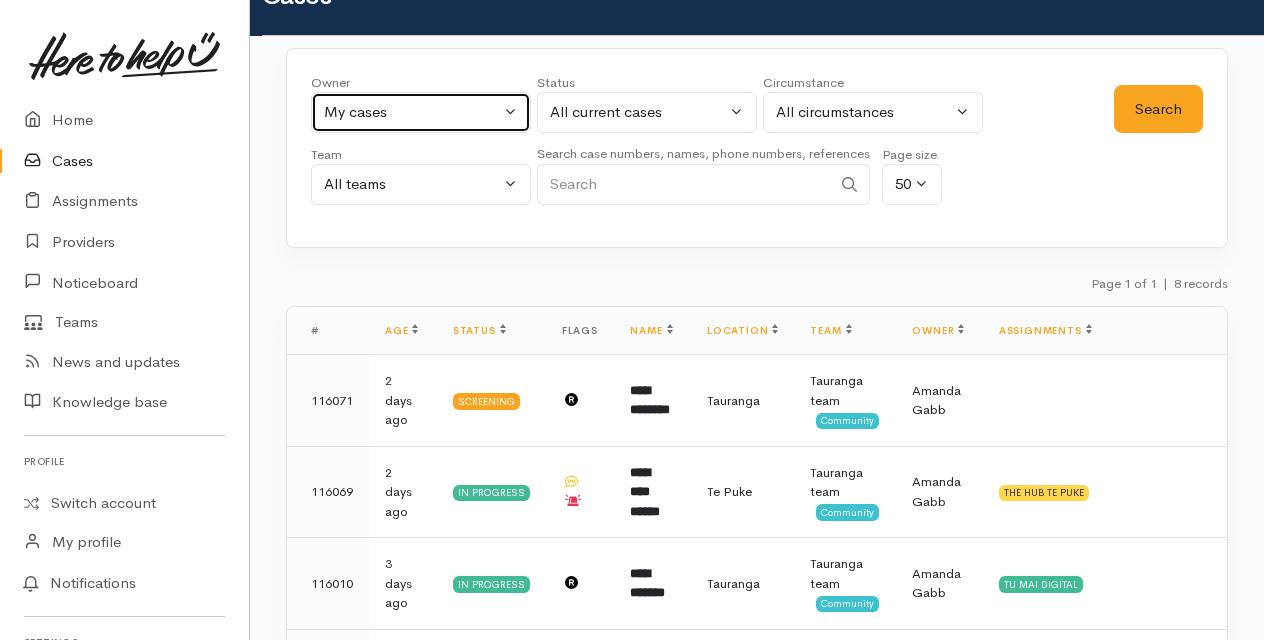 click on "My cases" at bounding box center (421, 112) 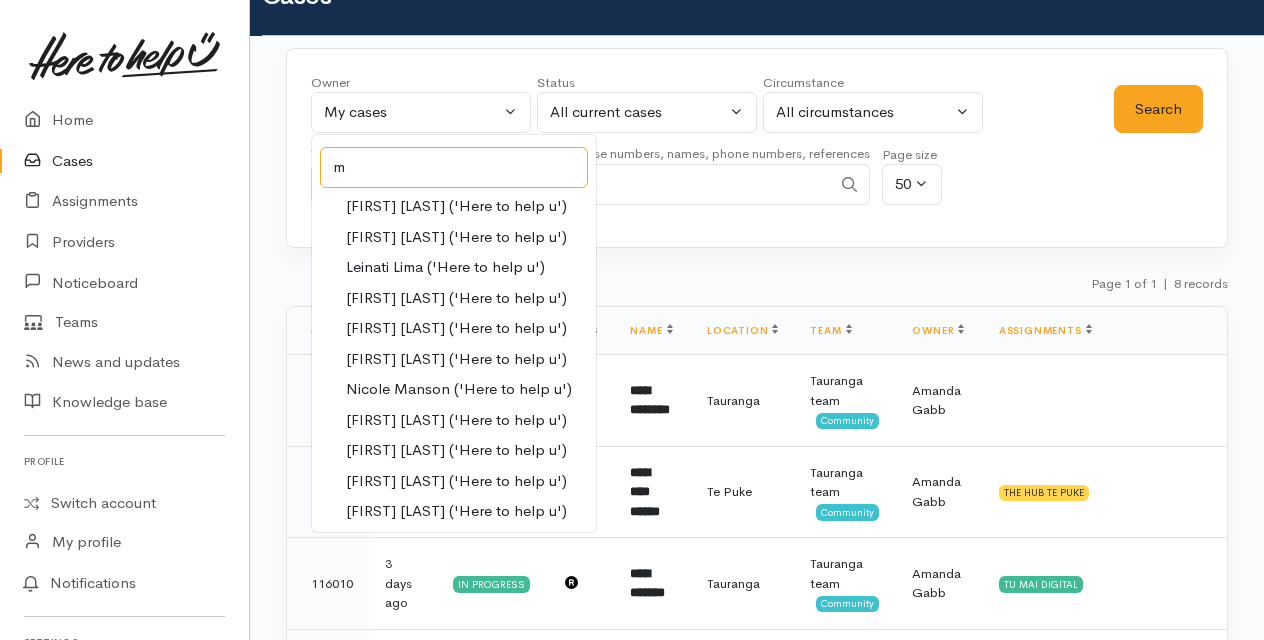 scroll, scrollTop: 0, scrollLeft: 0, axis: both 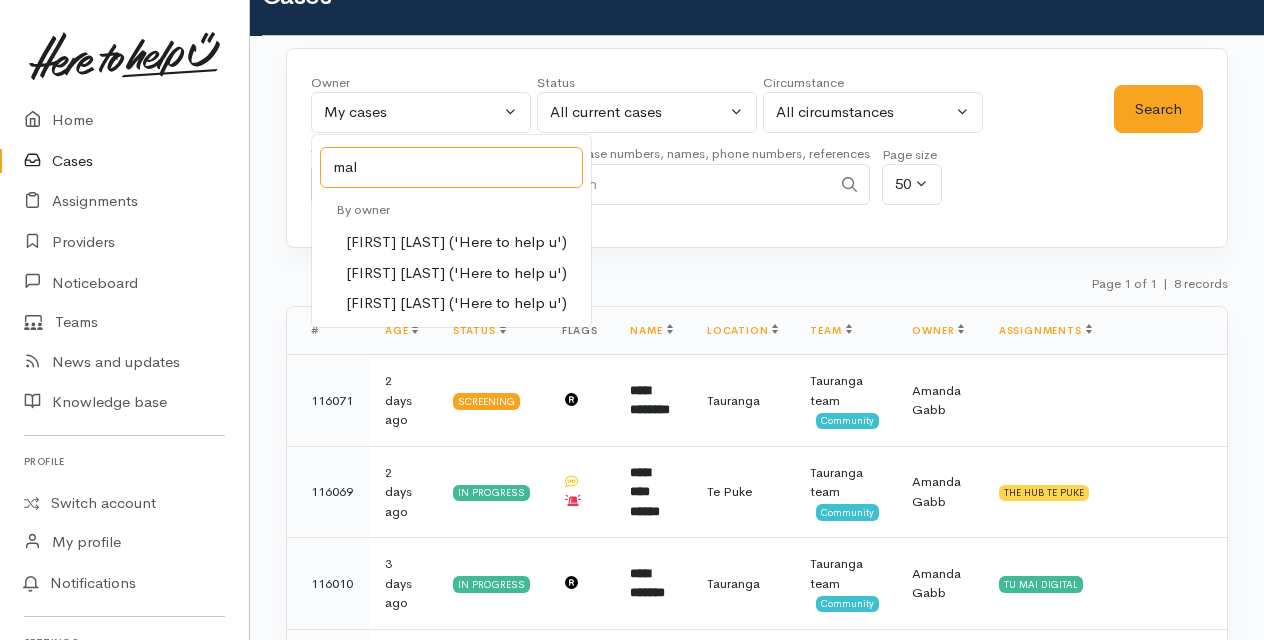 type on "mal" 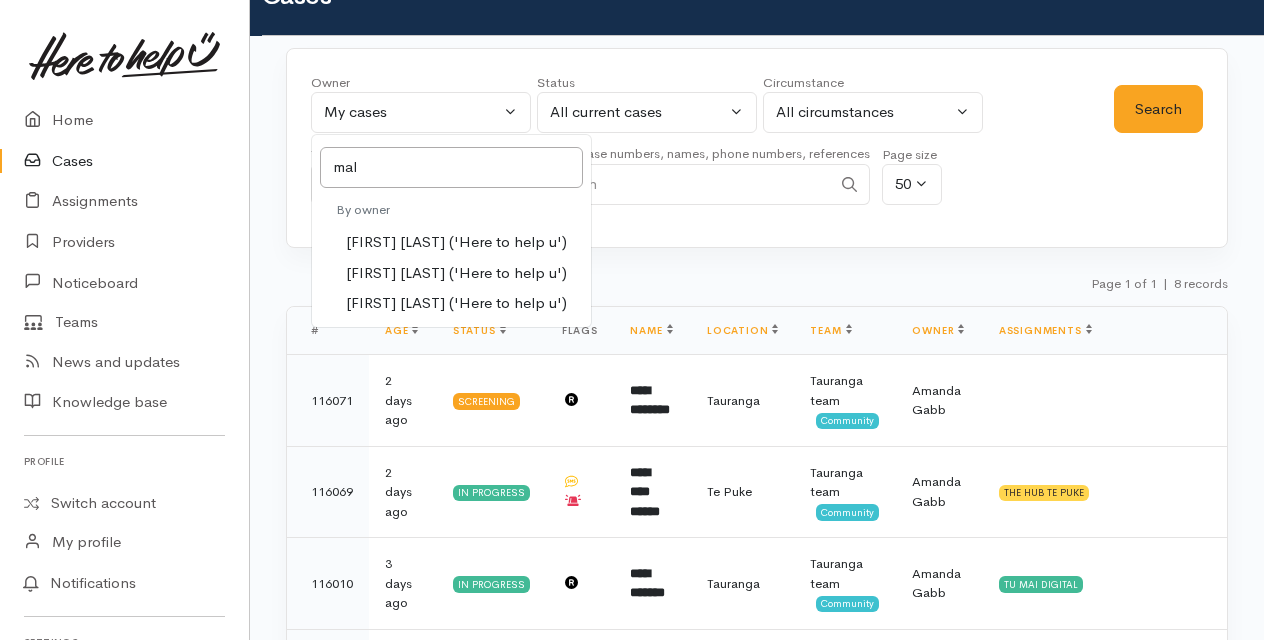 click on "[FIRST] [LAST] ('Here to help u')" at bounding box center (456, 273) 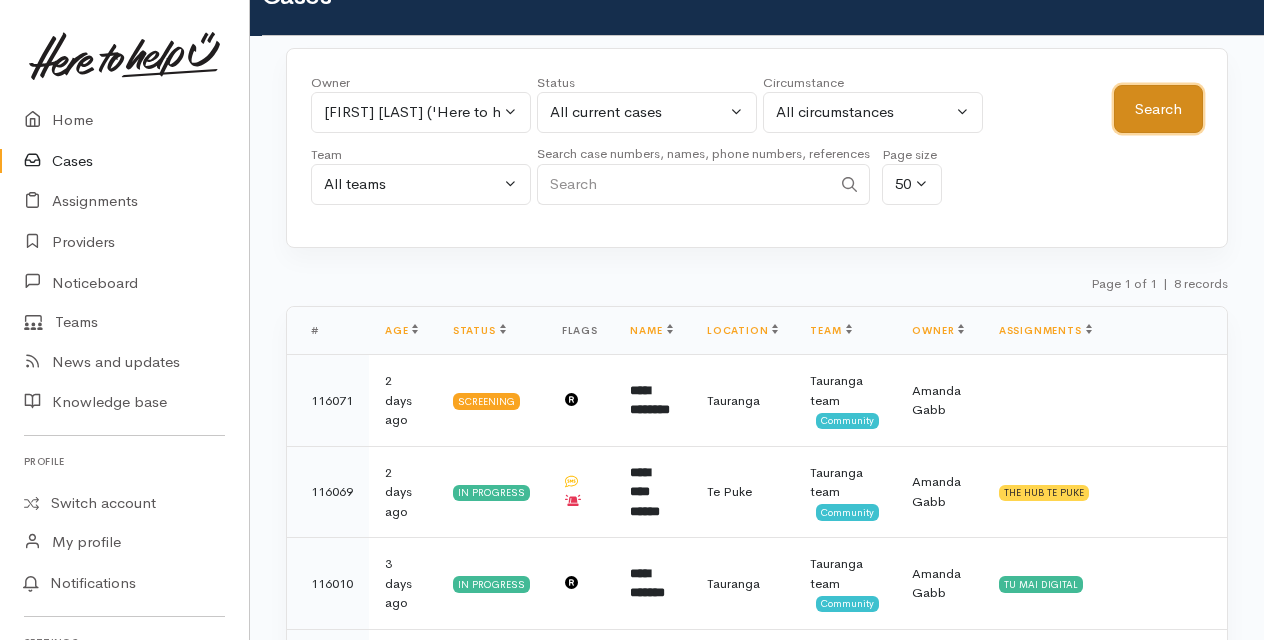 click on "Search" at bounding box center [1158, 109] 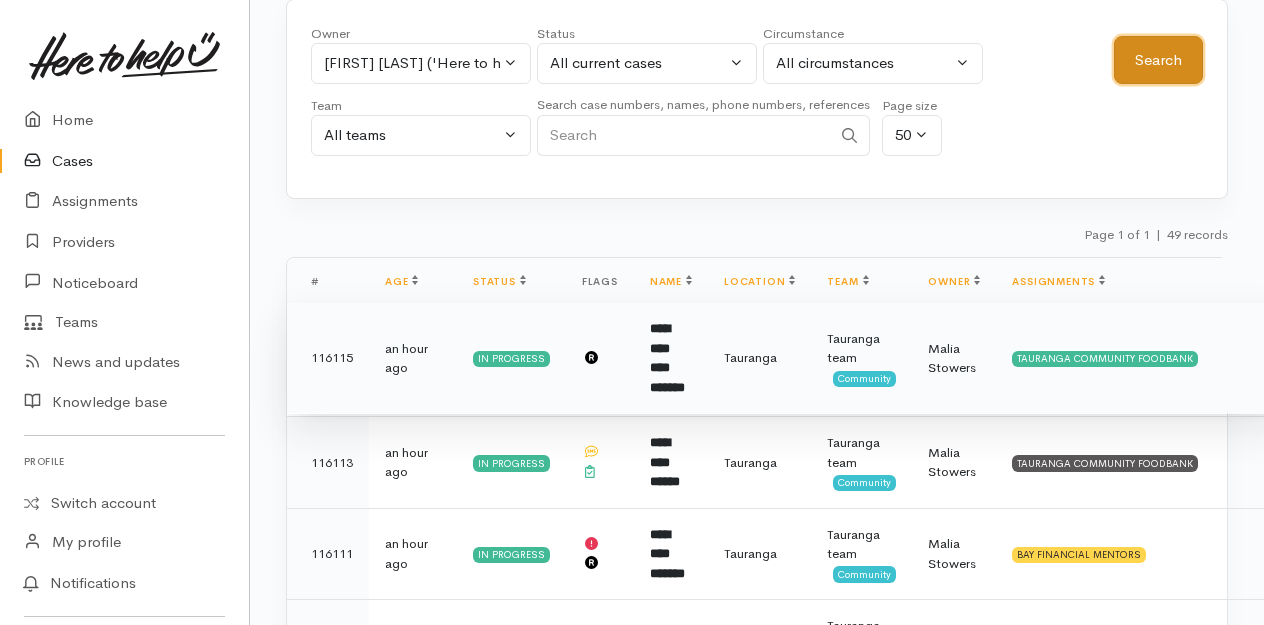 scroll, scrollTop: 0, scrollLeft: 0, axis: both 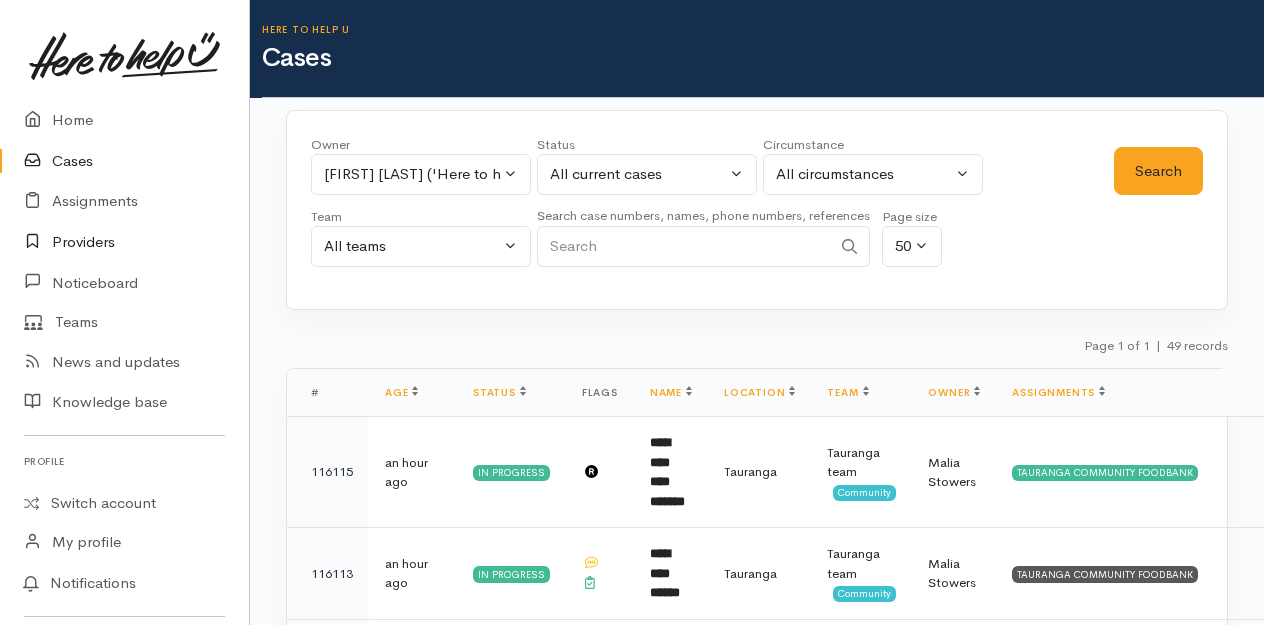click on "Providers" at bounding box center [124, 242] 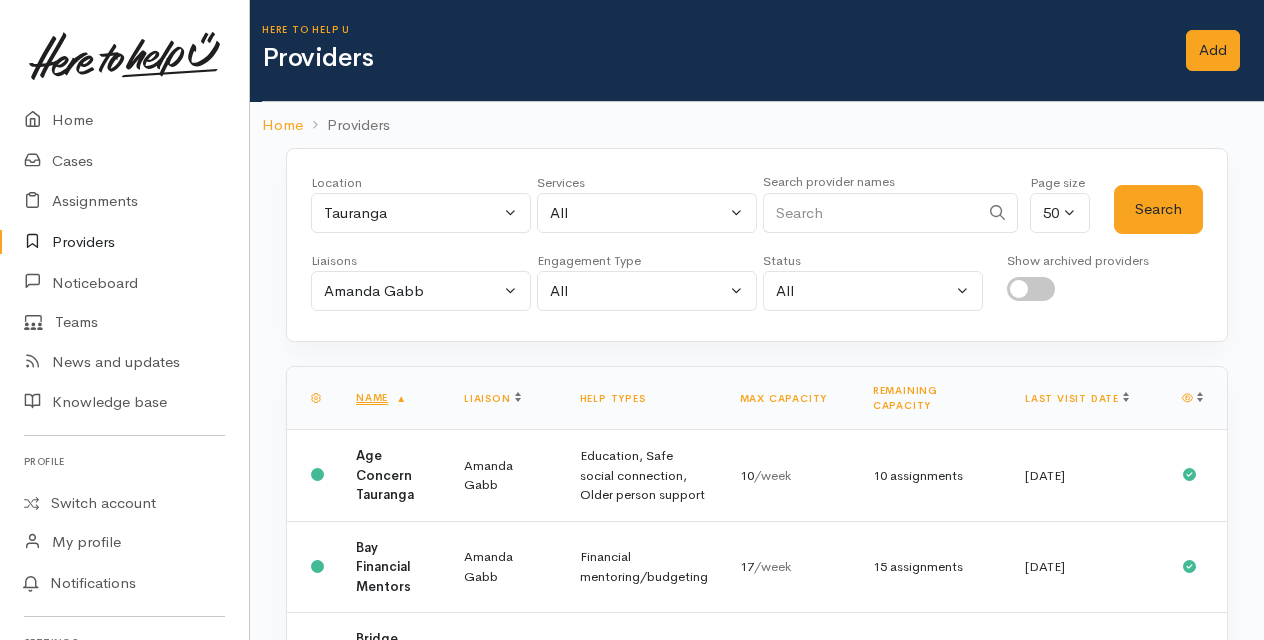 scroll, scrollTop: 0, scrollLeft: 0, axis: both 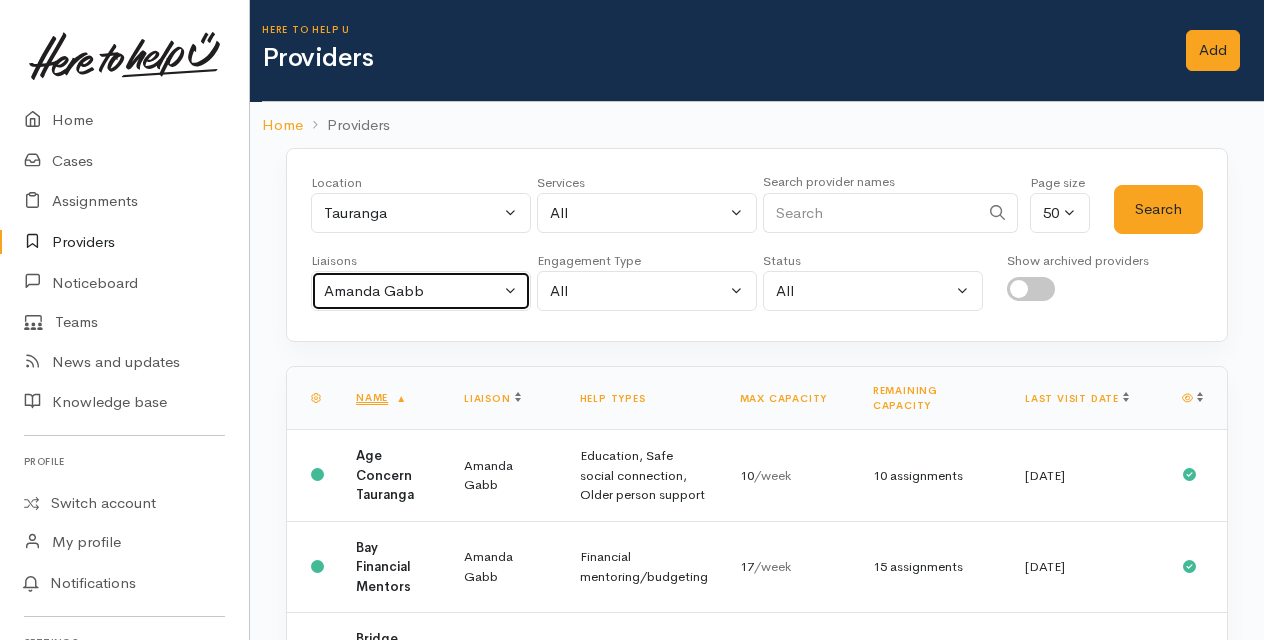 click on "Amanda Gabb" at bounding box center (421, 291) 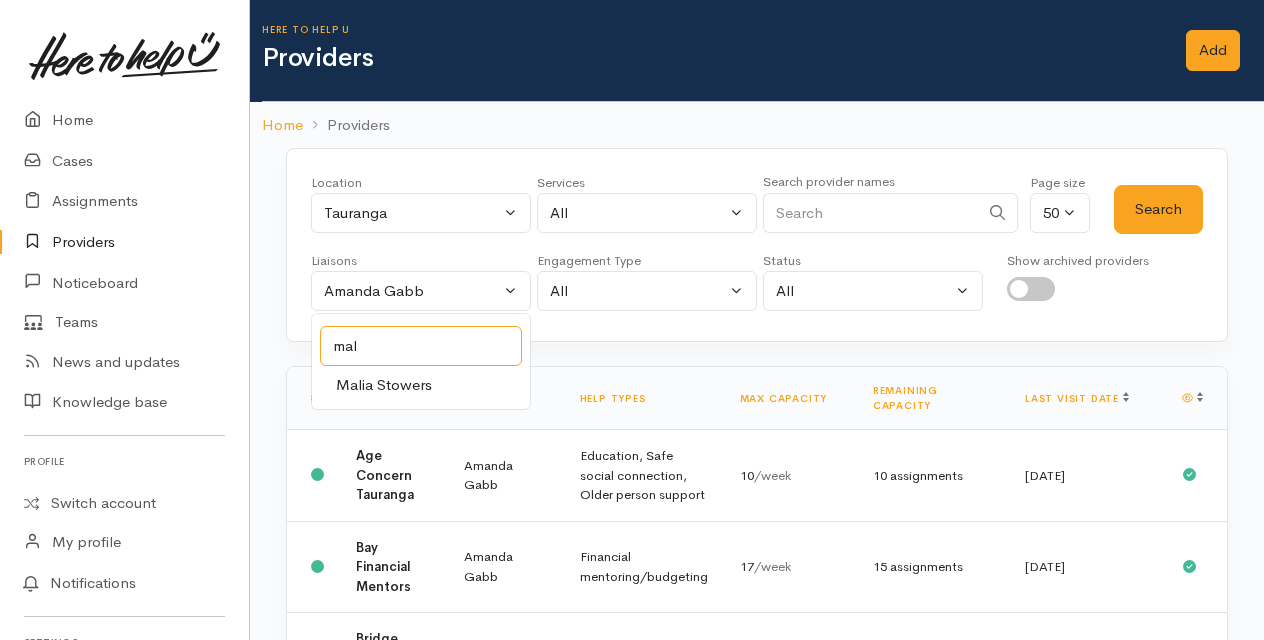 type on "mal" 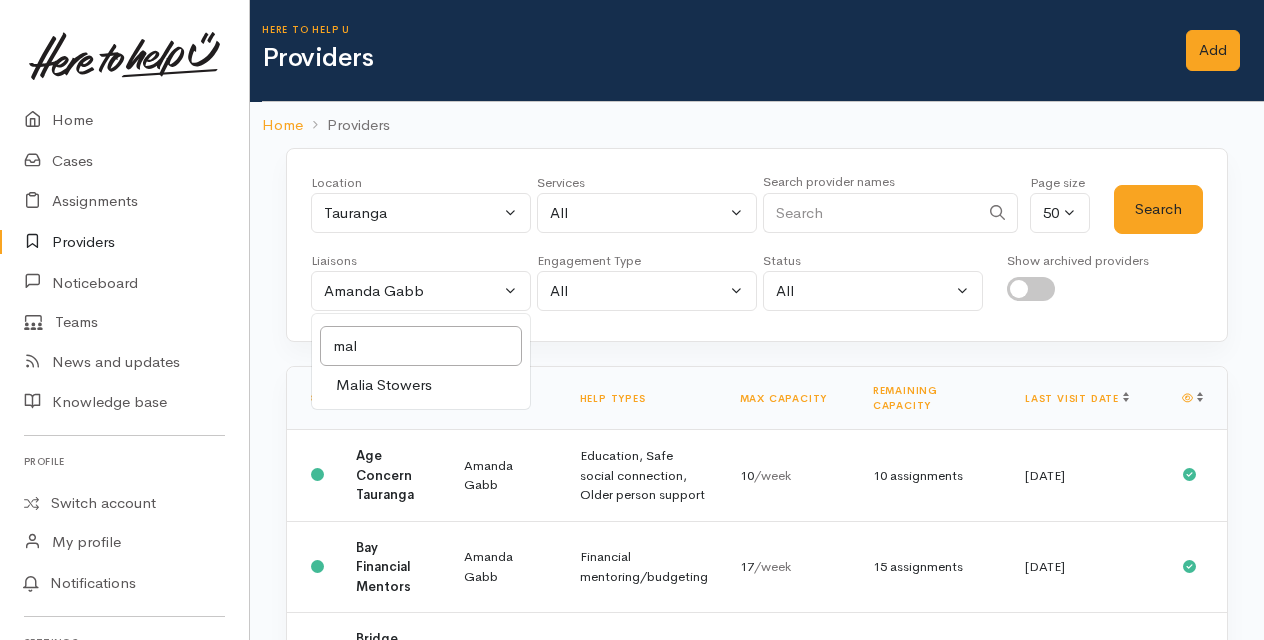 click on "Malia Stowers" at bounding box center (384, 385) 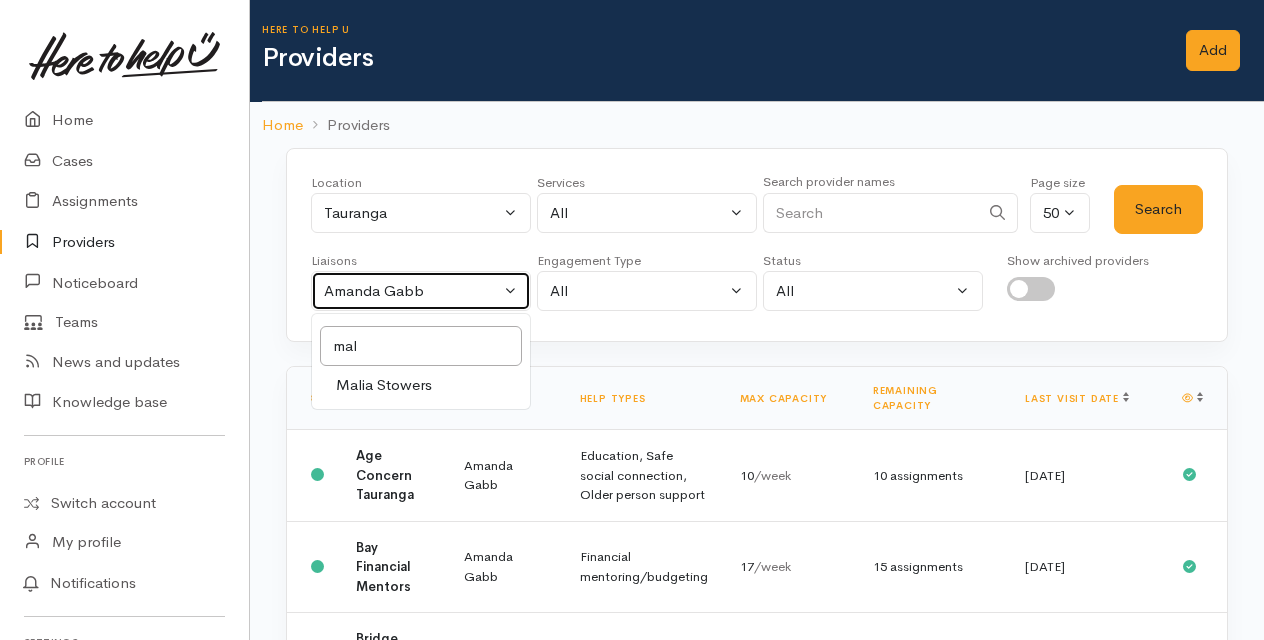select on "1613" 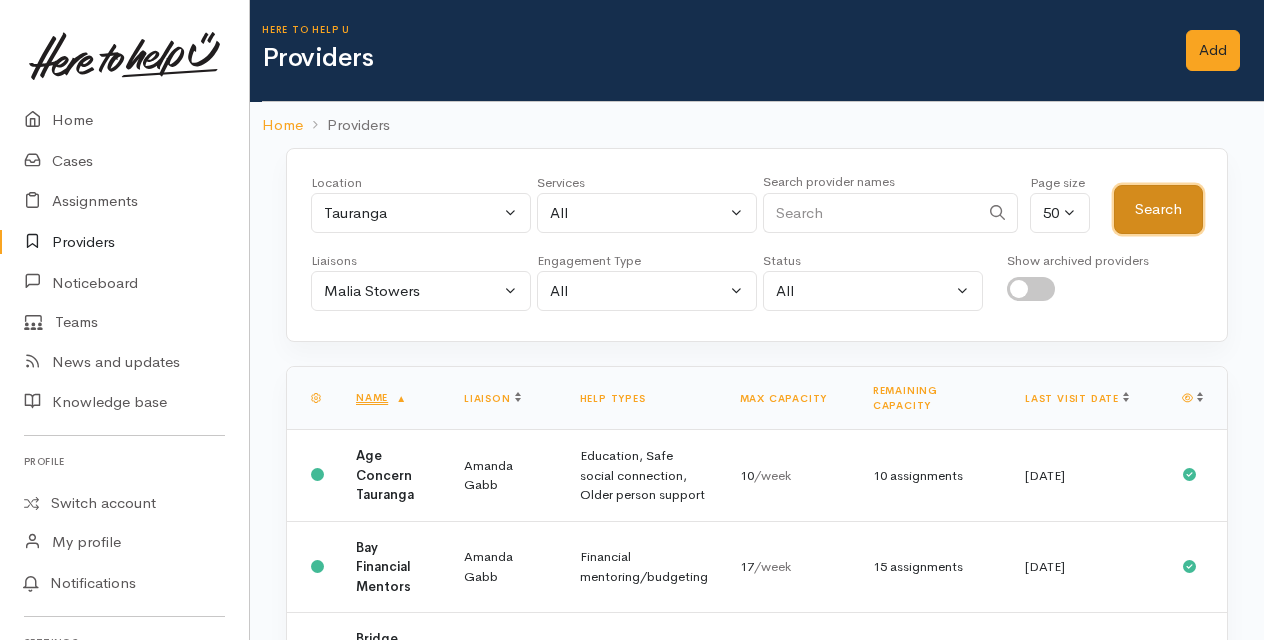 click on "Search" at bounding box center (1158, 209) 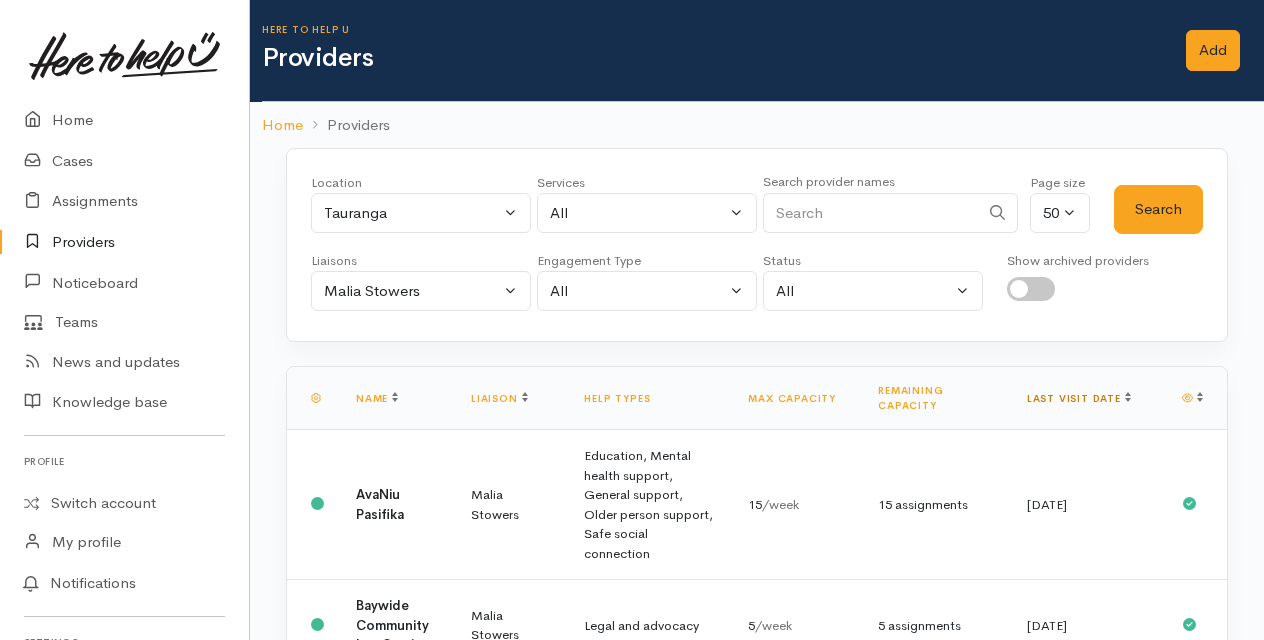 click on "Last visit date" at bounding box center [1079, 398] 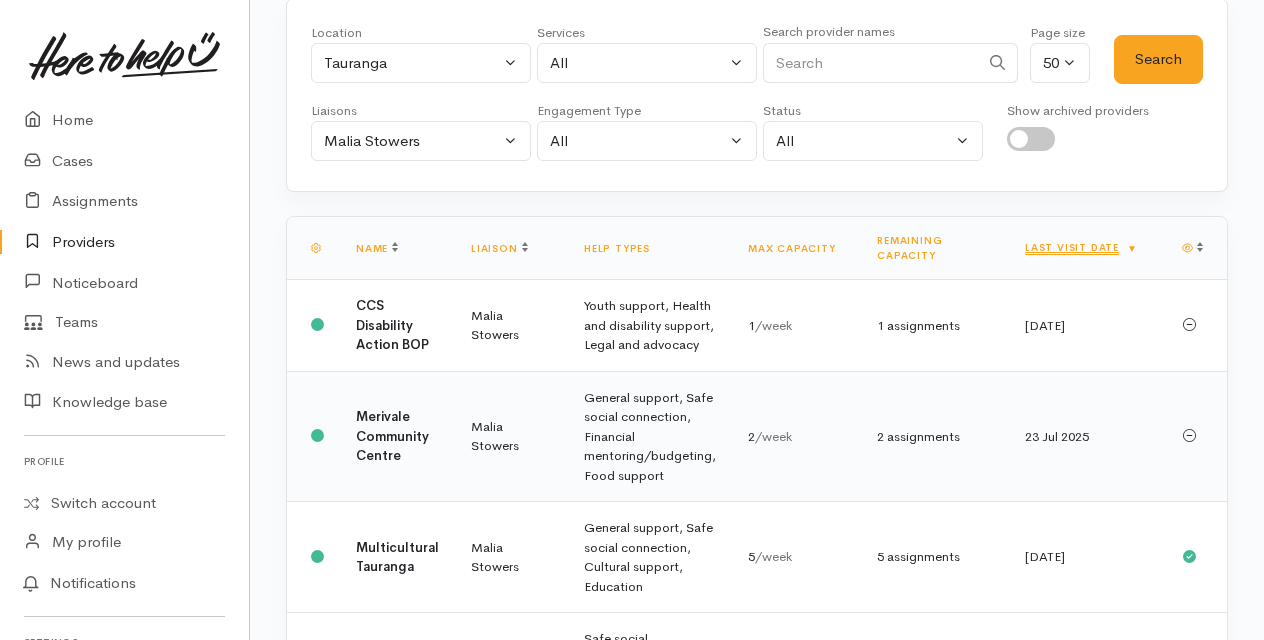 scroll, scrollTop: 0, scrollLeft: 0, axis: both 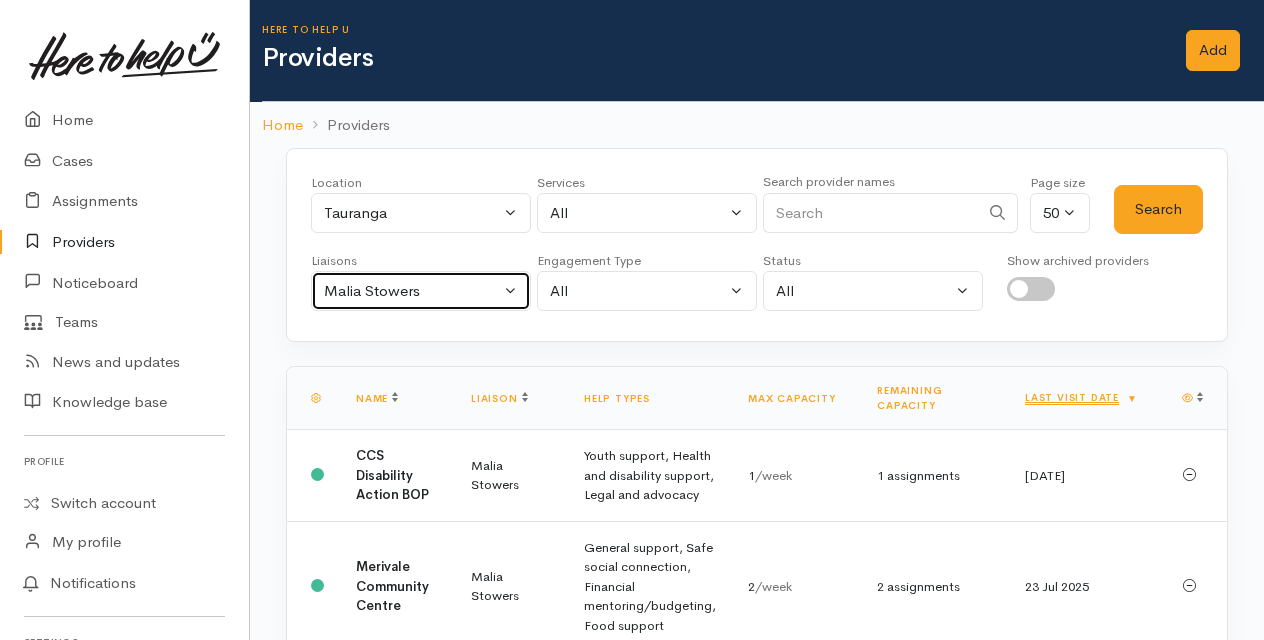 click on "Malia Stowers" at bounding box center [421, 291] 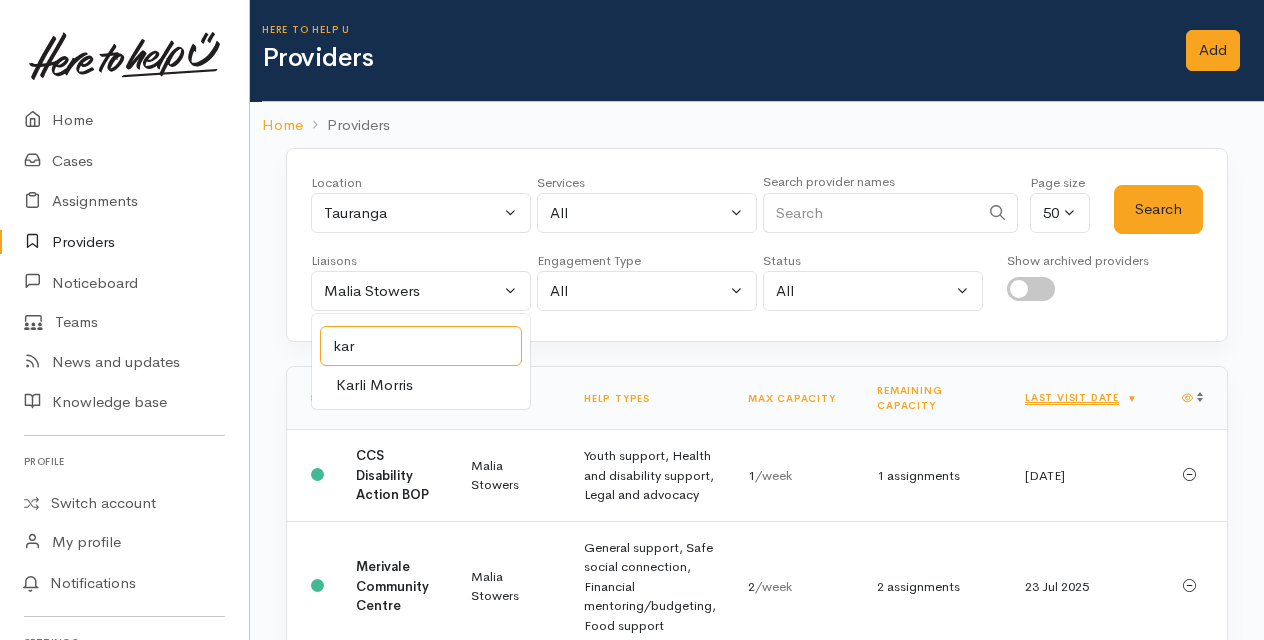 type on "kar" 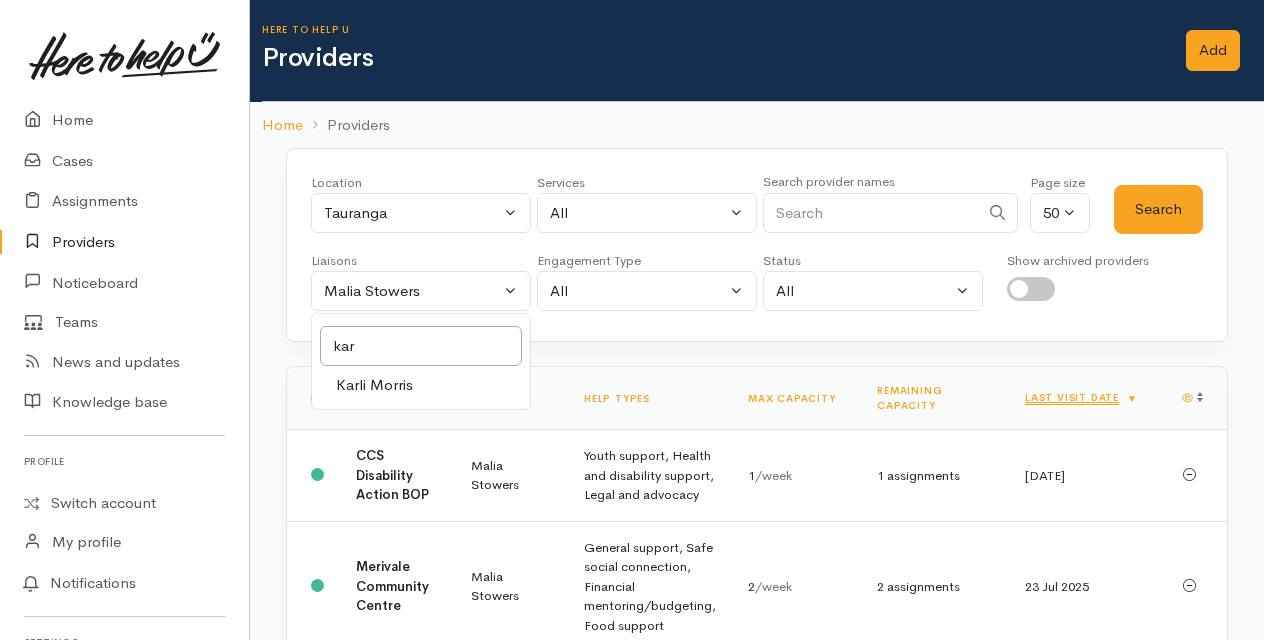 click on "Karli Morris" at bounding box center [374, 385] 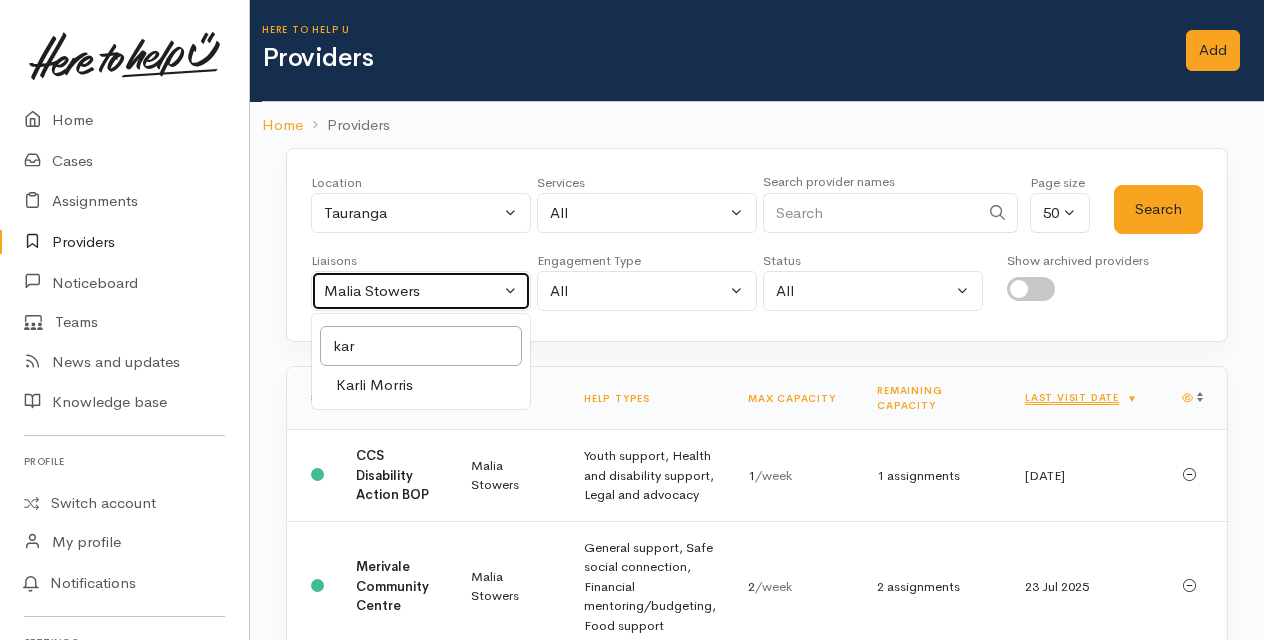select on "435" 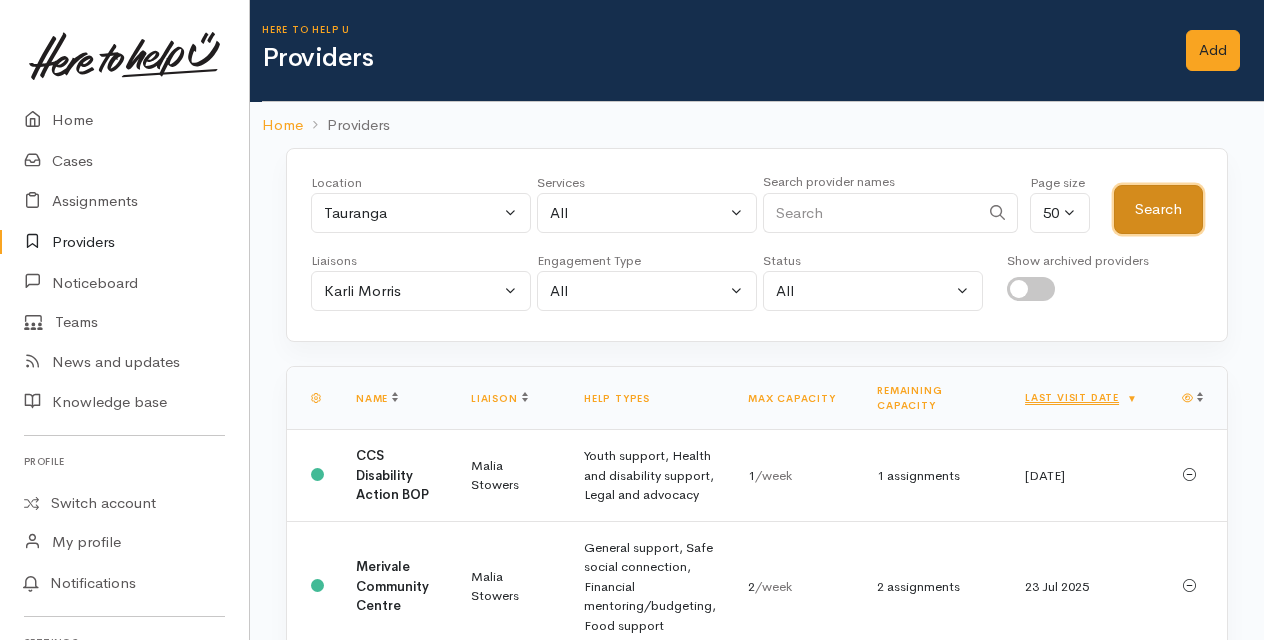 click on "Search" at bounding box center (1158, 209) 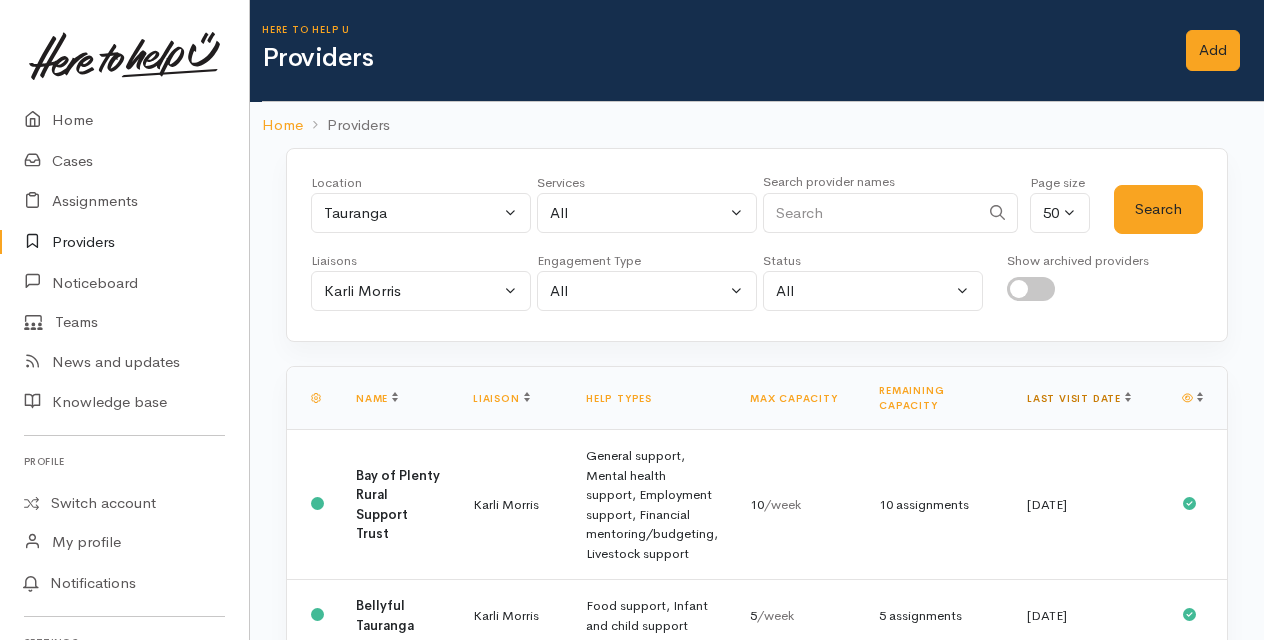 click on "Last visit date" at bounding box center (1079, 398) 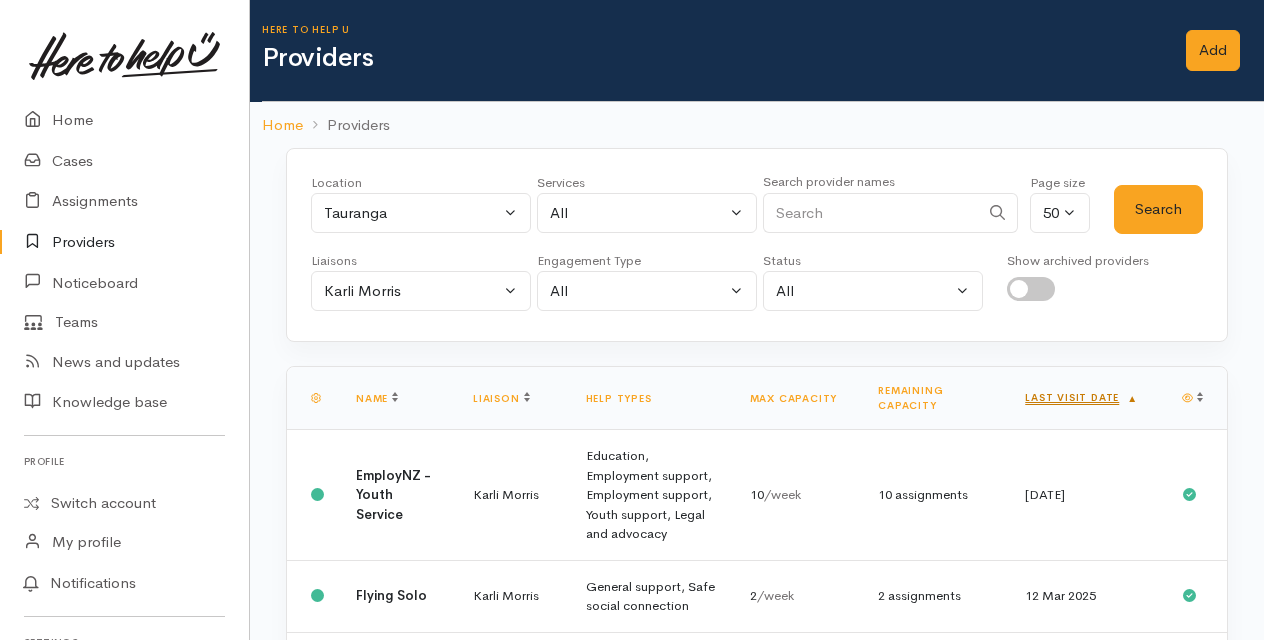 click on "Last visit date" at bounding box center (1081, 397) 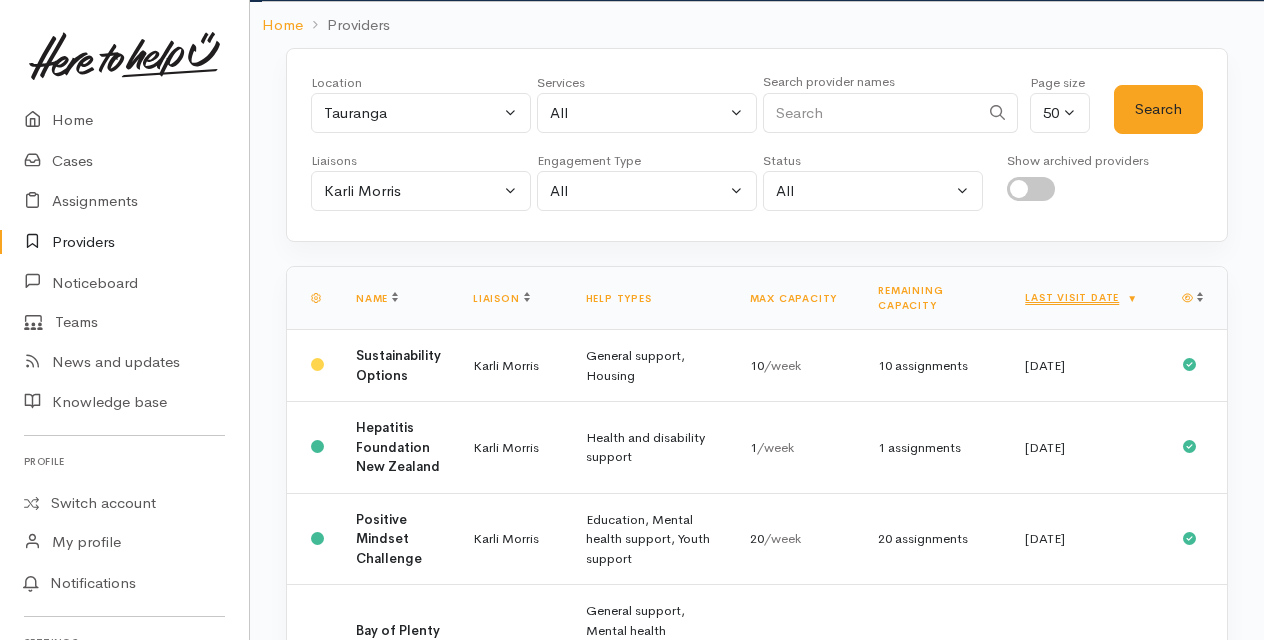 scroll, scrollTop: 0, scrollLeft: 0, axis: both 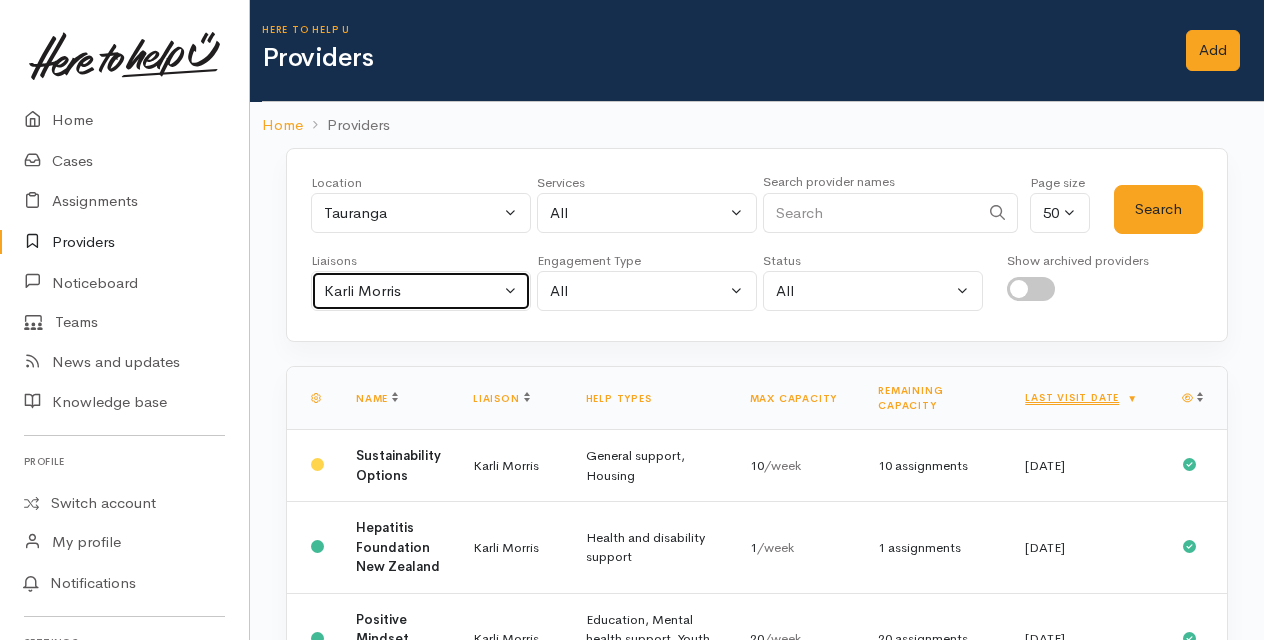 click on "Karli Morris" at bounding box center (421, 291) 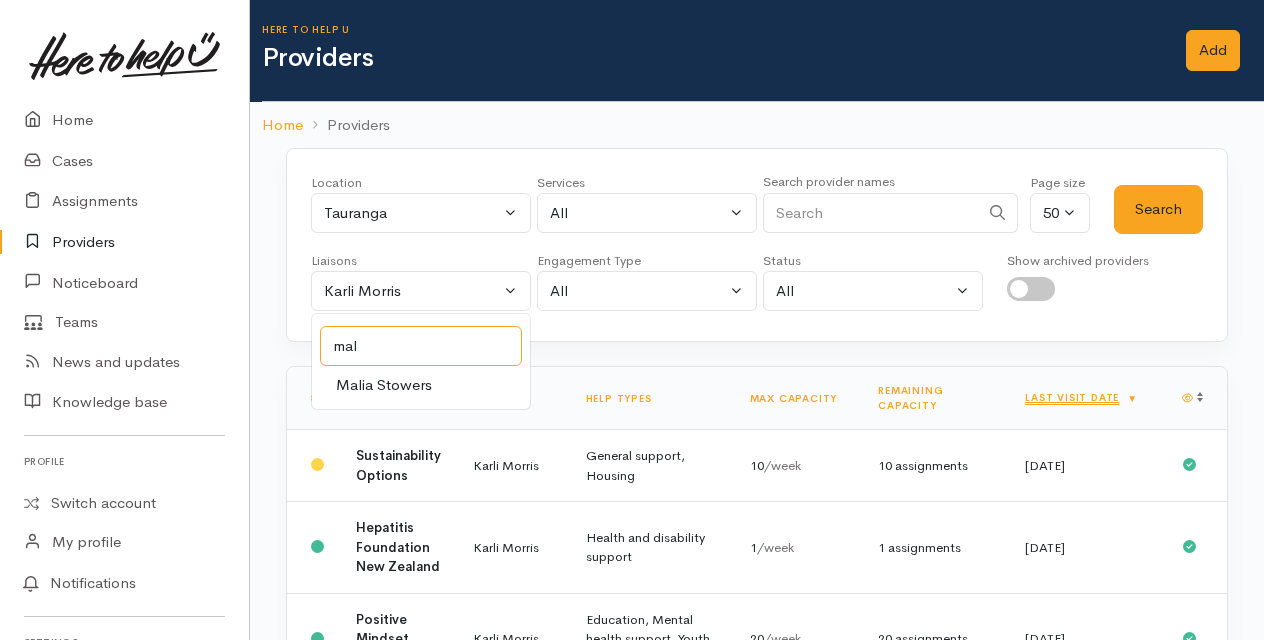 type on "mal" 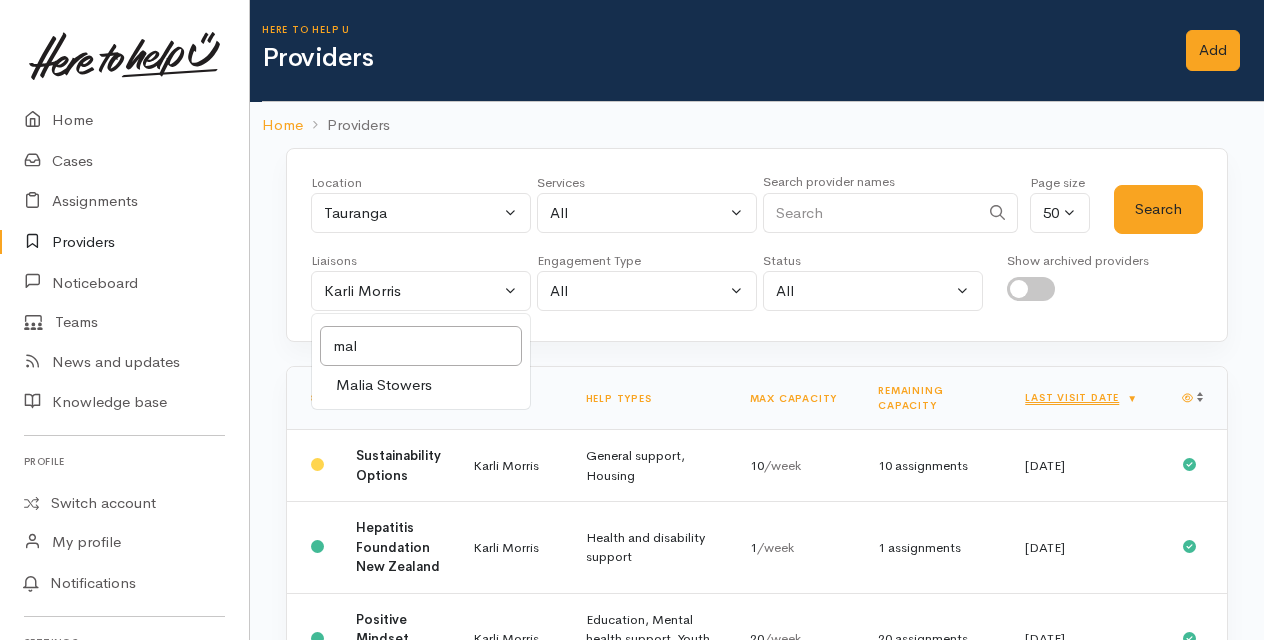 click on "Malia Stowers" at bounding box center [384, 385] 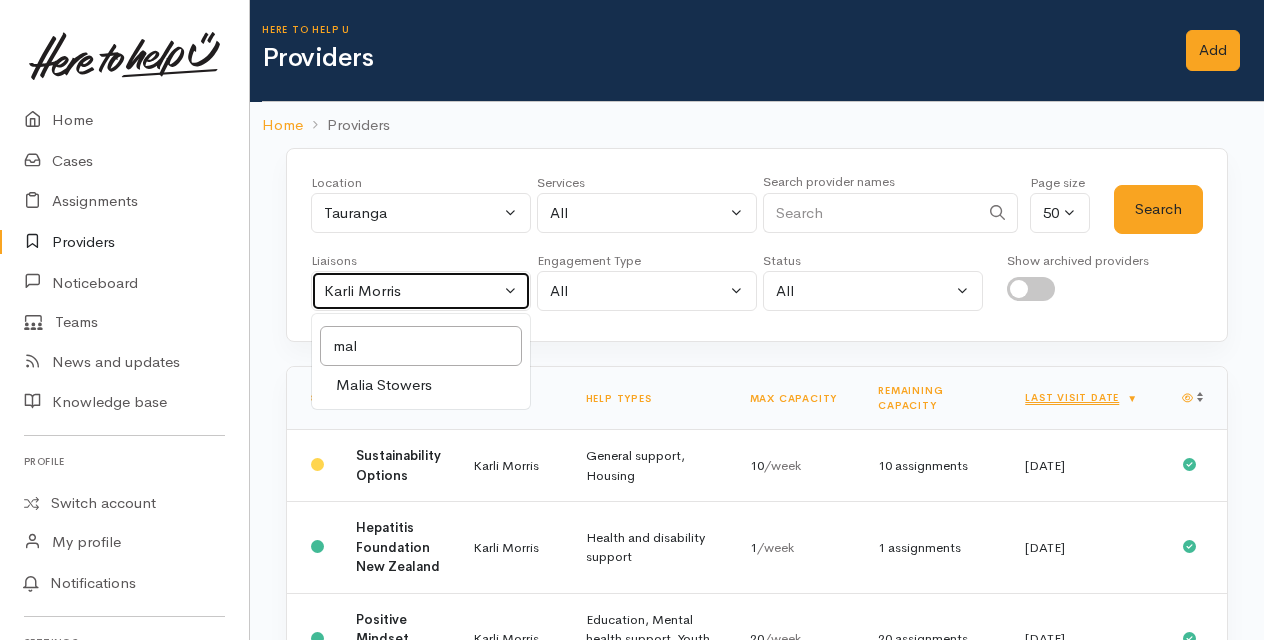 select on "1613" 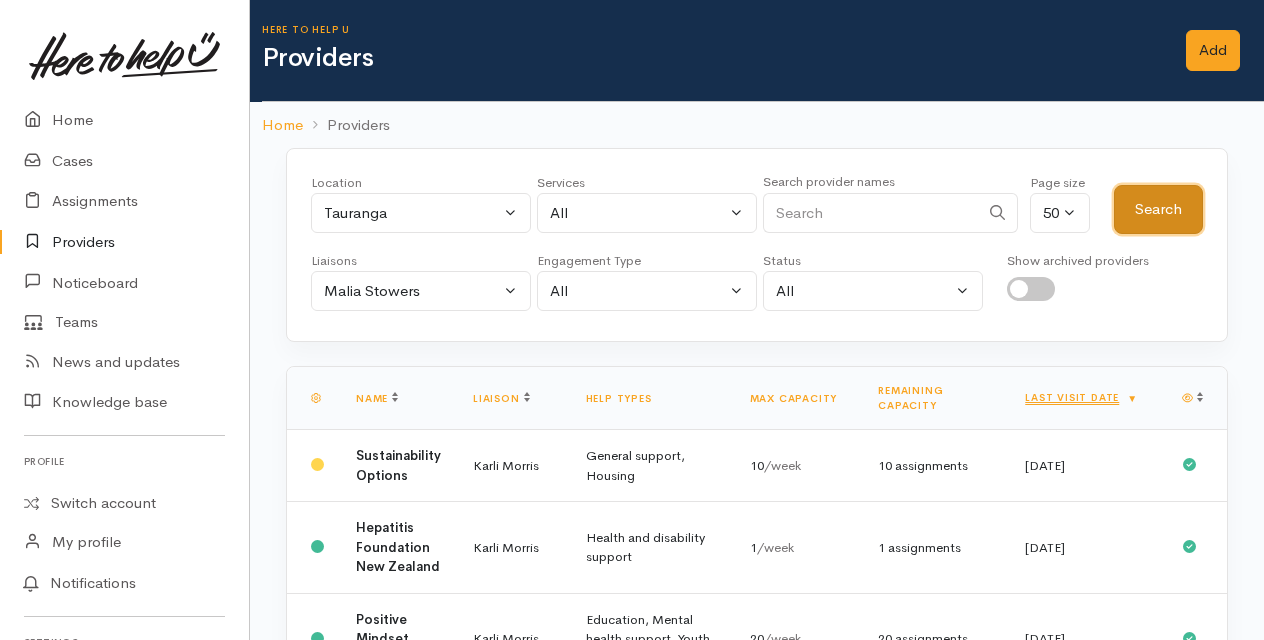 click on "Search" at bounding box center [1158, 209] 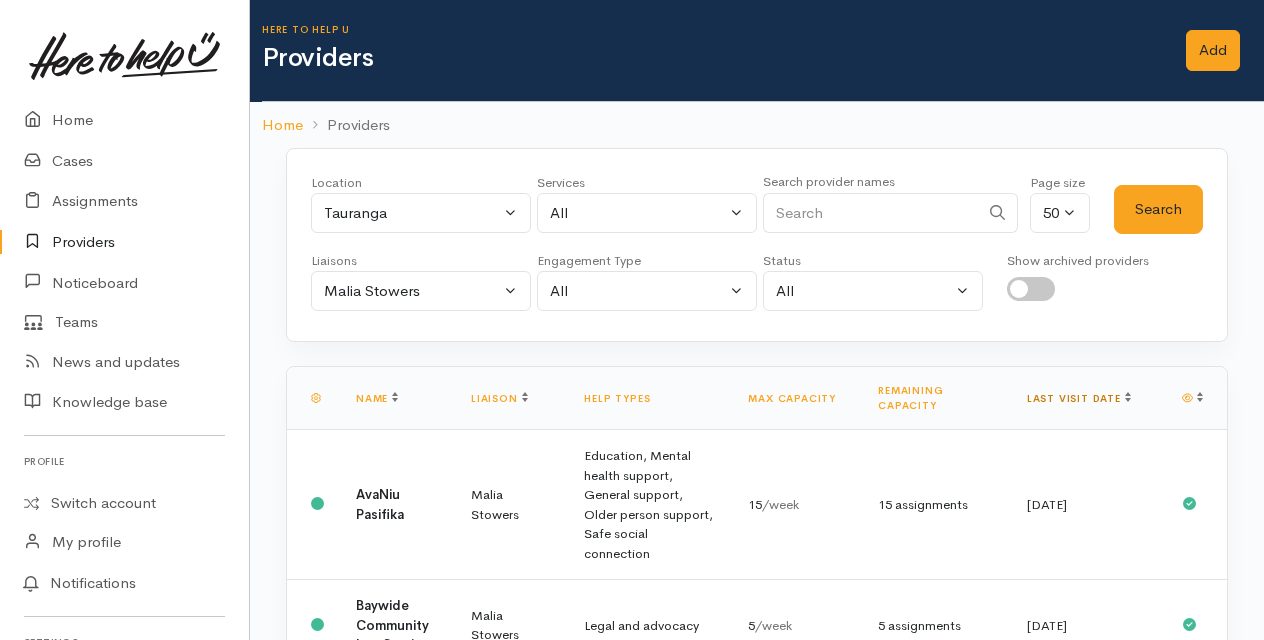 click on "Last visit date" at bounding box center [1079, 398] 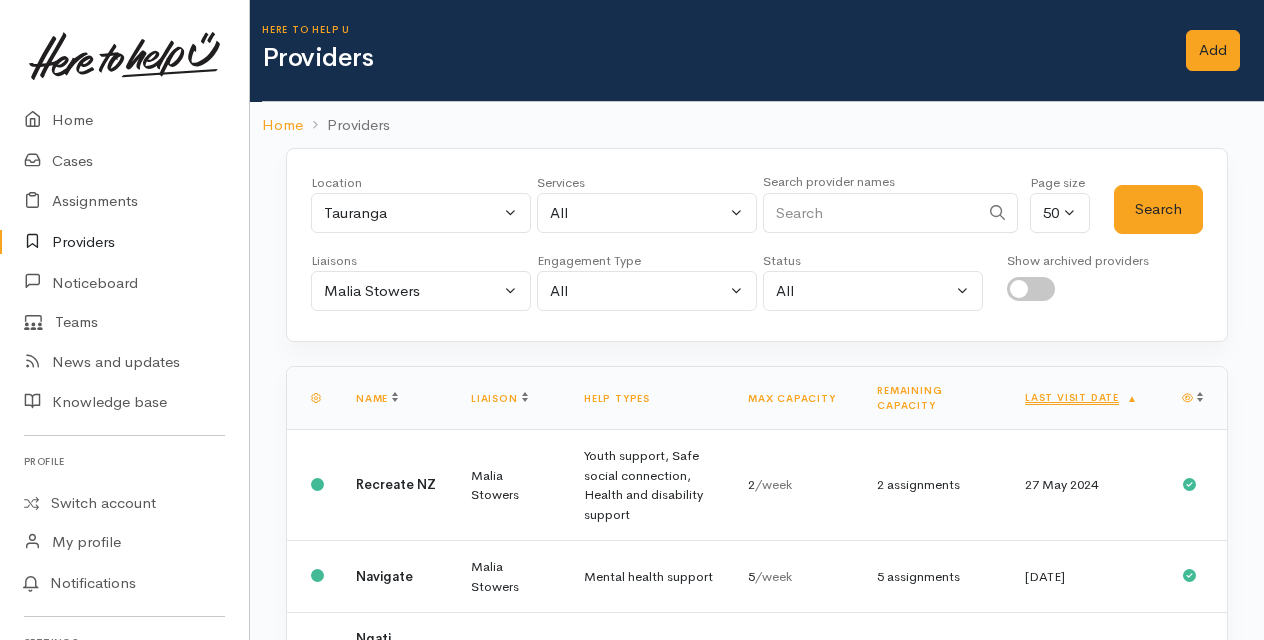 click on "Last visit date" at bounding box center (1081, 397) 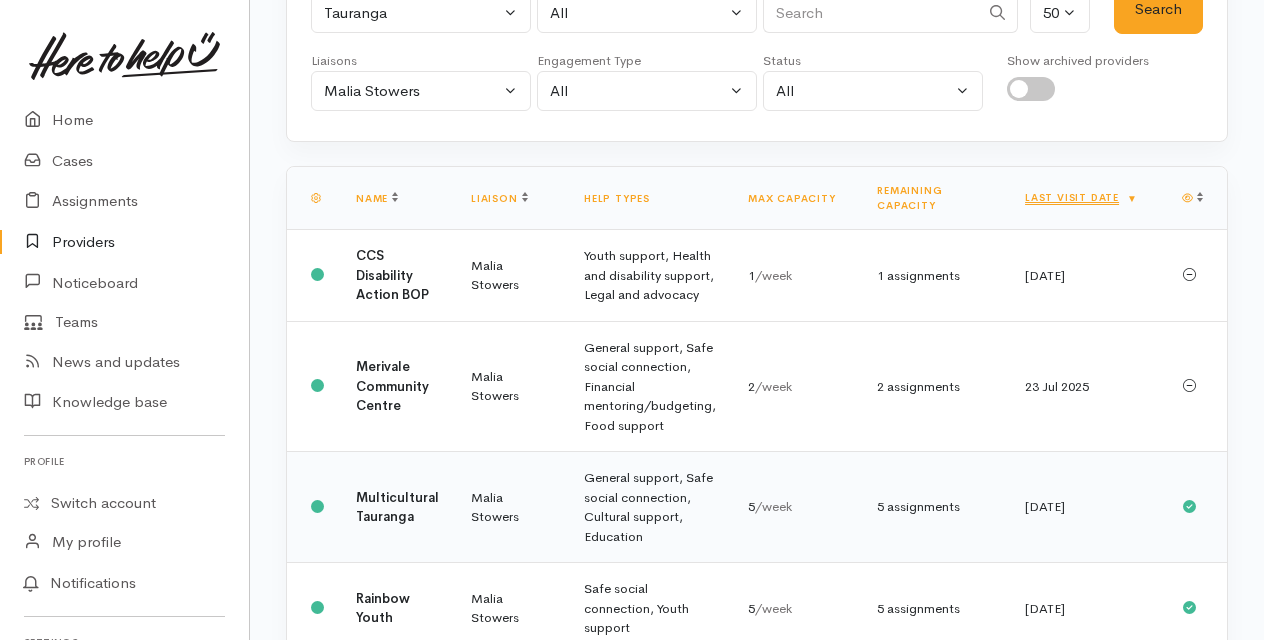 scroll, scrollTop: 0, scrollLeft: 0, axis: both 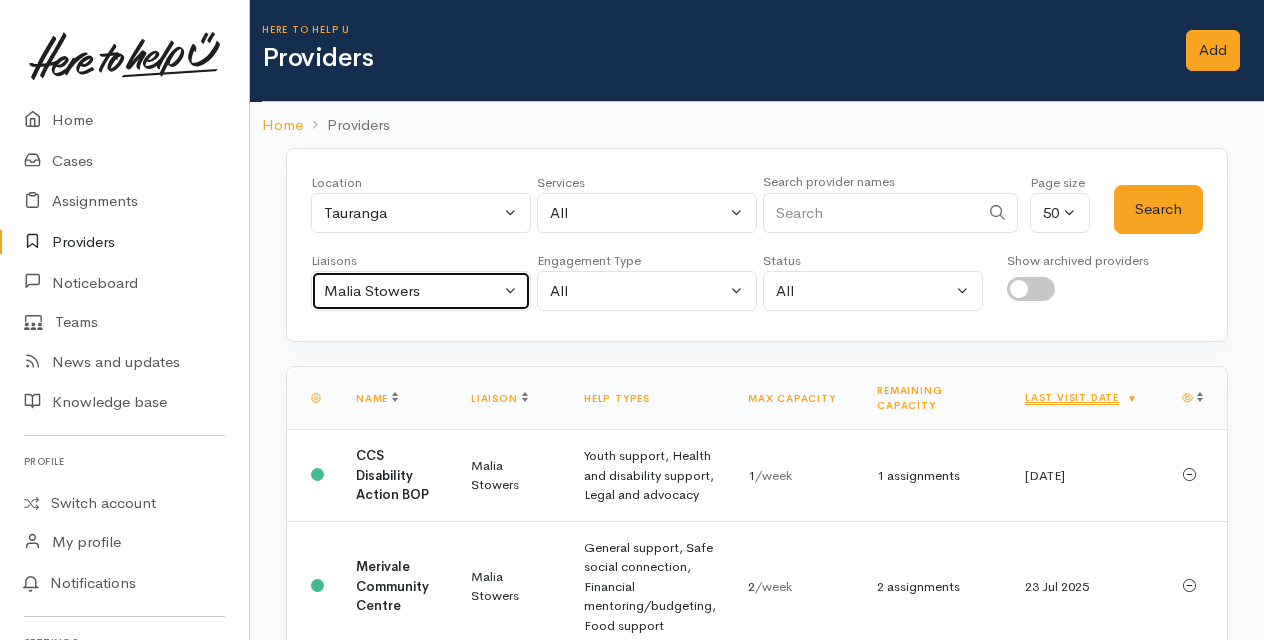 click on "Malia Stowers" at bounding box center [421, 291] 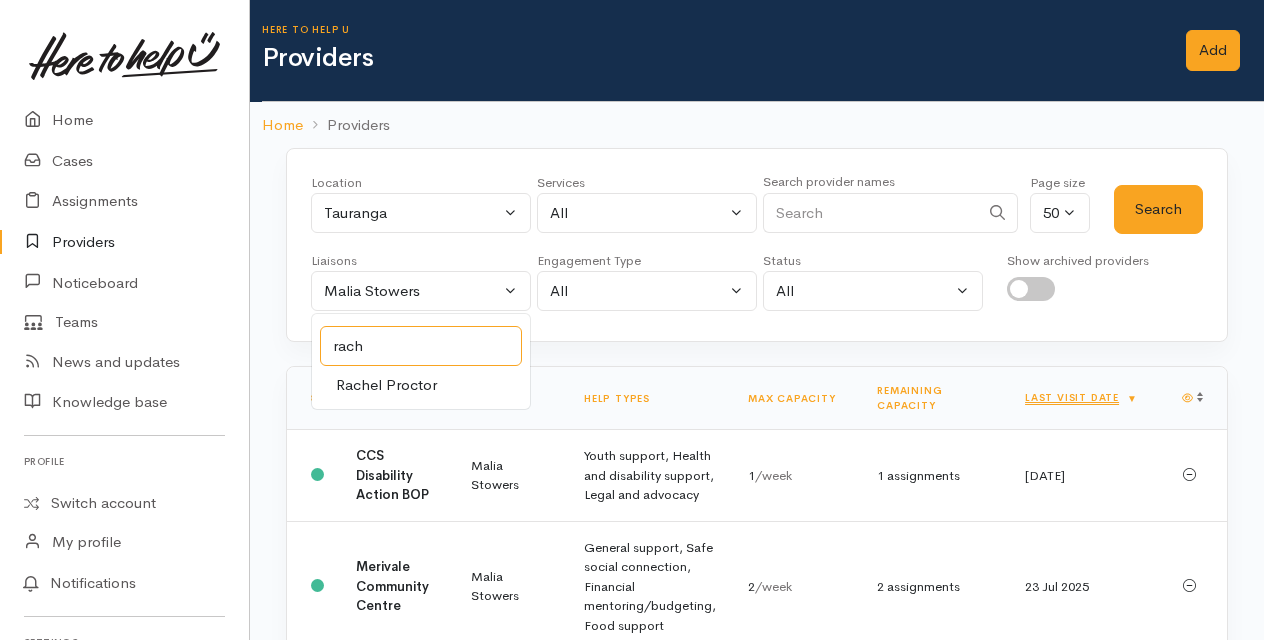 type on "rach" 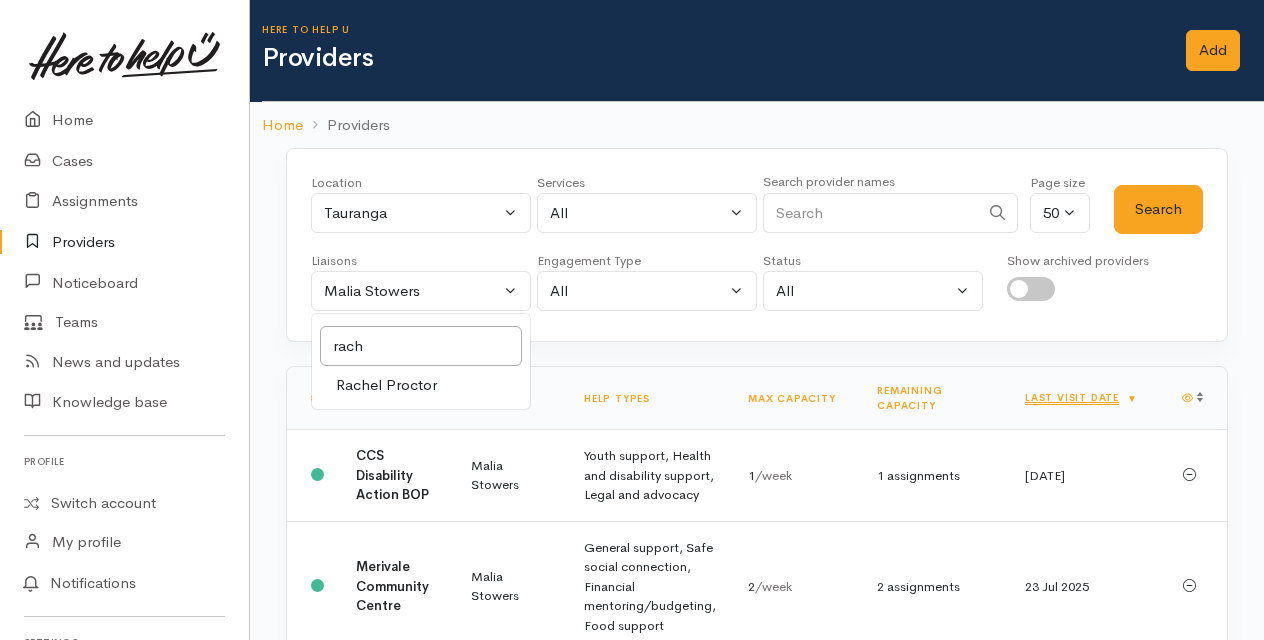 click on "Rachel Proctor" at bounding box center [386, 385] 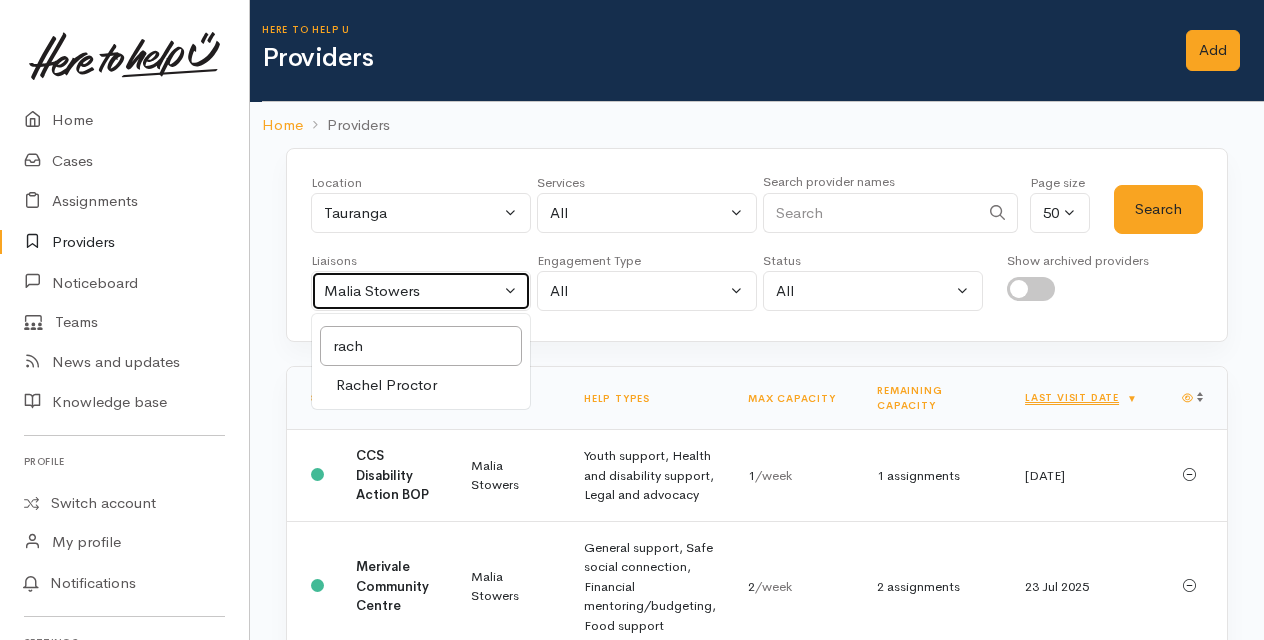 select on "1612" 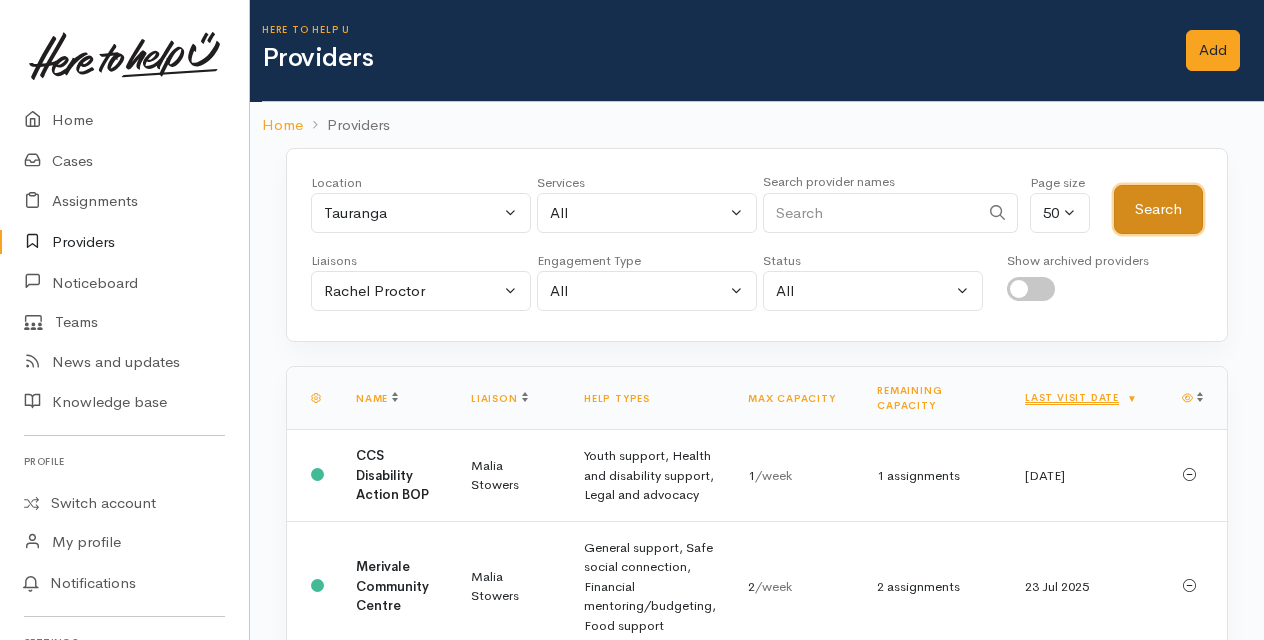 click on "Search" at bounding box center [1158, 209] 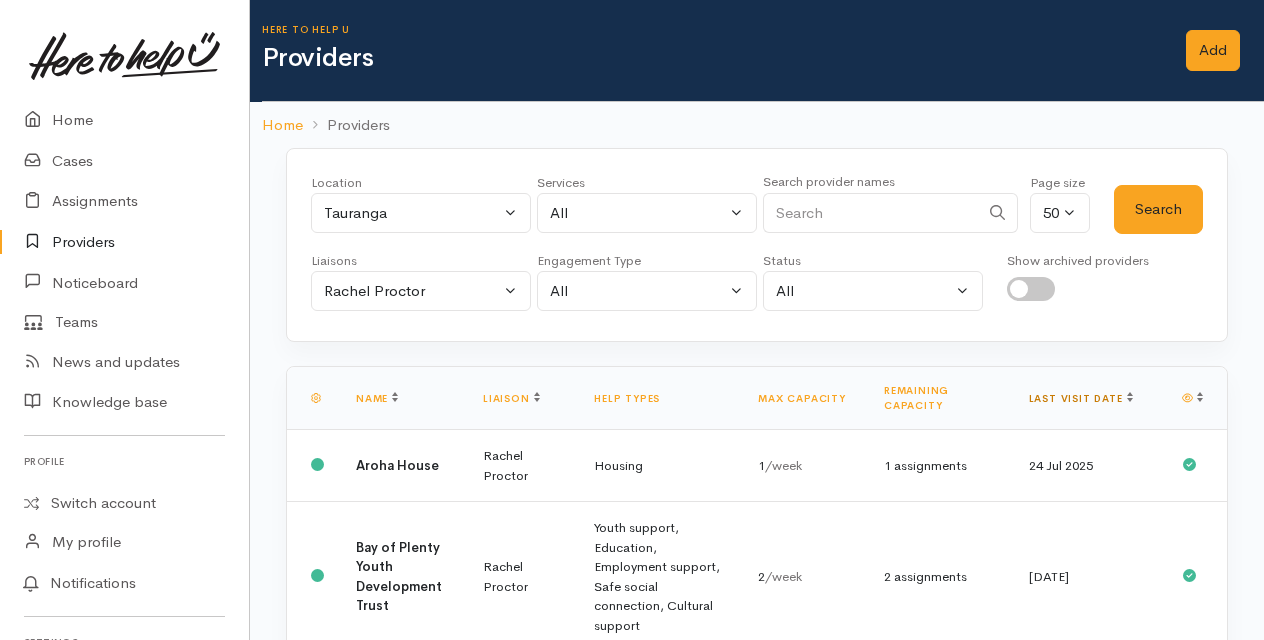 click on "Last visit date" at bounding box center (1081, 398) 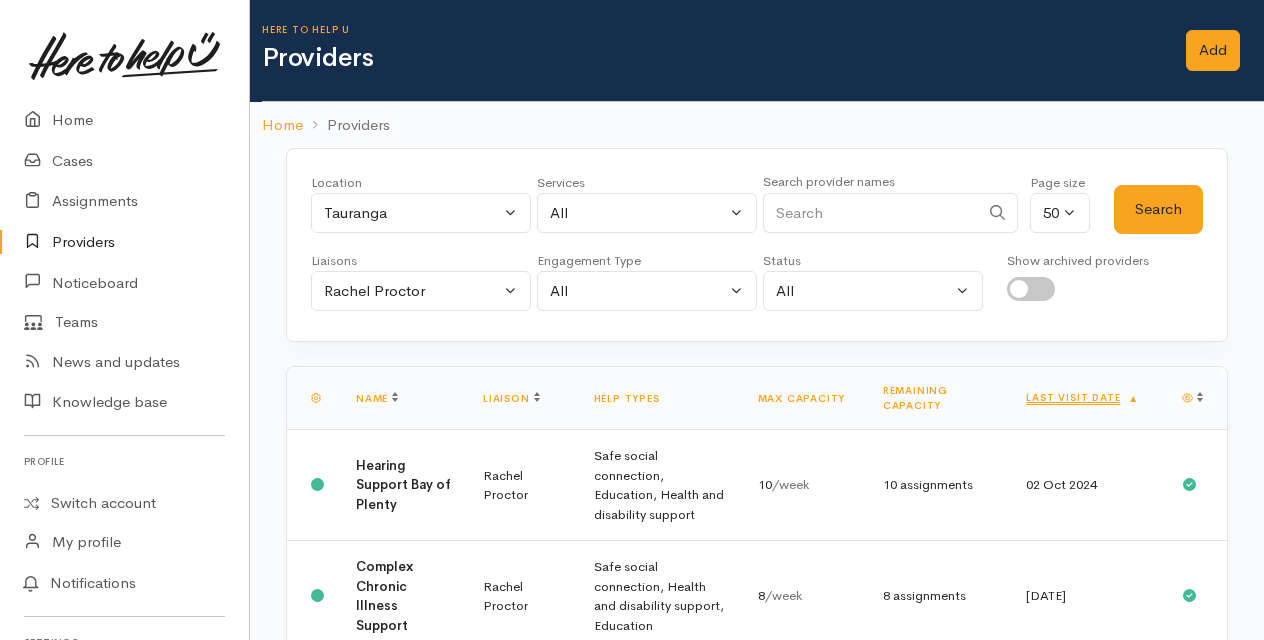 click on "Last visit date" at bounding box center [1082, 397] 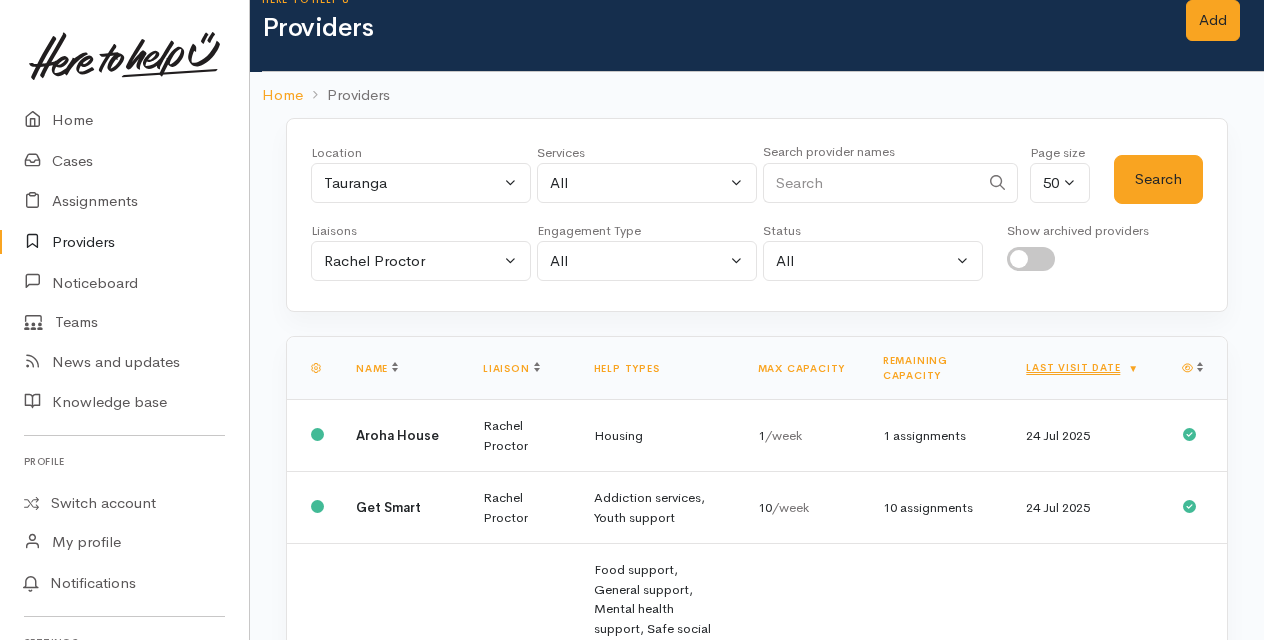 scroll, scrollTop: 0, scrollLeft: 0, axis: both 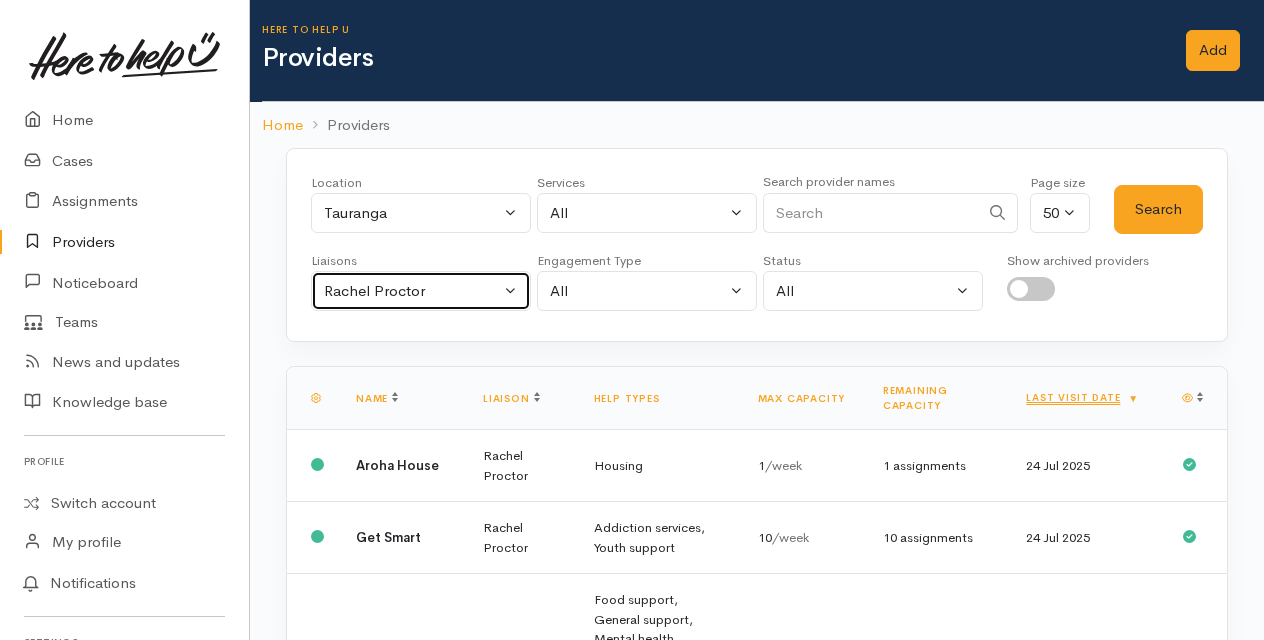 click on "Rachel Proctor" at bounding box center (421, 291) 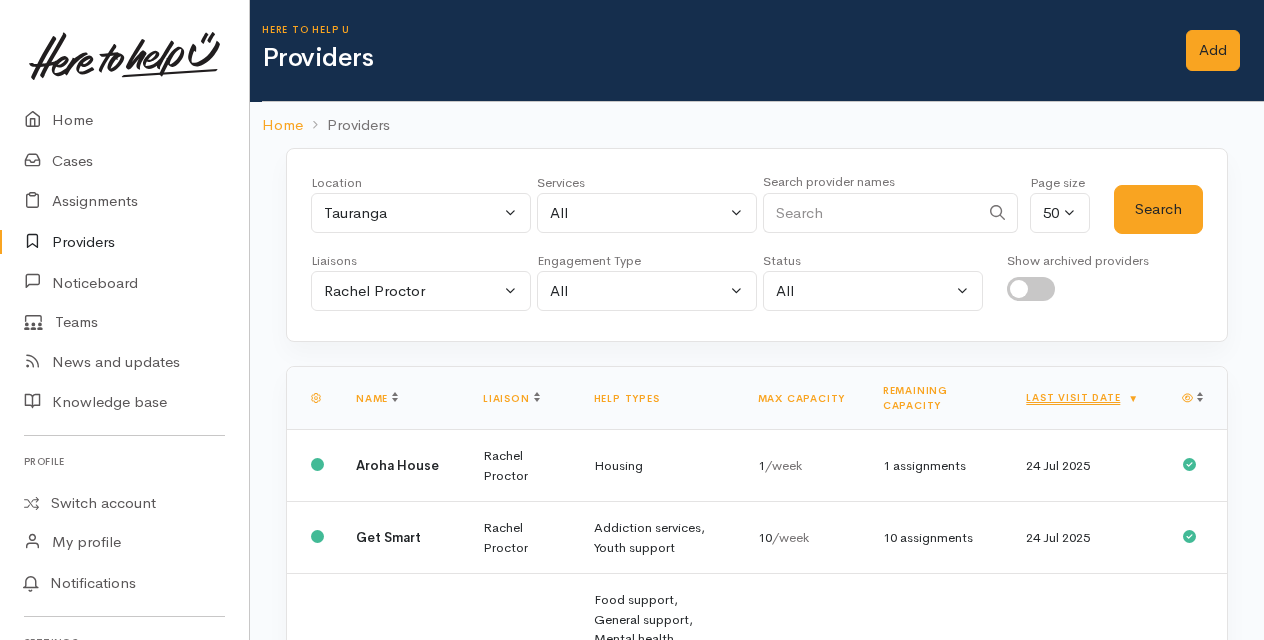 type 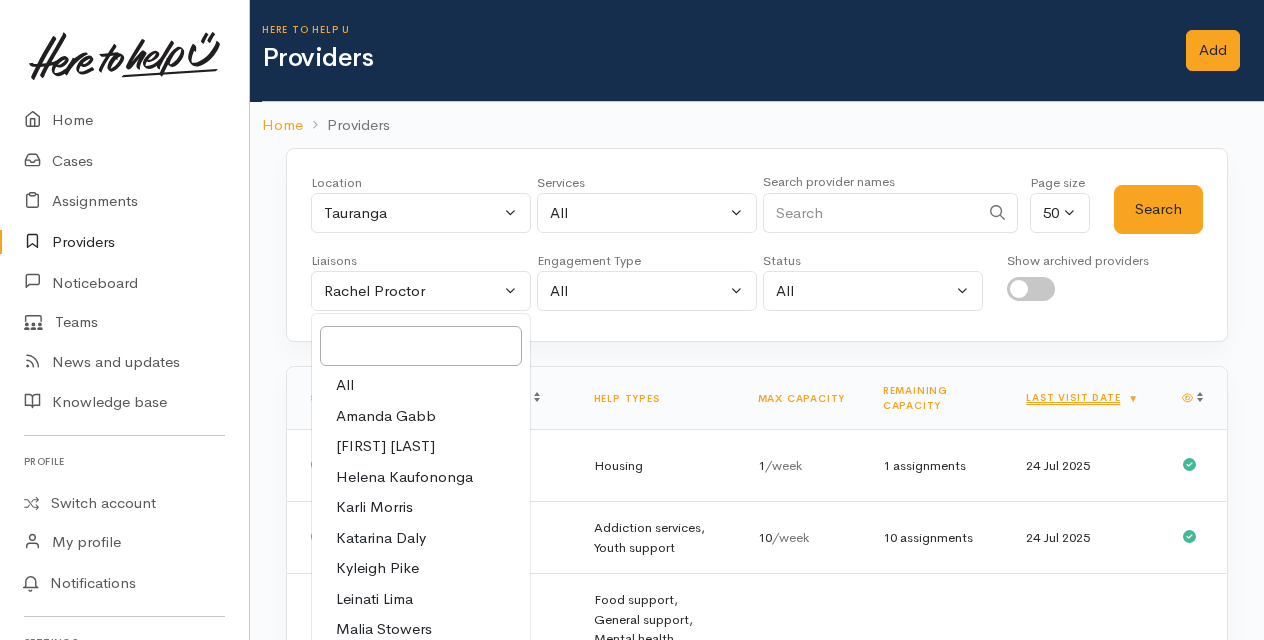 click on "Amanda Gabb" at bounding box center (386, 416) 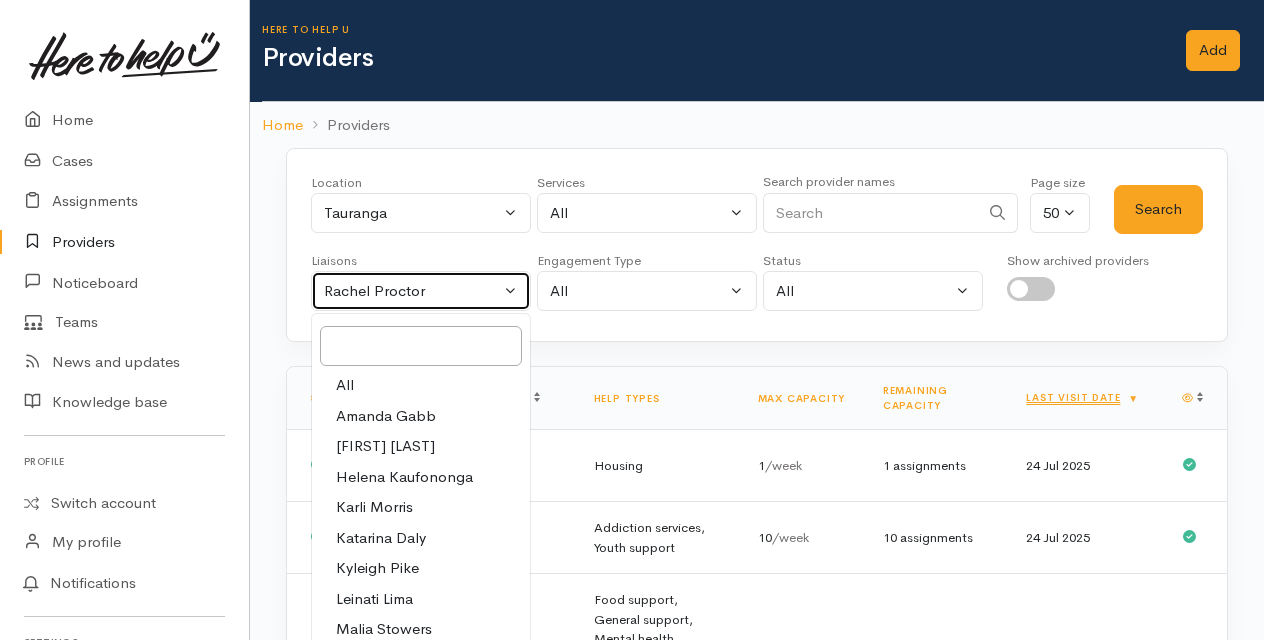 select on "205" 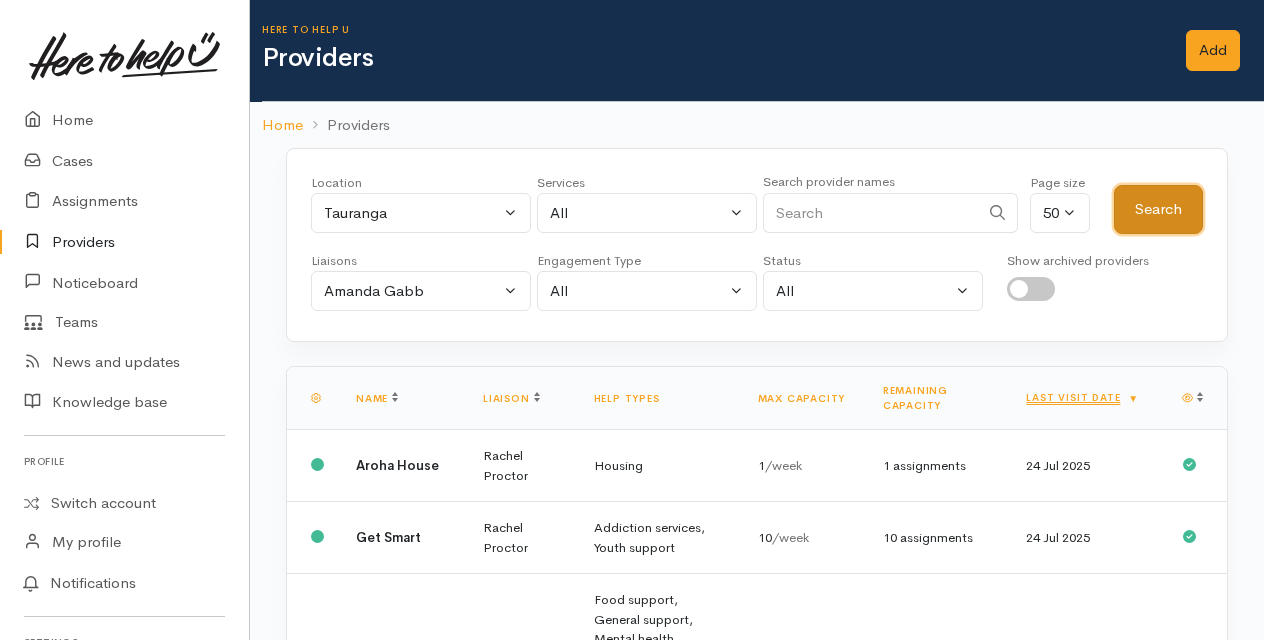 click on "Search" at bounding box center (1158, 209) 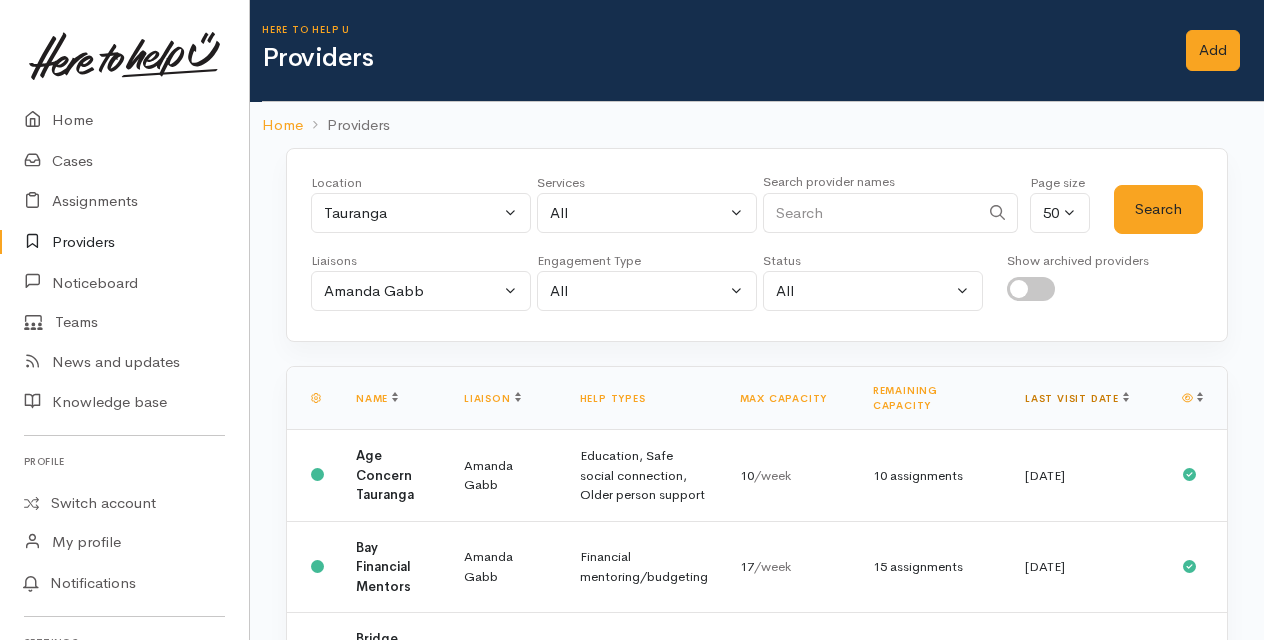 click on "Last visit date" at bounding box center (1077, 398) 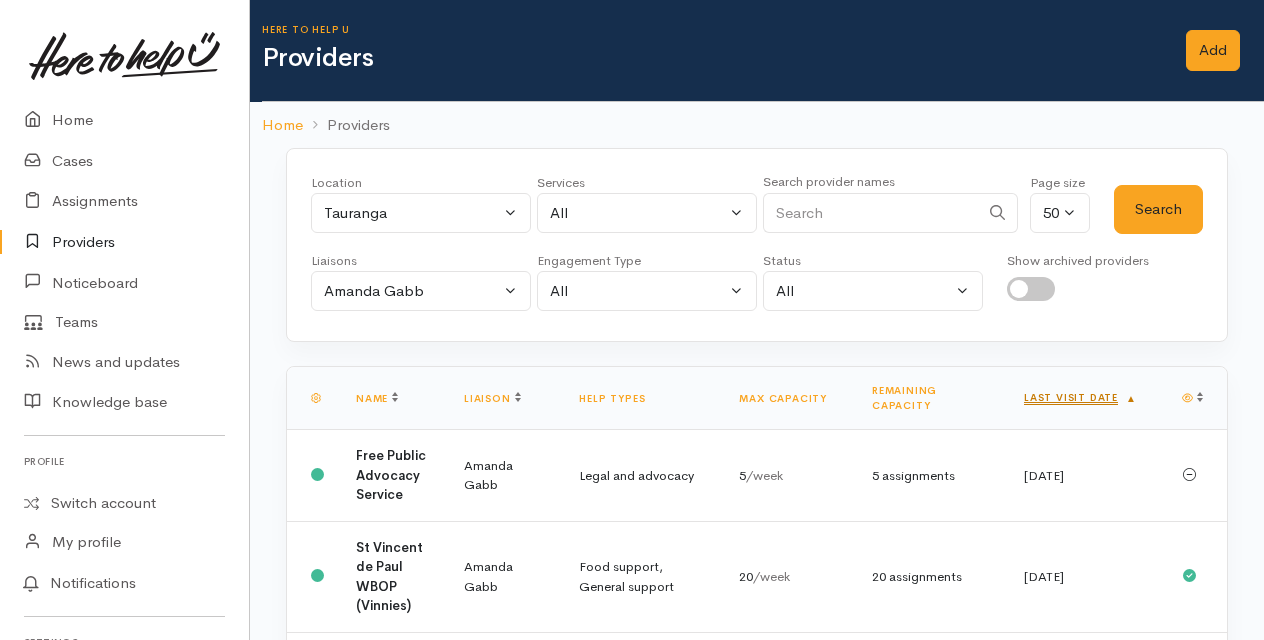 click on "Last visit date" at bounding box center [1080, 397] 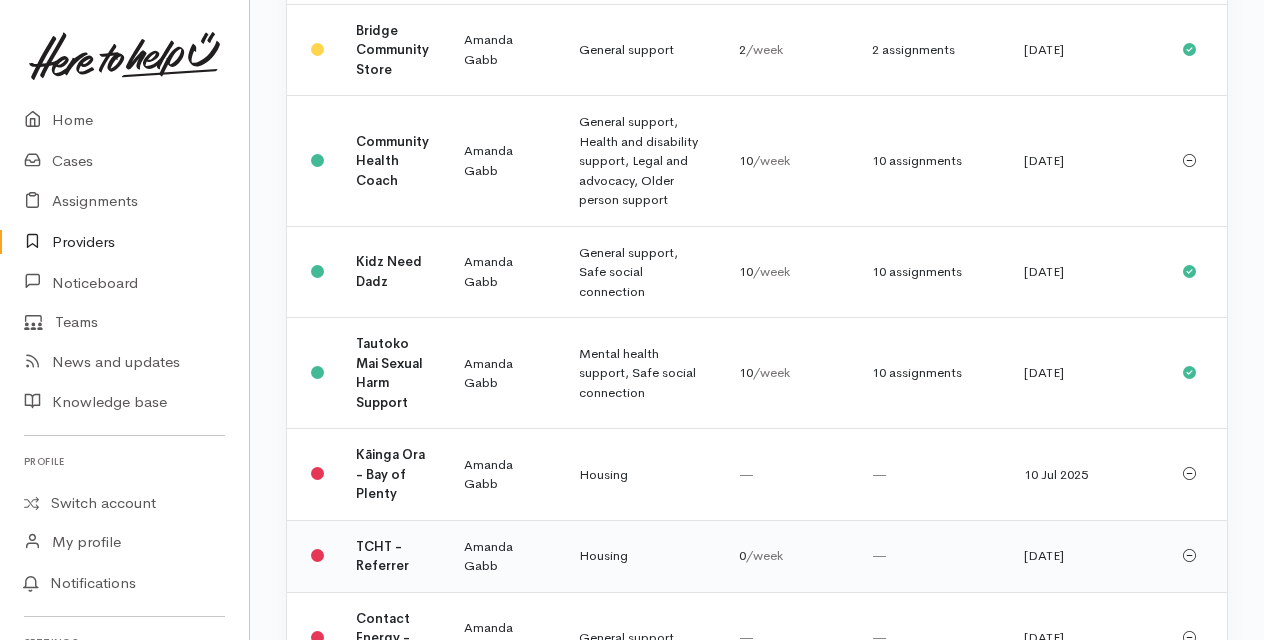 scroll, scrollTop: 800, scrollLeft: 0, axis: vertical 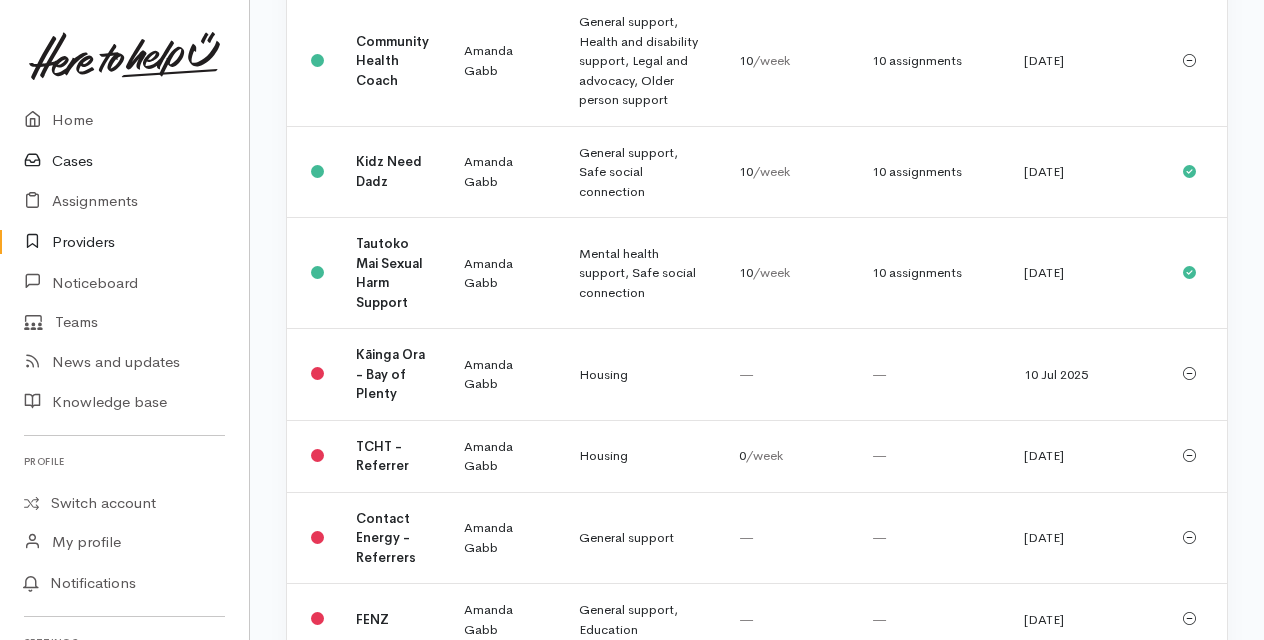 click on "Cases" at bounding box center [124, 161] 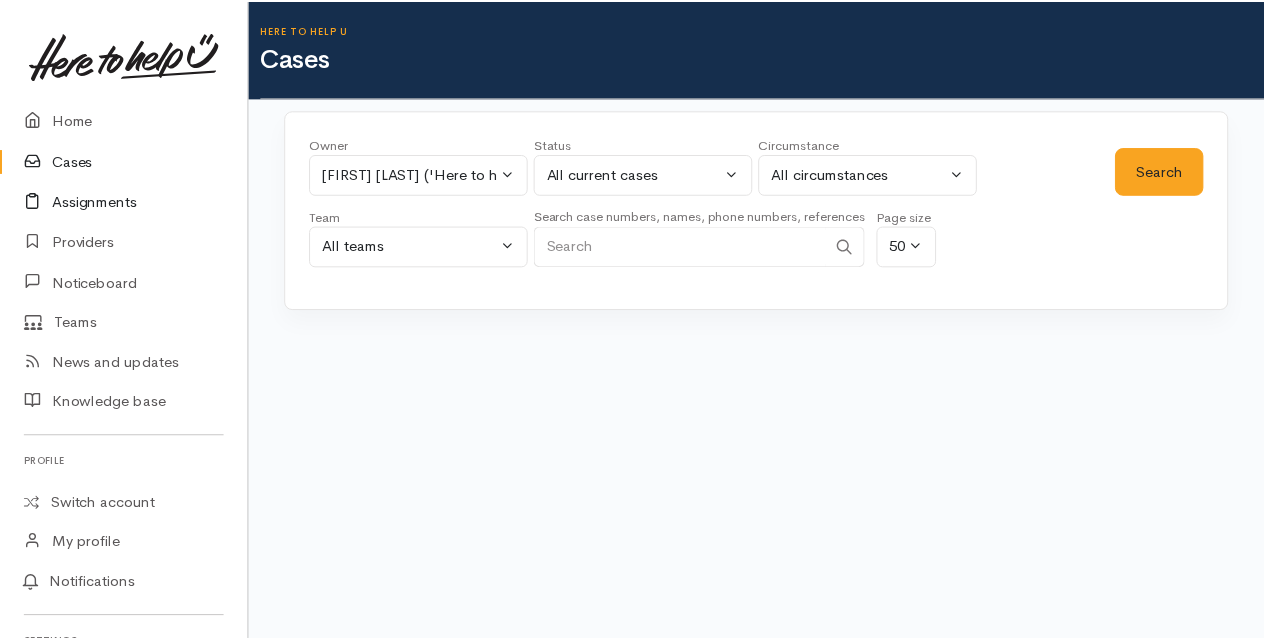 scroll, scrollTop: 0, scrollLeft: 0, axis: both 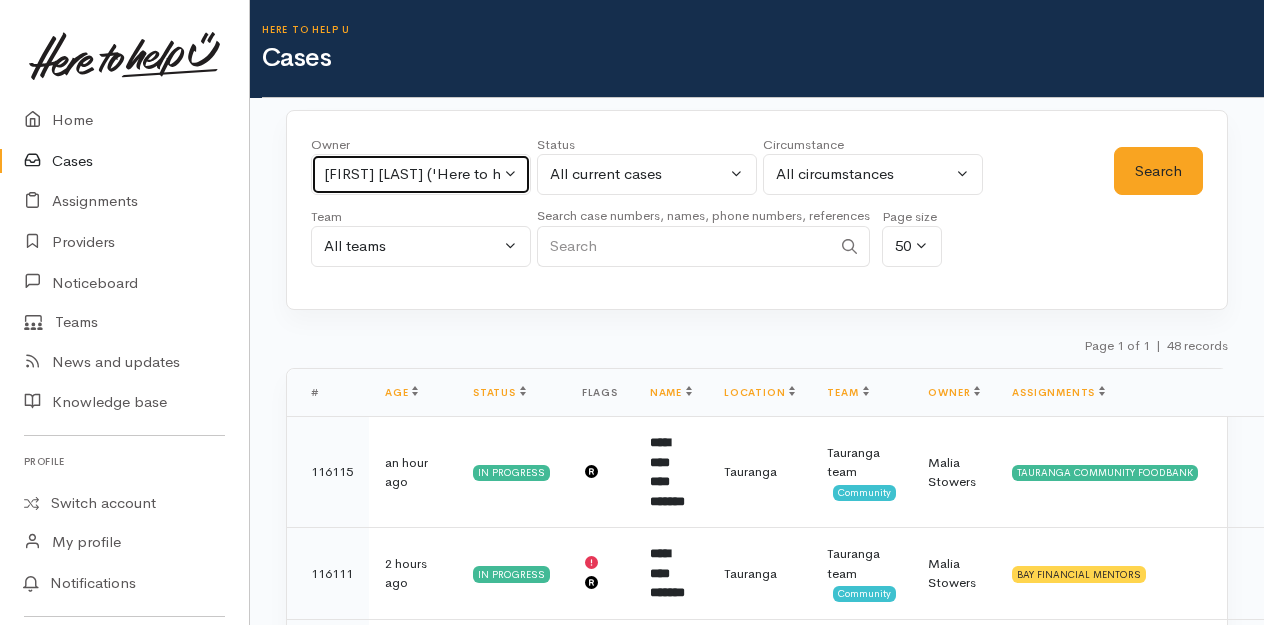 click on "[FIRST] [LAST] ('Here to help u')" at bounding box center [421, 174] 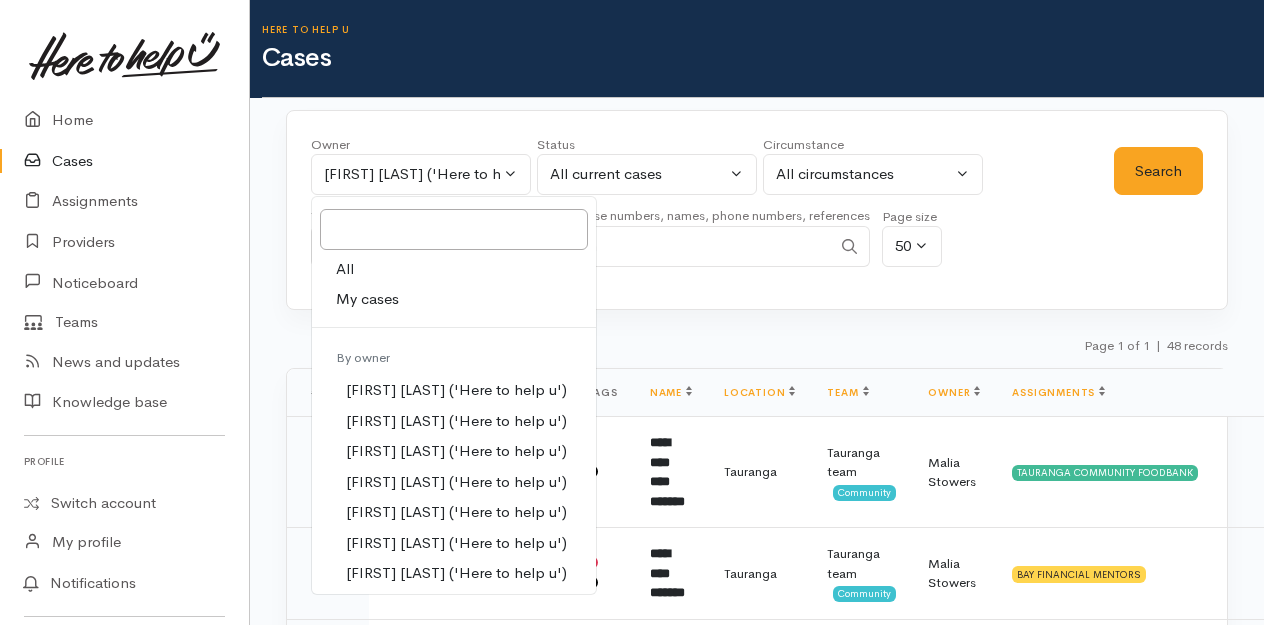 click on "My cases" at bounding box center [367, 299] 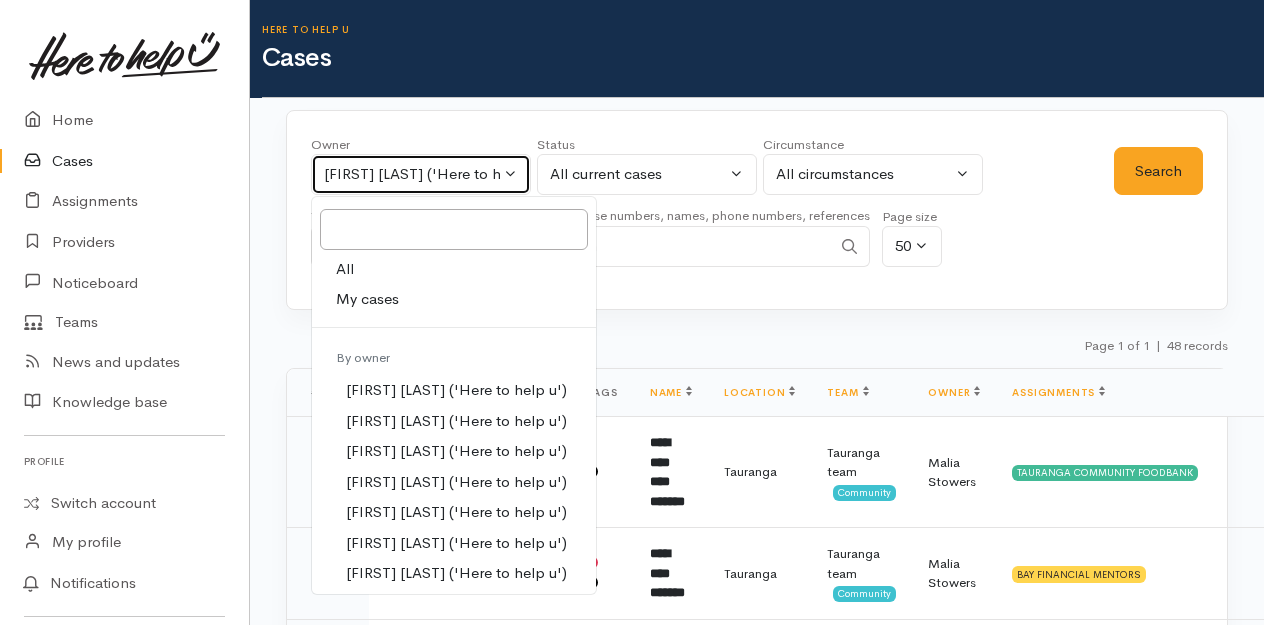 select on "205" 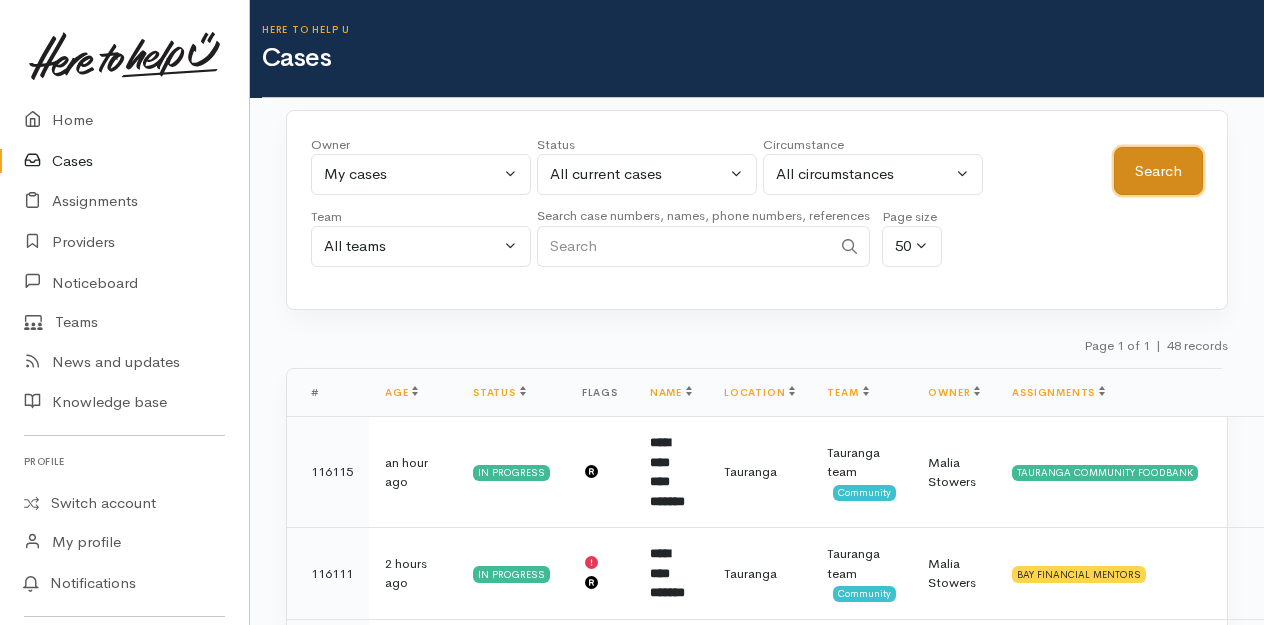click on "Search" at bounding box center [1158, 171] 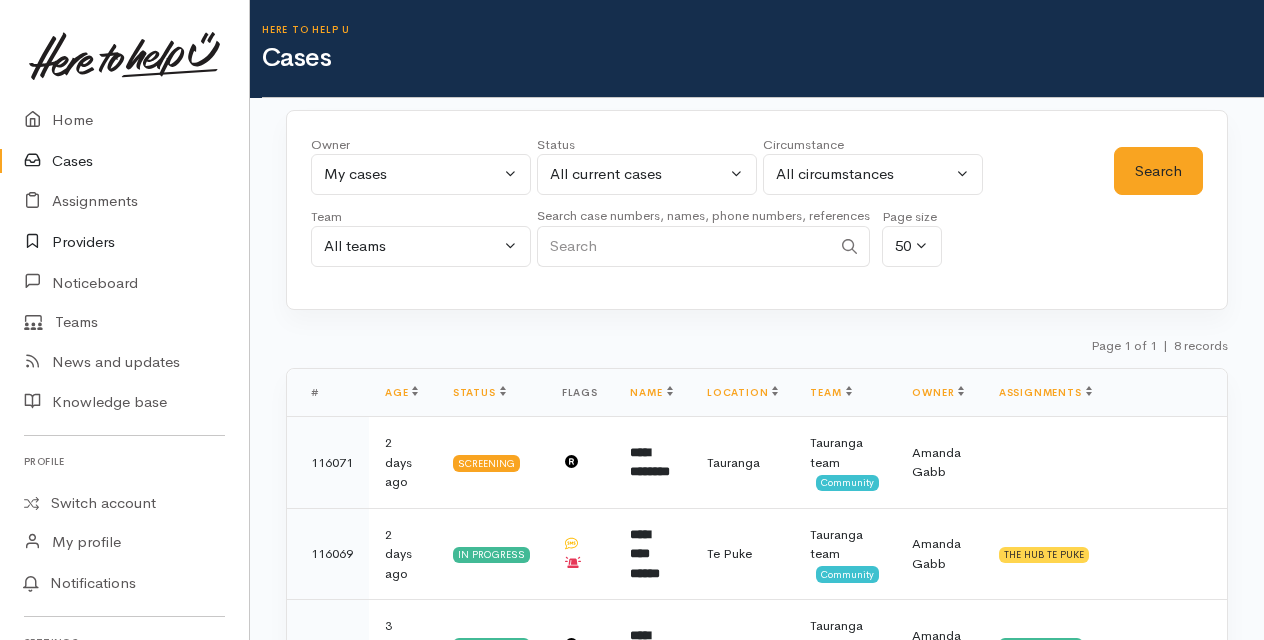 click on "Providers" at bounding box center [124, 242] 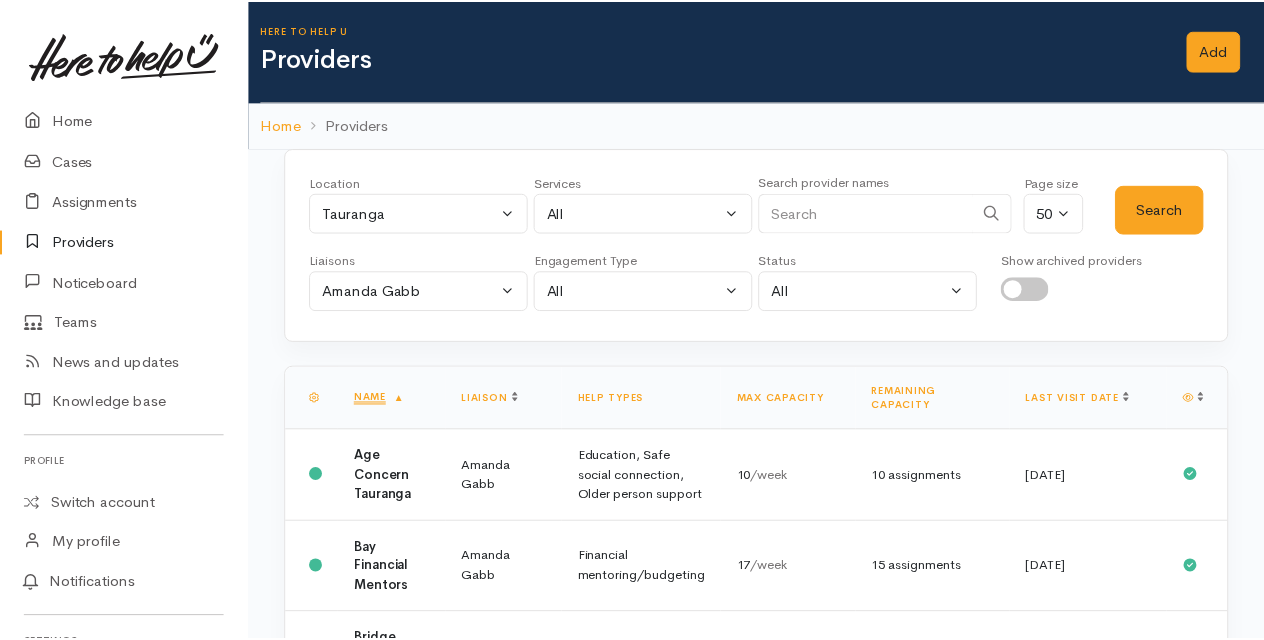 scroll, scrollTop: 0, scrollLeft: 0, axis: both 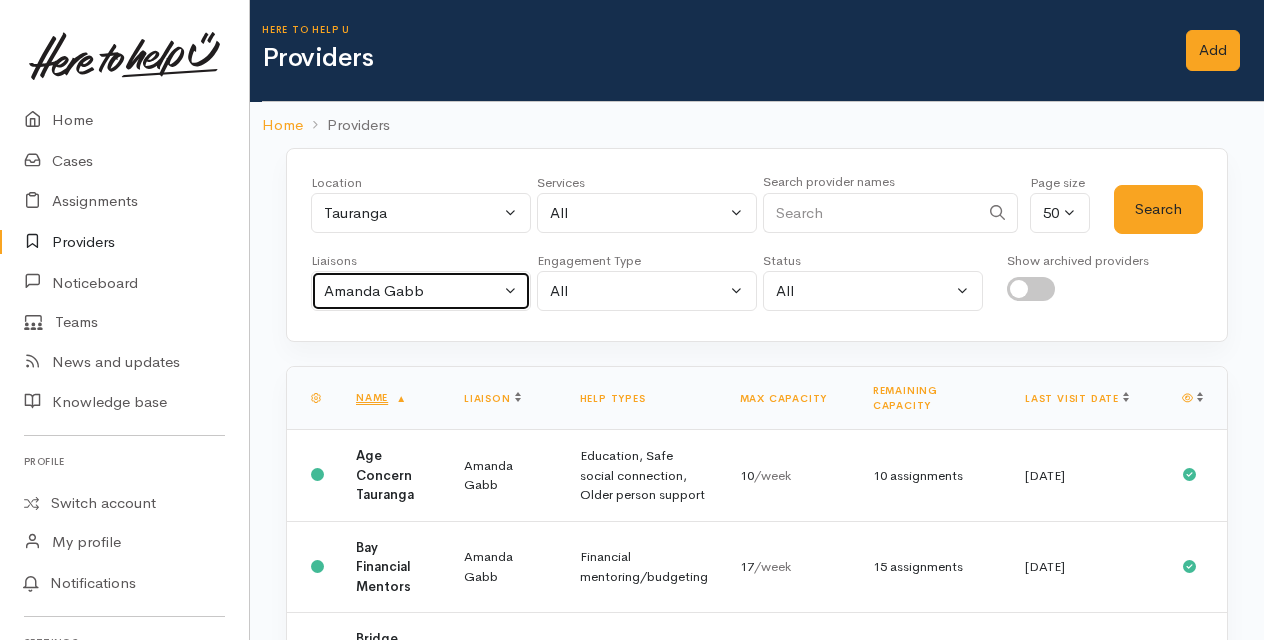 click on "Amanda Gabb" at bounding box center (421, 291) 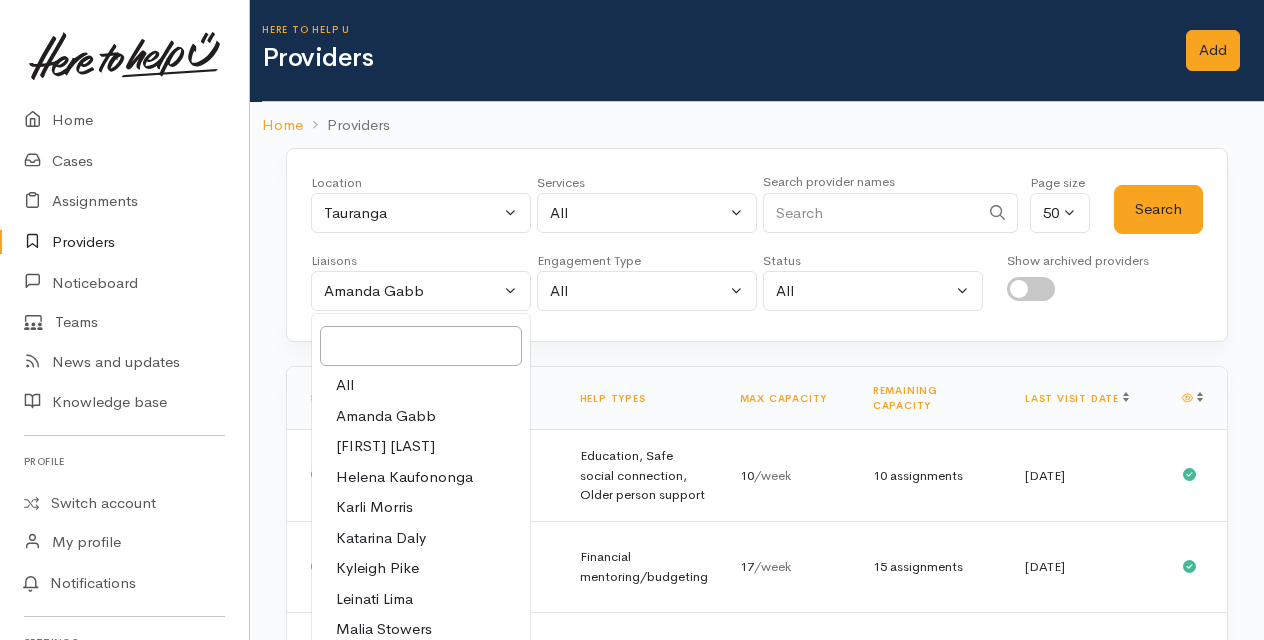 click on "All" at bounding box center (345, 385) 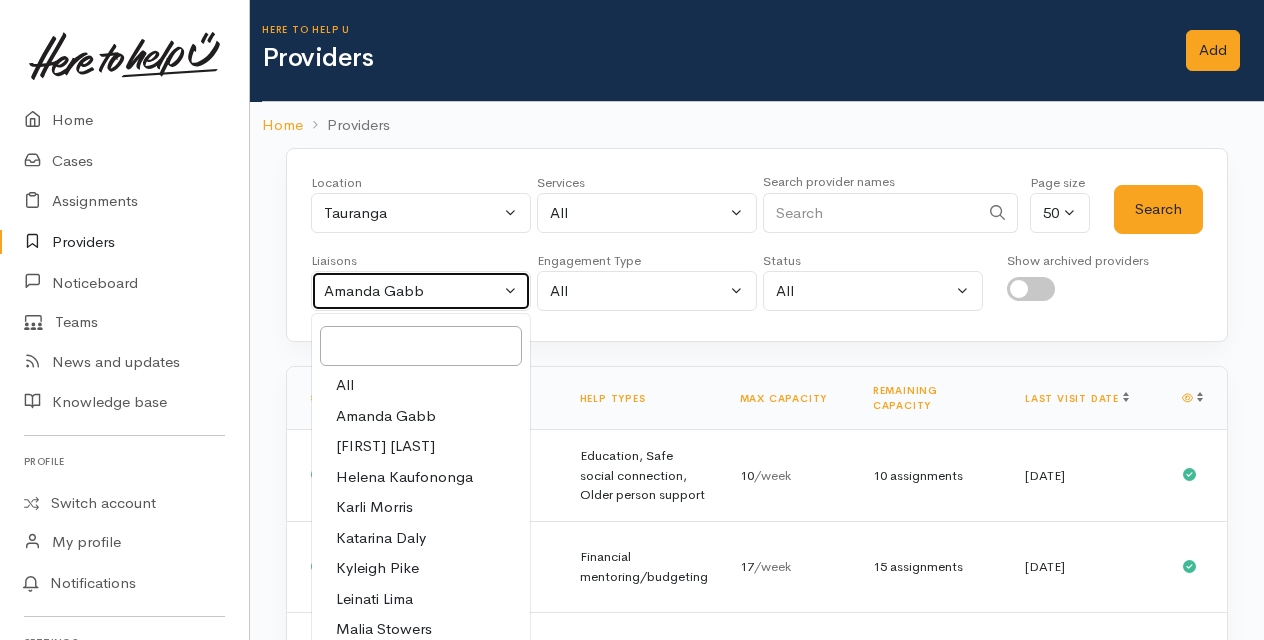 select on "null" 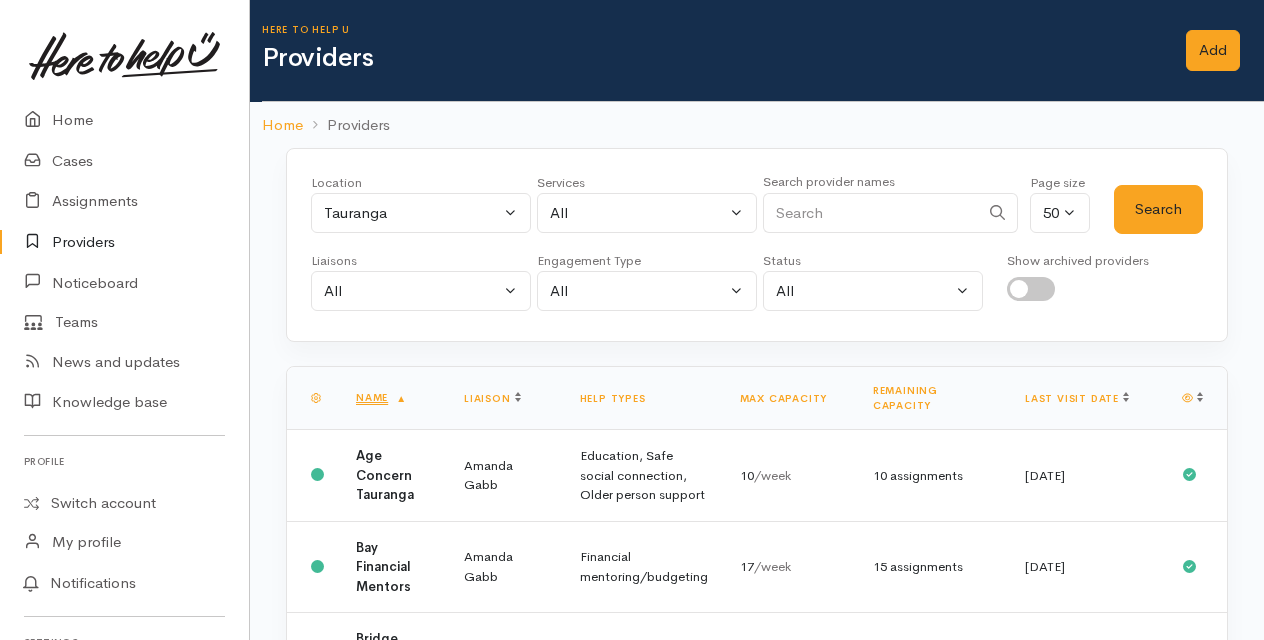 click at bounding box center (1031, 289) 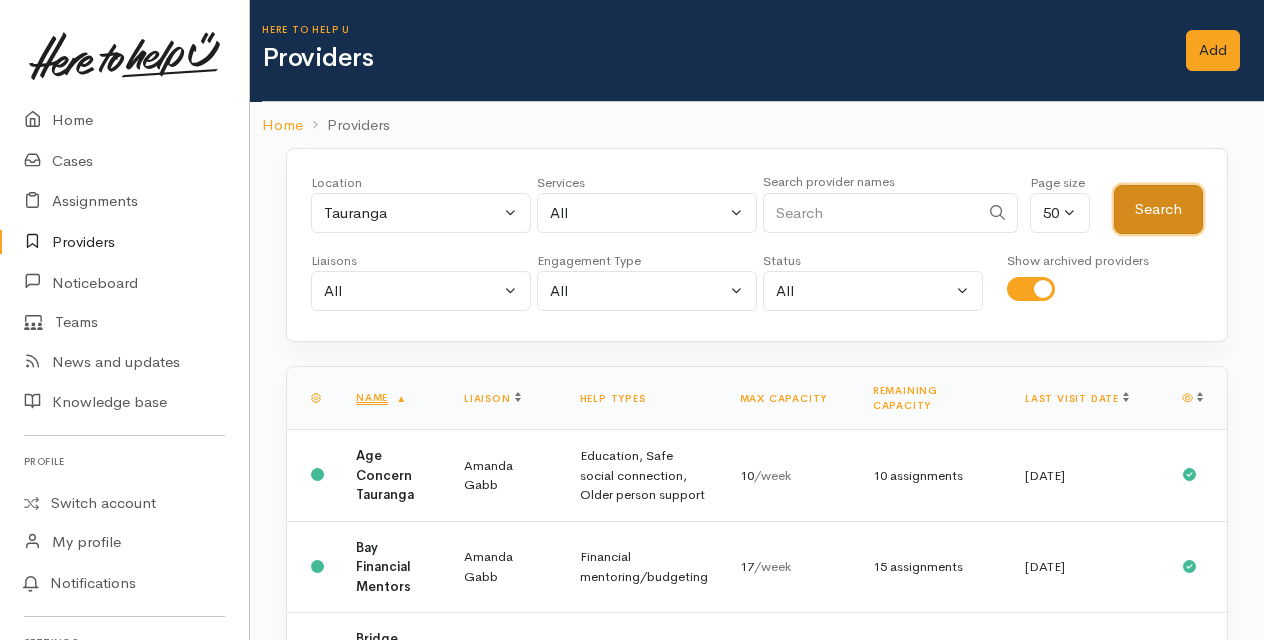 click on "Search" at bounding box center (1158, 209) 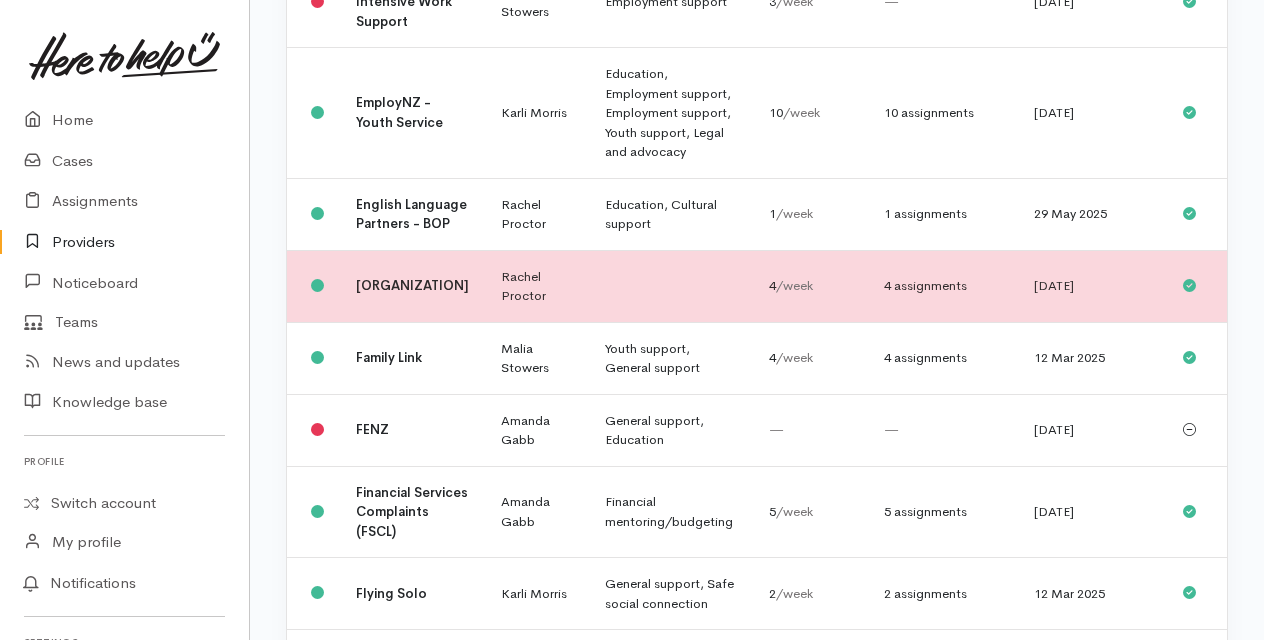 scroll, scrollTop: 2900, scrollLeft: 0, axis: vertical 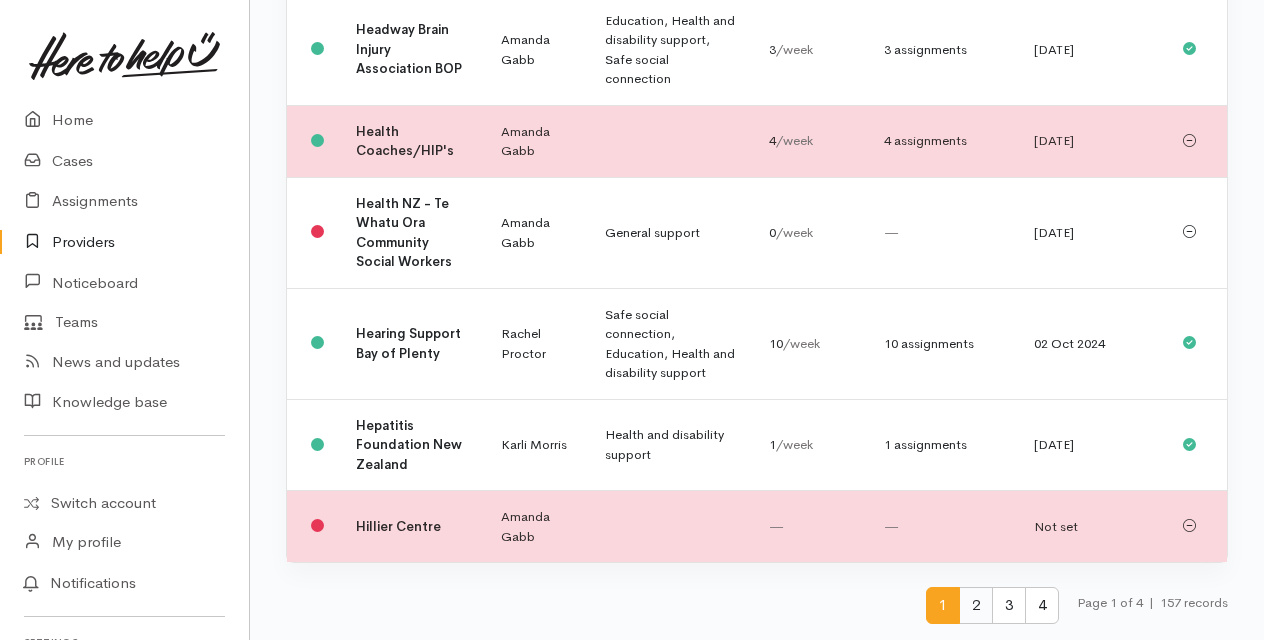 click on "2" at bounding box center [976, 605] 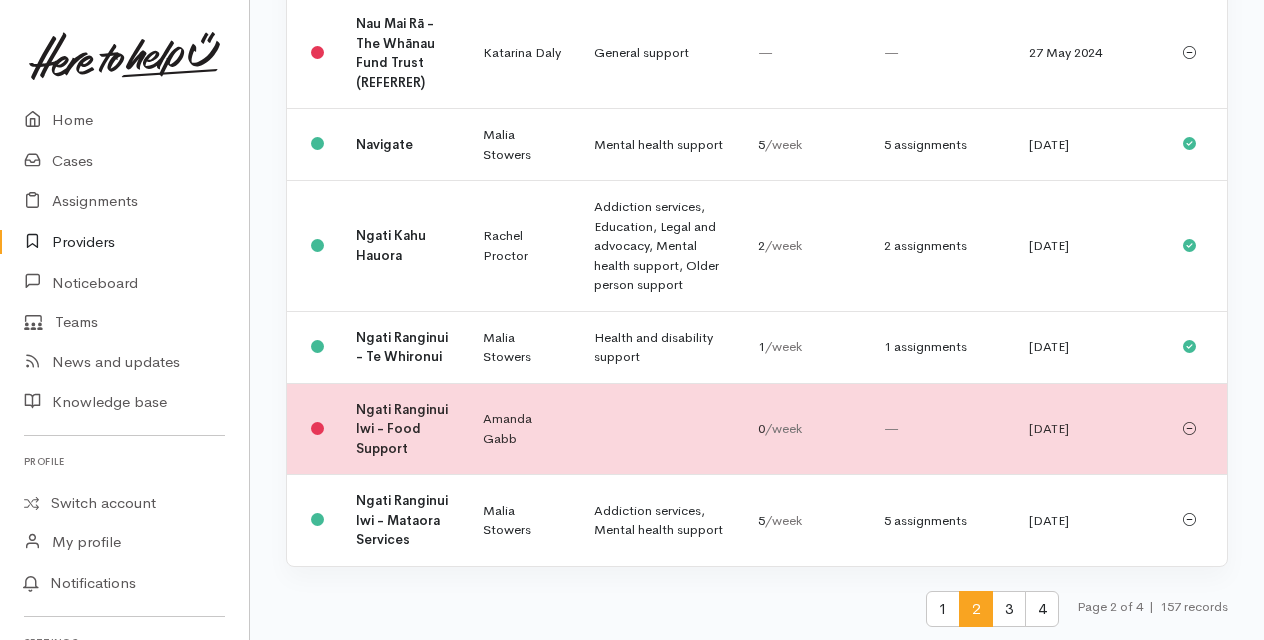 scroll, scrollTop: 5474, scrollLeft: 0, axis: vertical 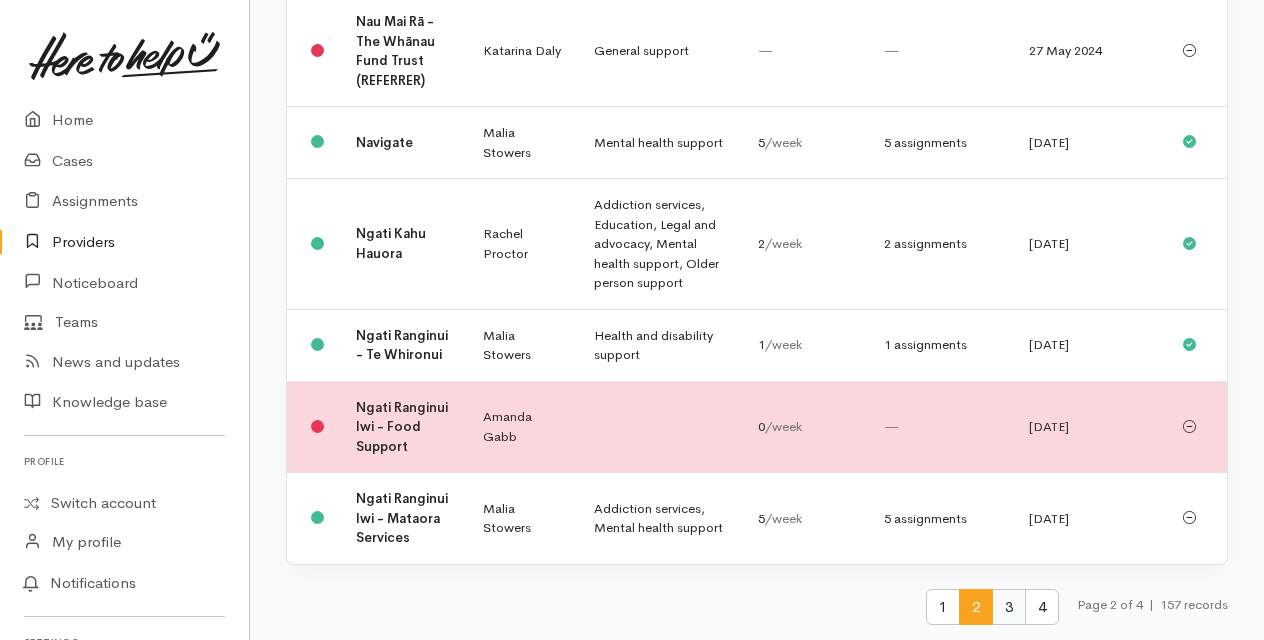 click on "3" at bounding box center (1009, 607) 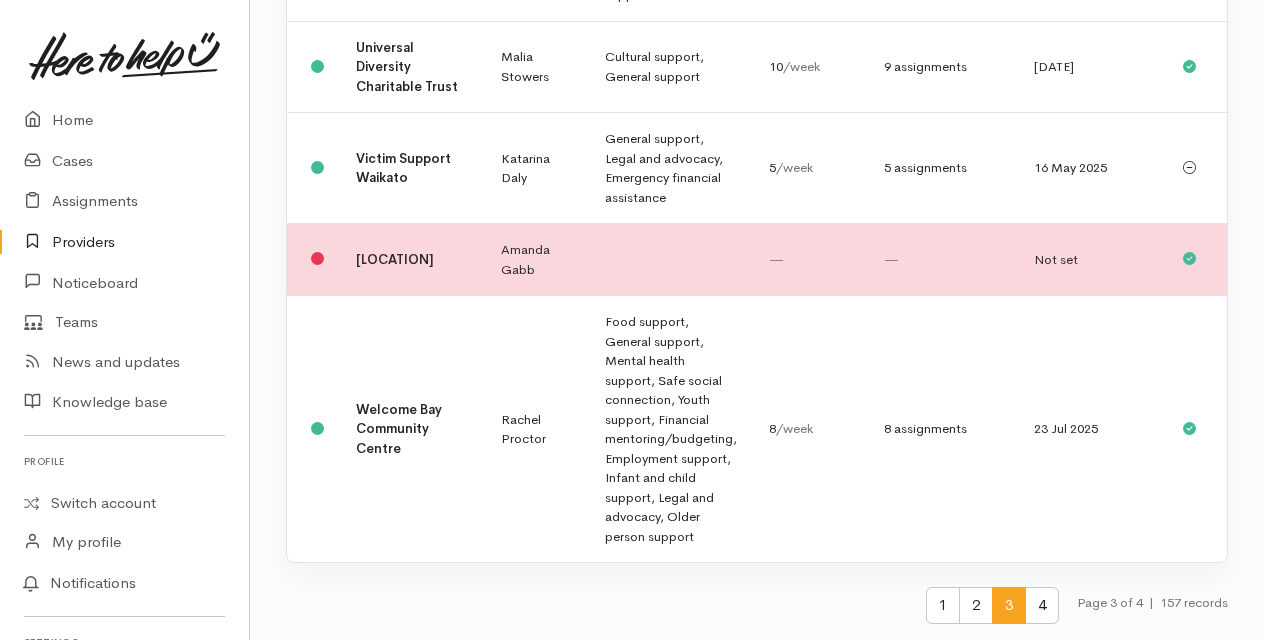 scroll, scrollTop: 4966, scrollLeft: 0, axis: vertical 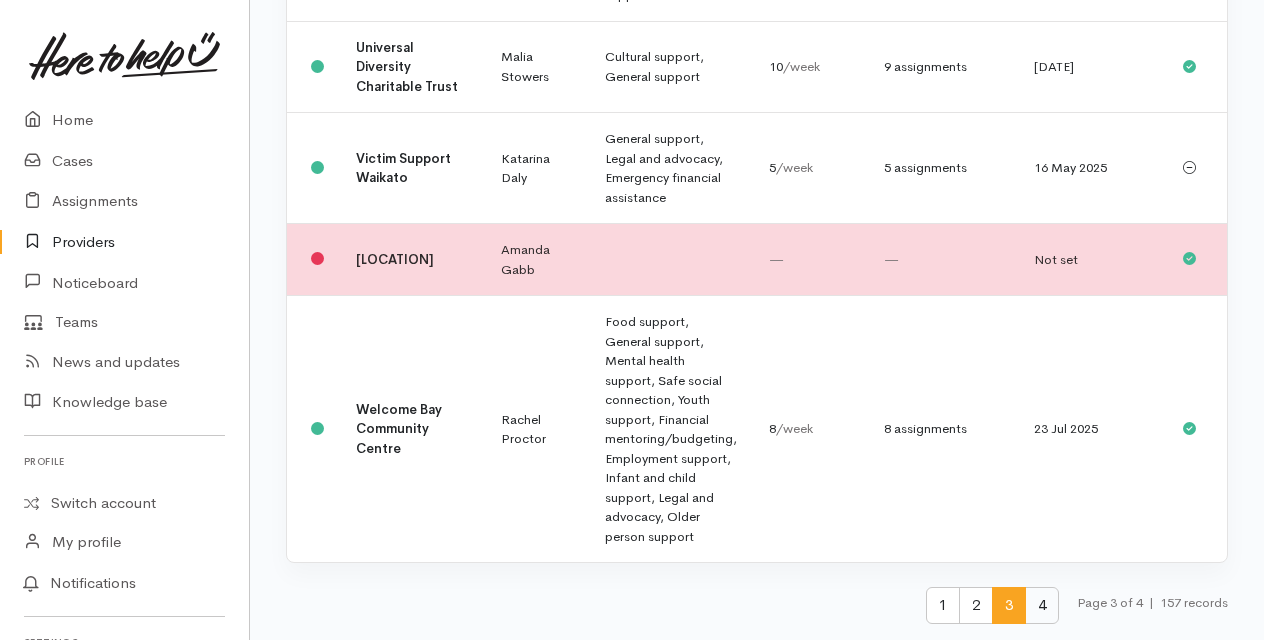 click on "4" at bounding box center (1042, 605) 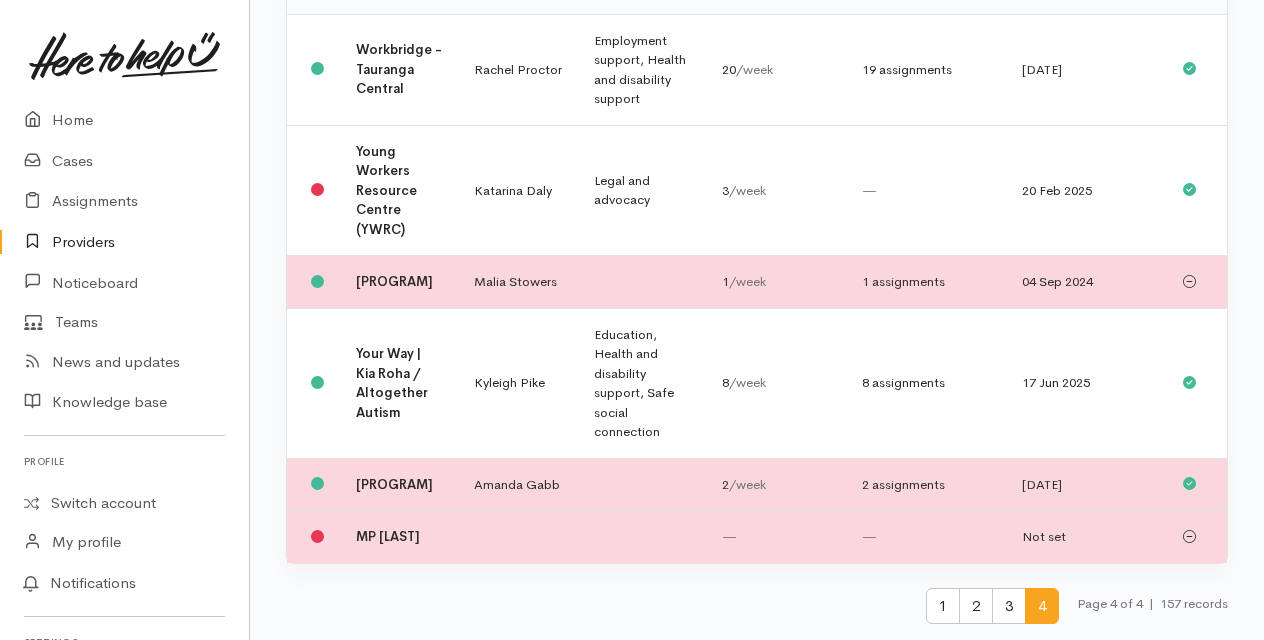 scroll, scrollTop: 622, scrollLeft: 0, axis: vertical 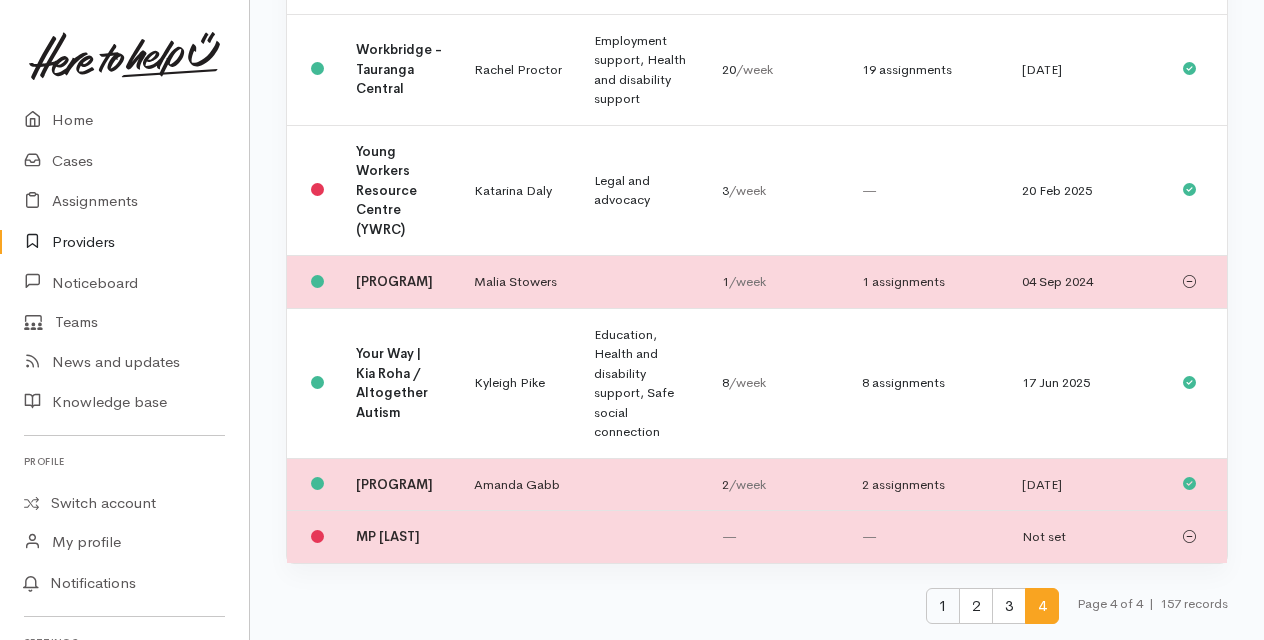 click on "1" at bounding box center [943, 606] 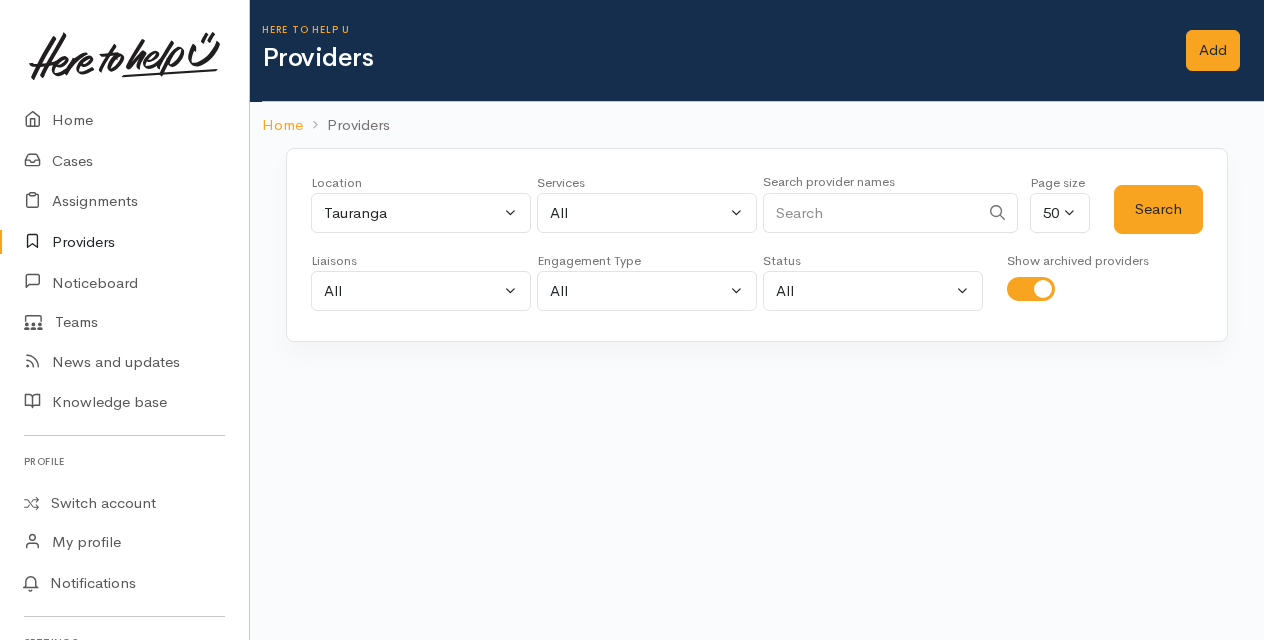 scroll, scrollTop: 0, scrollLeft: 0, axis: both 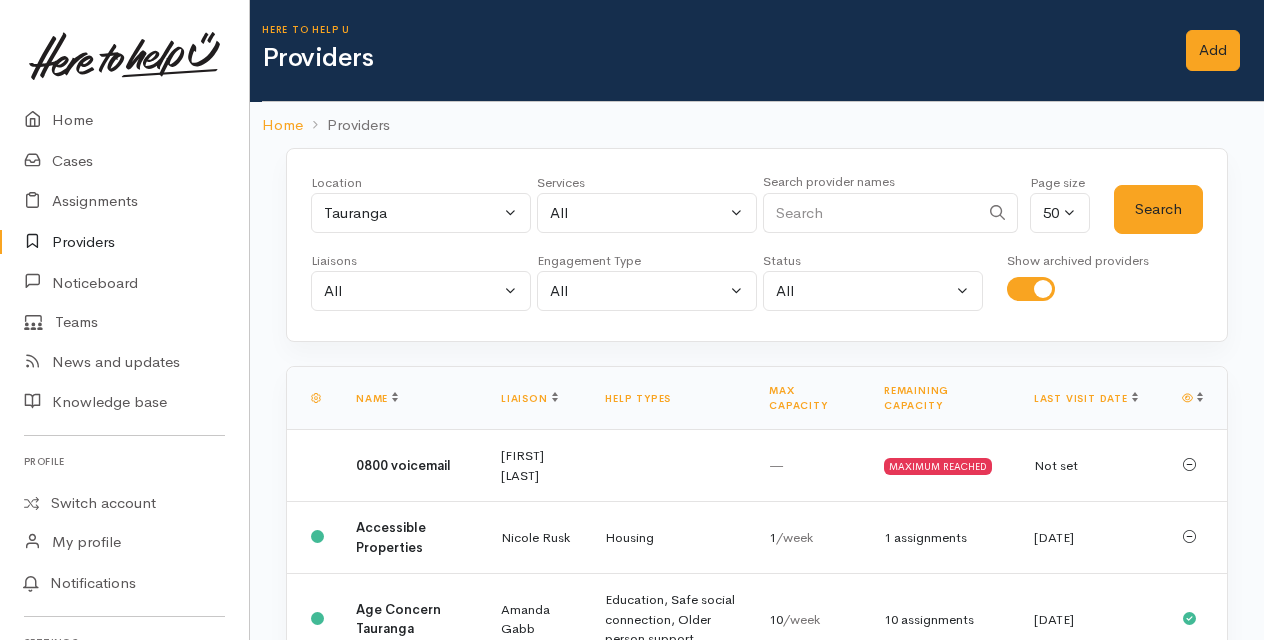 click at bounding box center (1031, 289) 